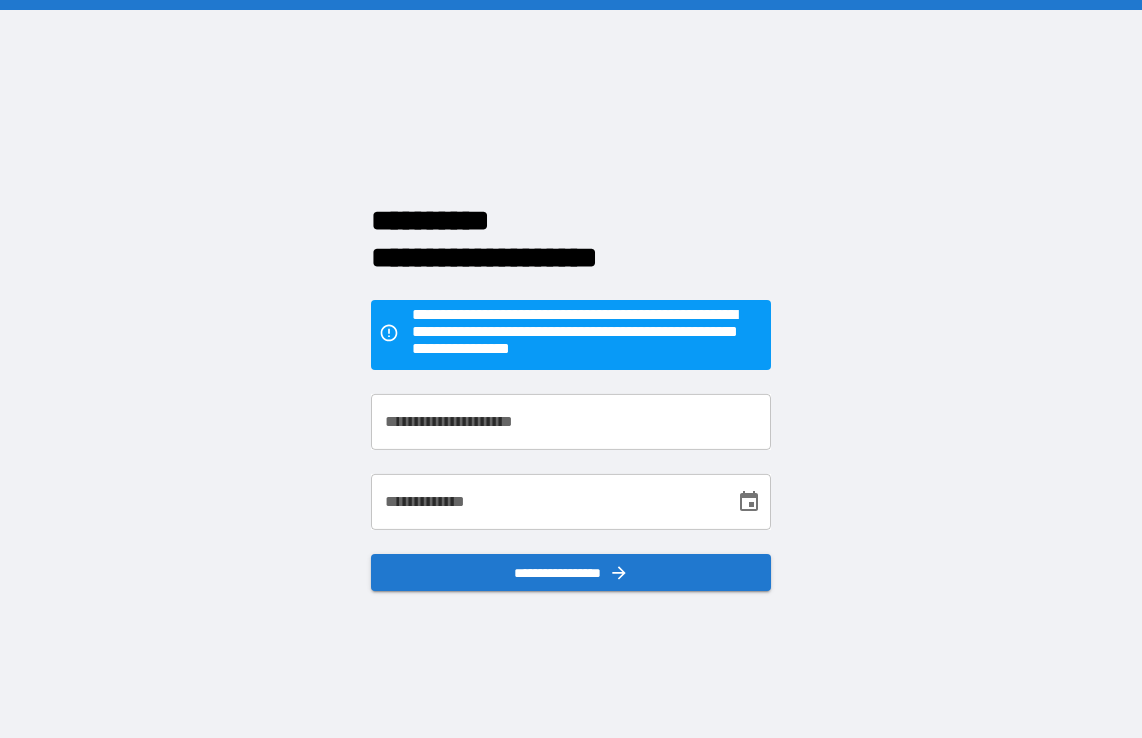 scroll, scrollTop: 0, scrollLeft: 0, axis: both 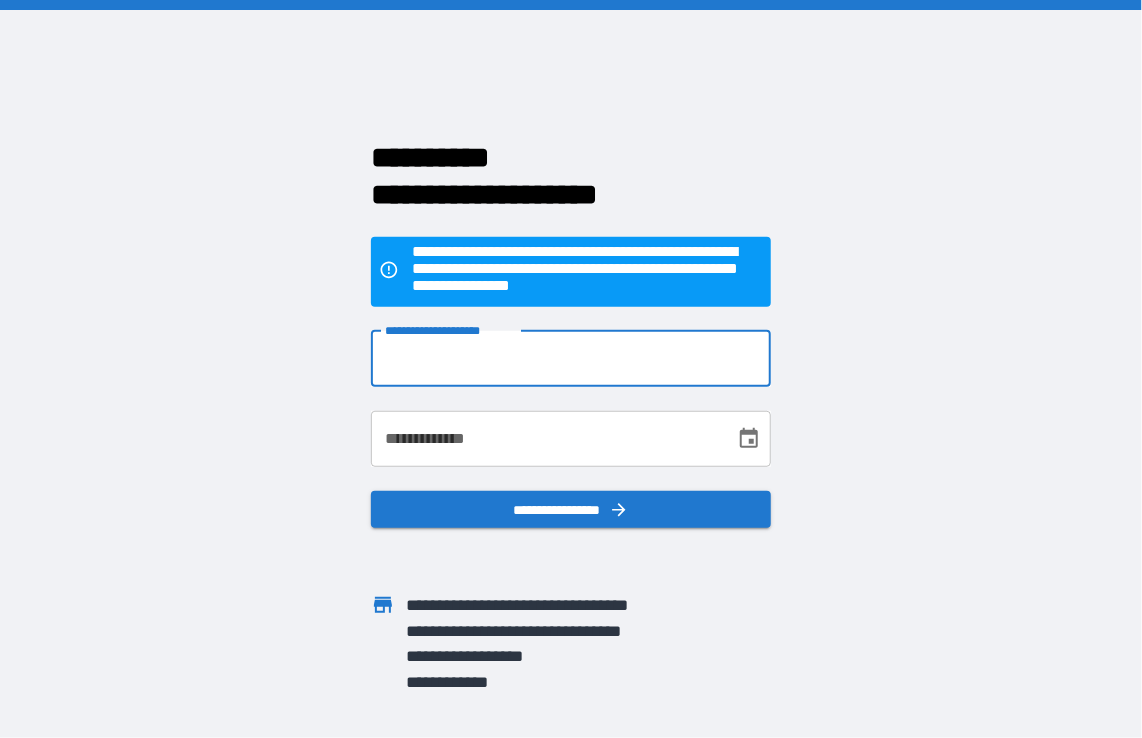 click on "**********" at bounding box center [571, 359] 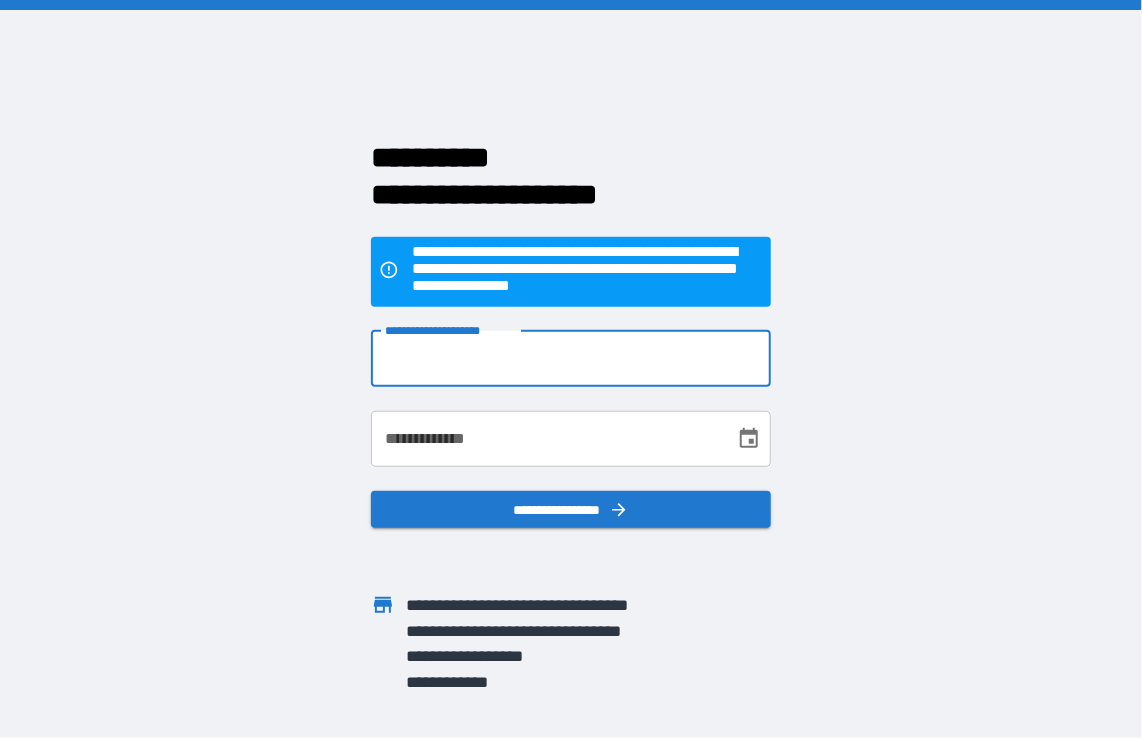 type on "**********" 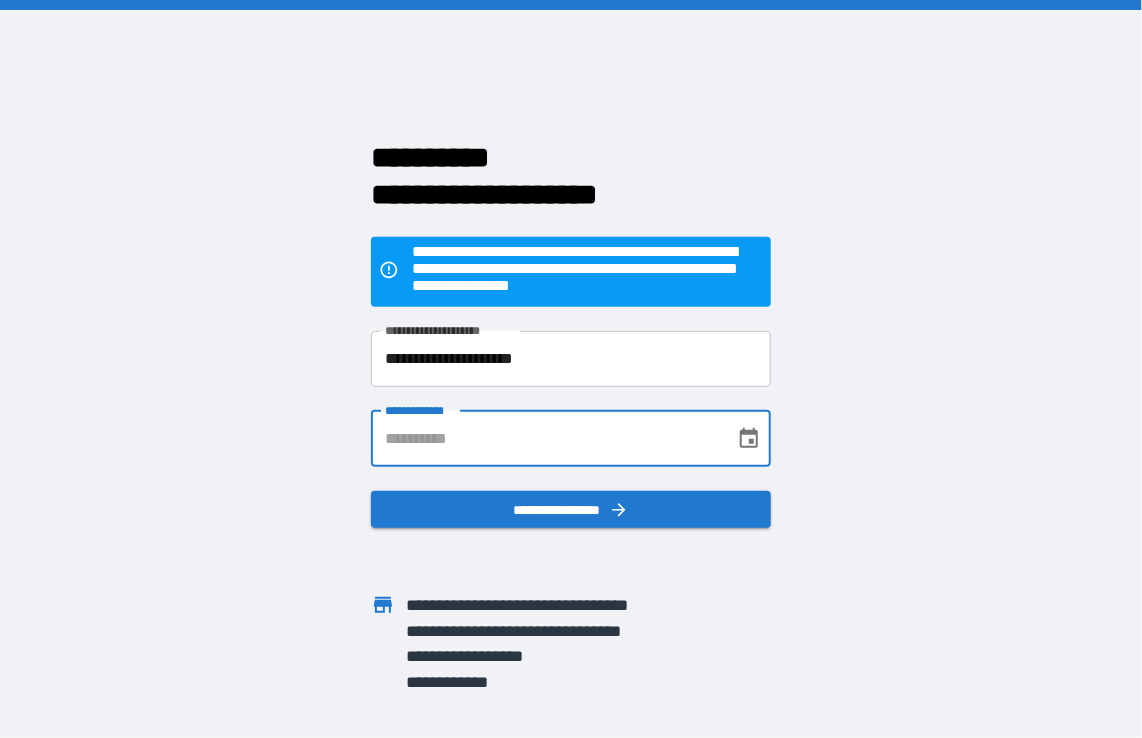 click on "**********" at bounding box center (546, 439) 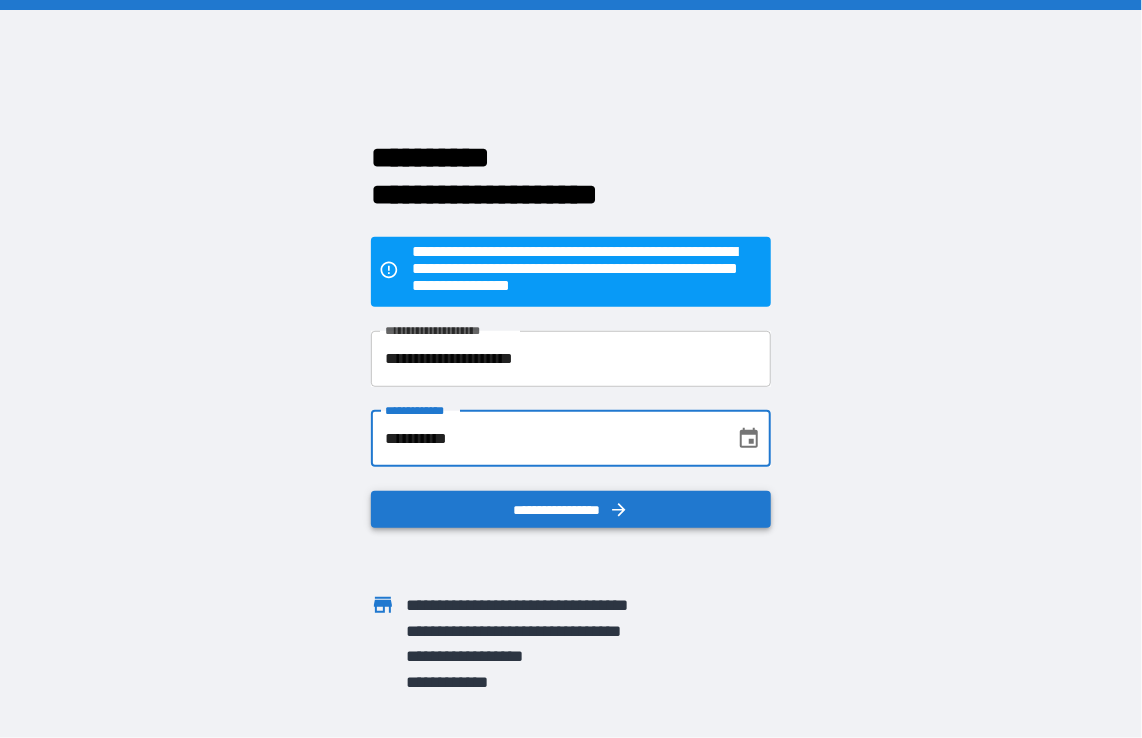 type on "**********" 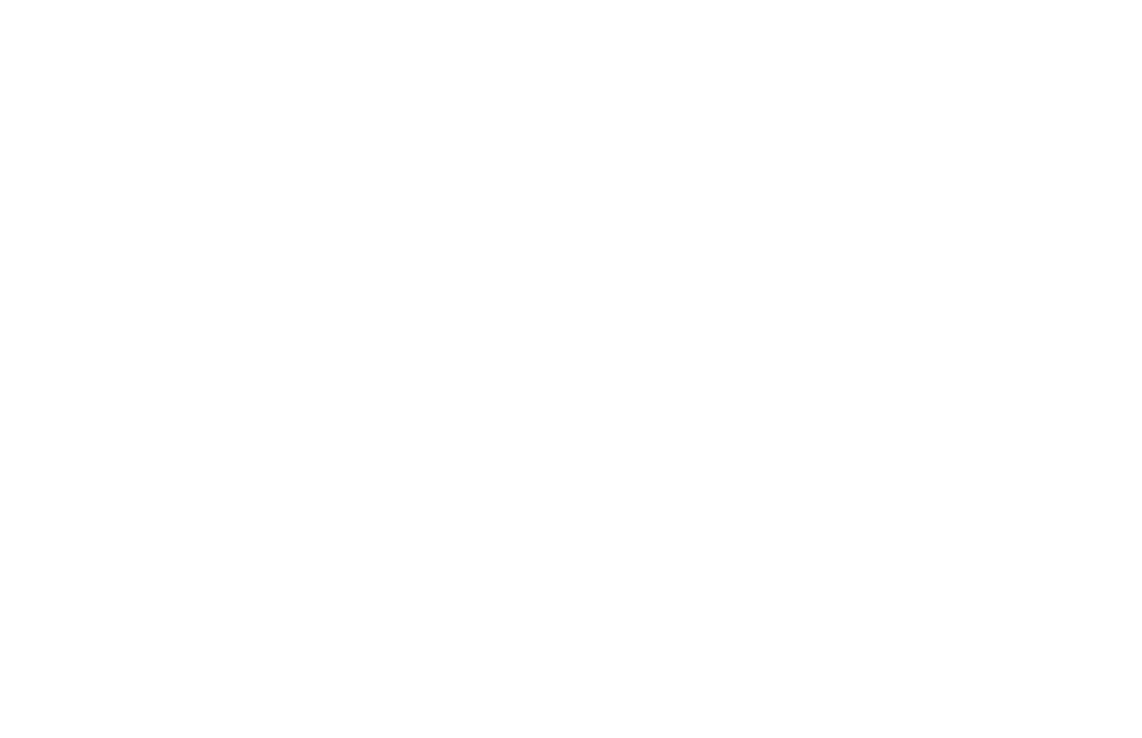 scroll, scrollTop: 0, scrollLeft: 0, axis: both 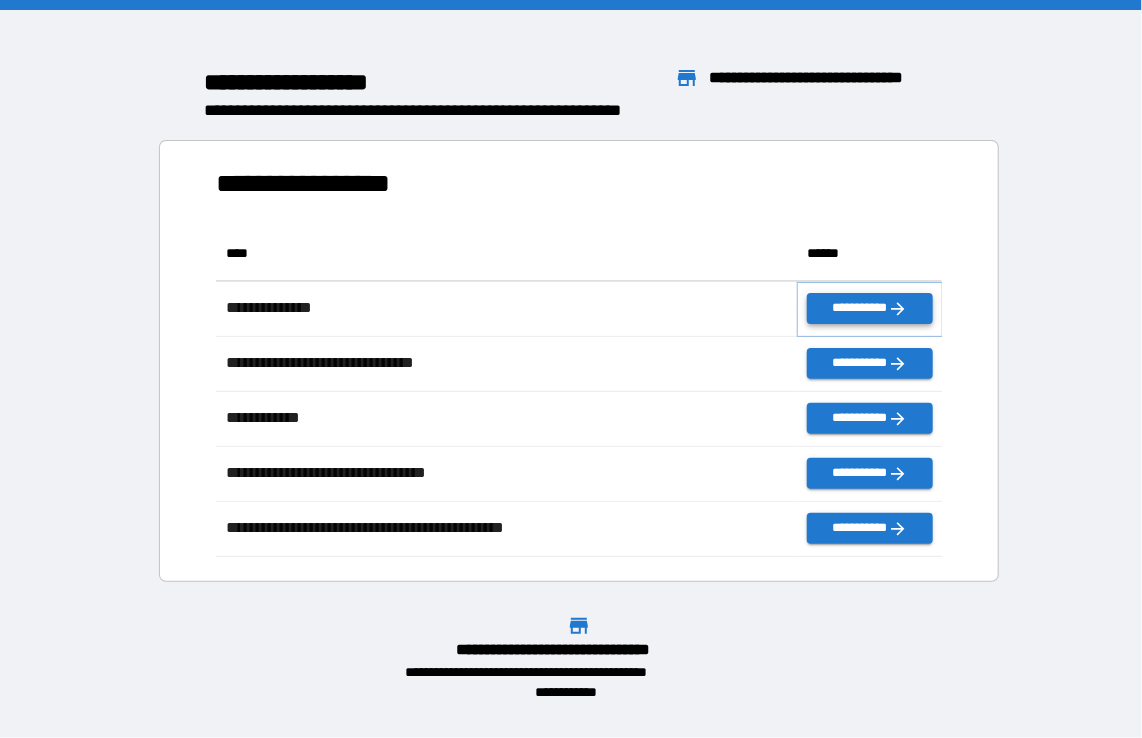 click on "**********" at bounding box center [869, 308] 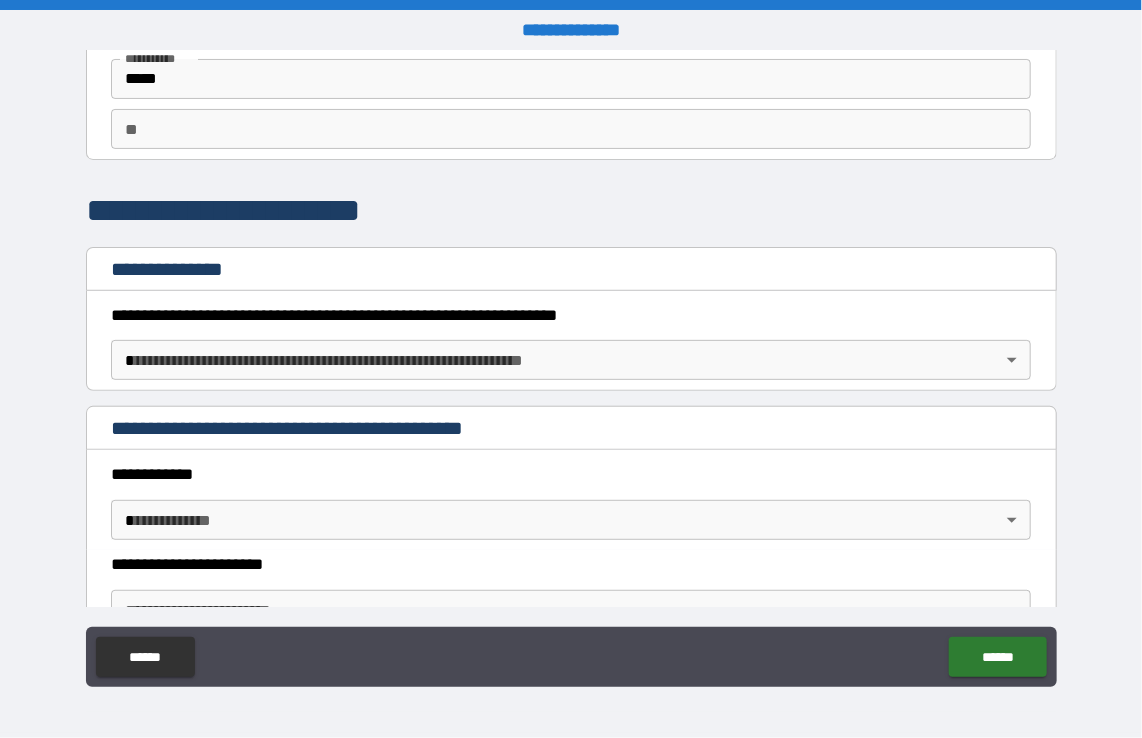 scroll, scrollTop: 144, scrollLeft: 0, axis: vertical 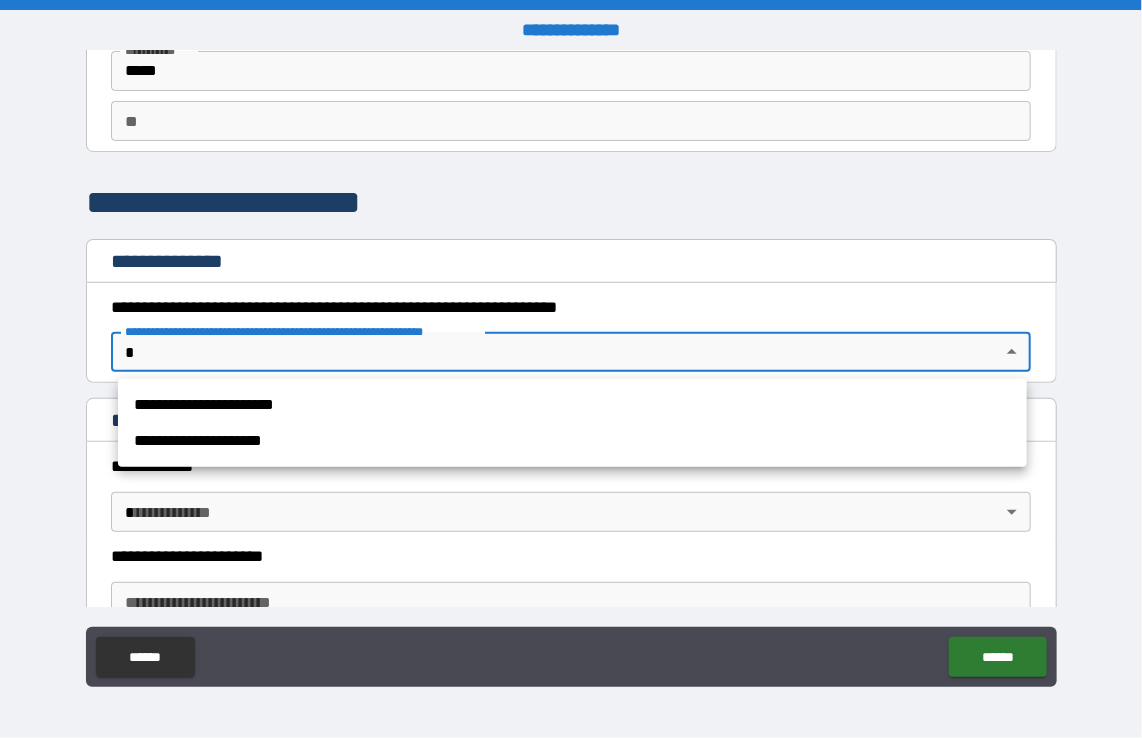 click on "**********" at bounding box center (571, 369) 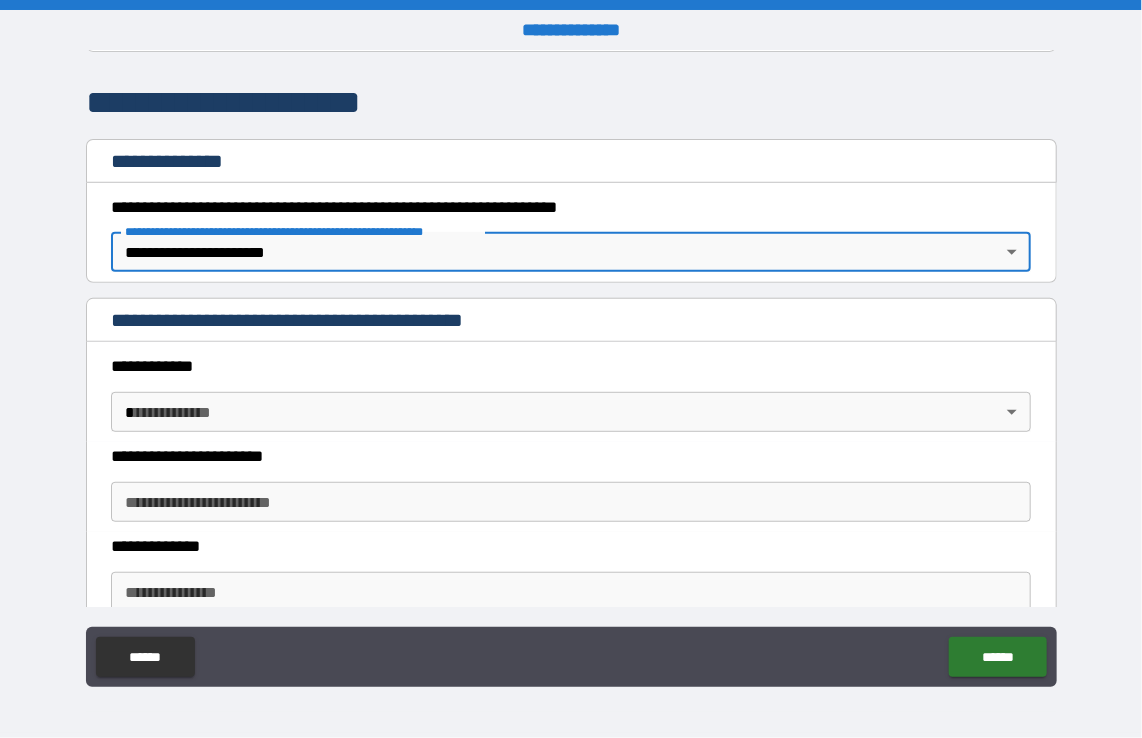 scroll, scrollTop: 243, scrollLeft: 0, axis: vertical 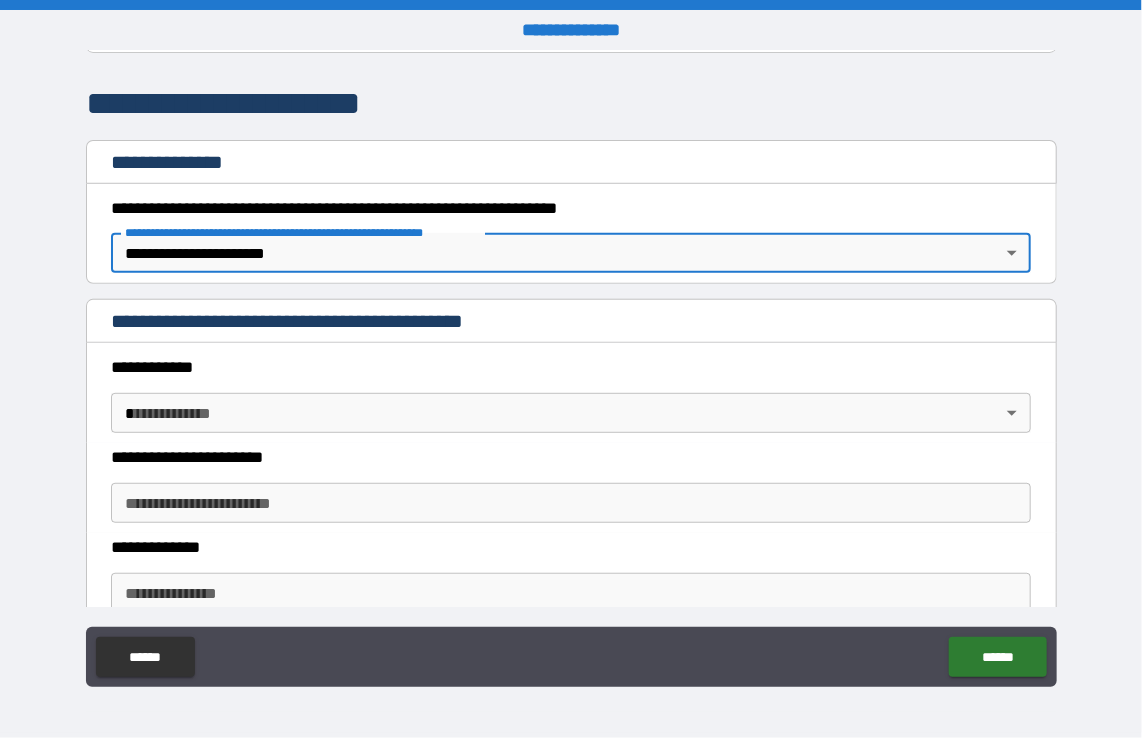 click on "**********" at bounding box center (571, 369) 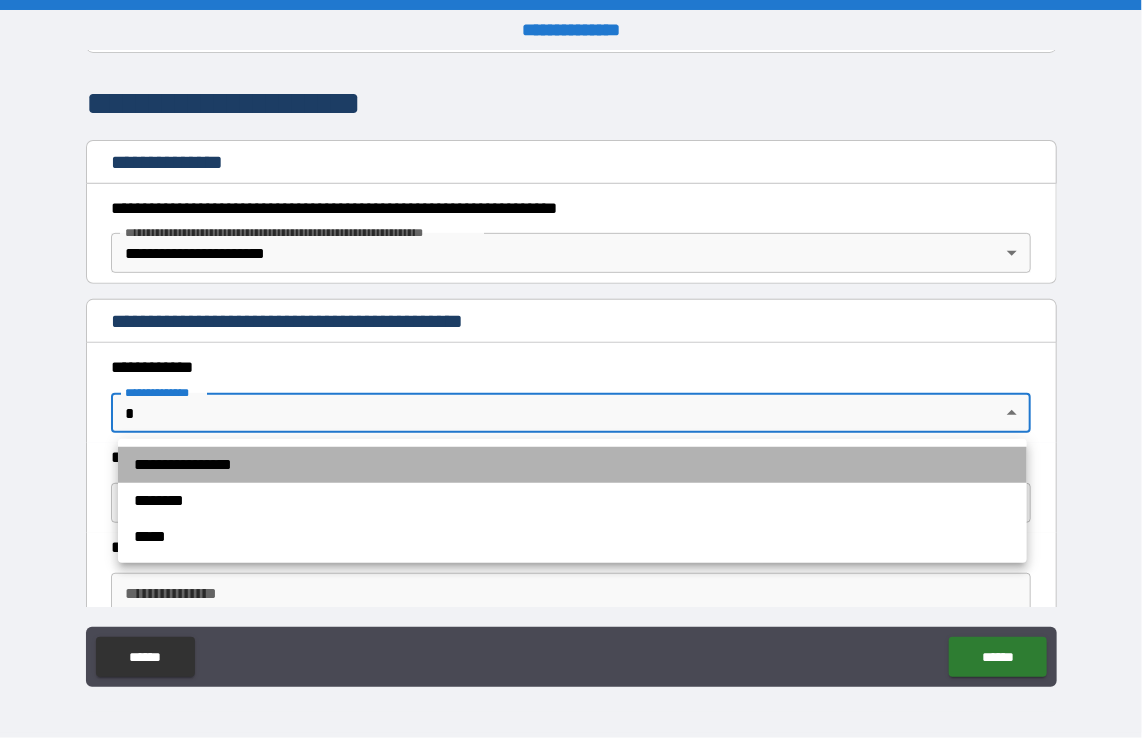 click on "**********" at bounding box center [572, 465] 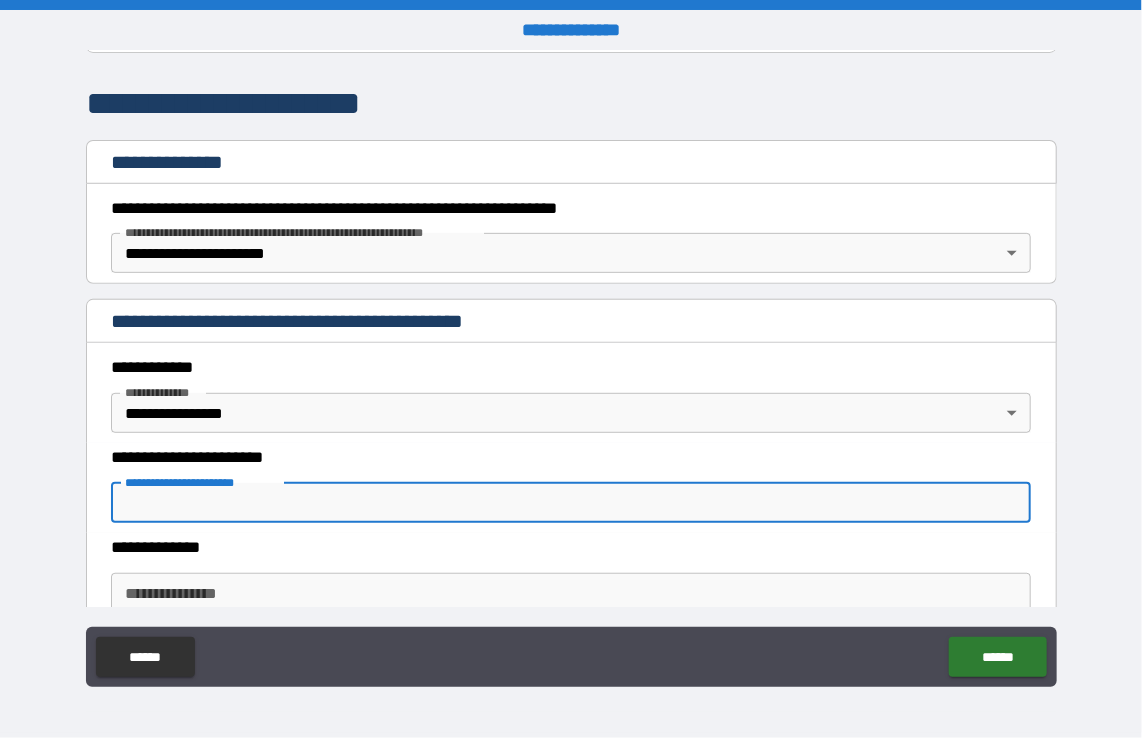 click on "**********" at bounding box center (571, 503) 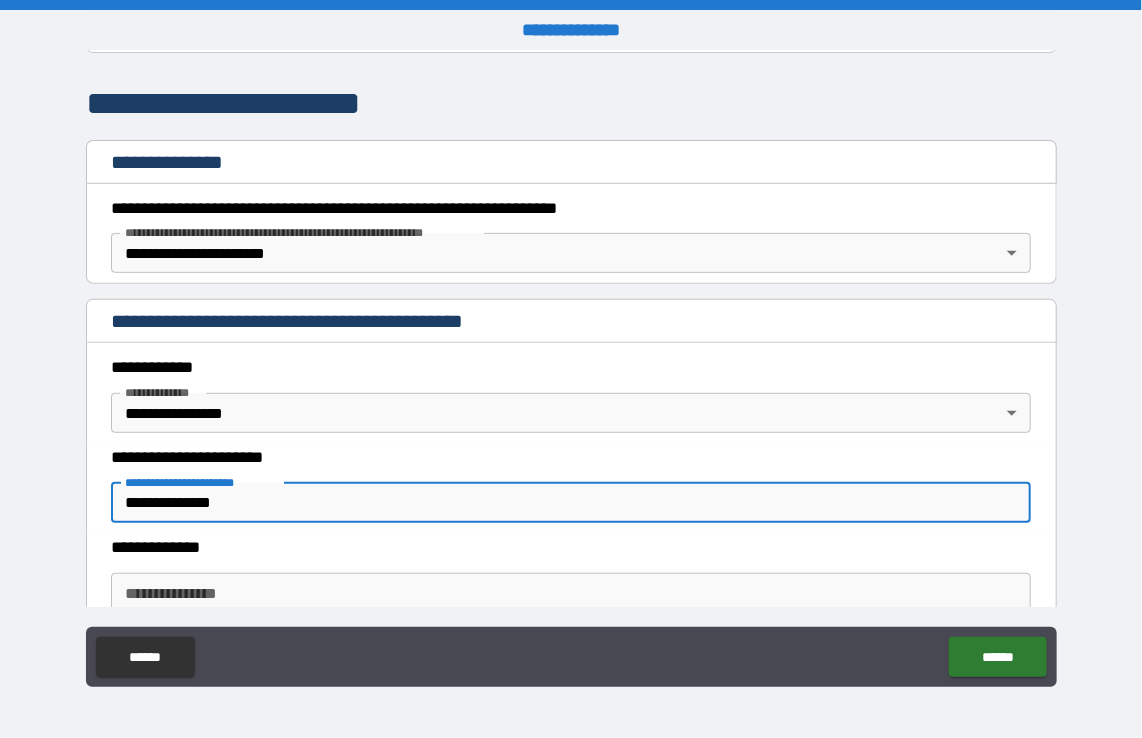 type on "**********" 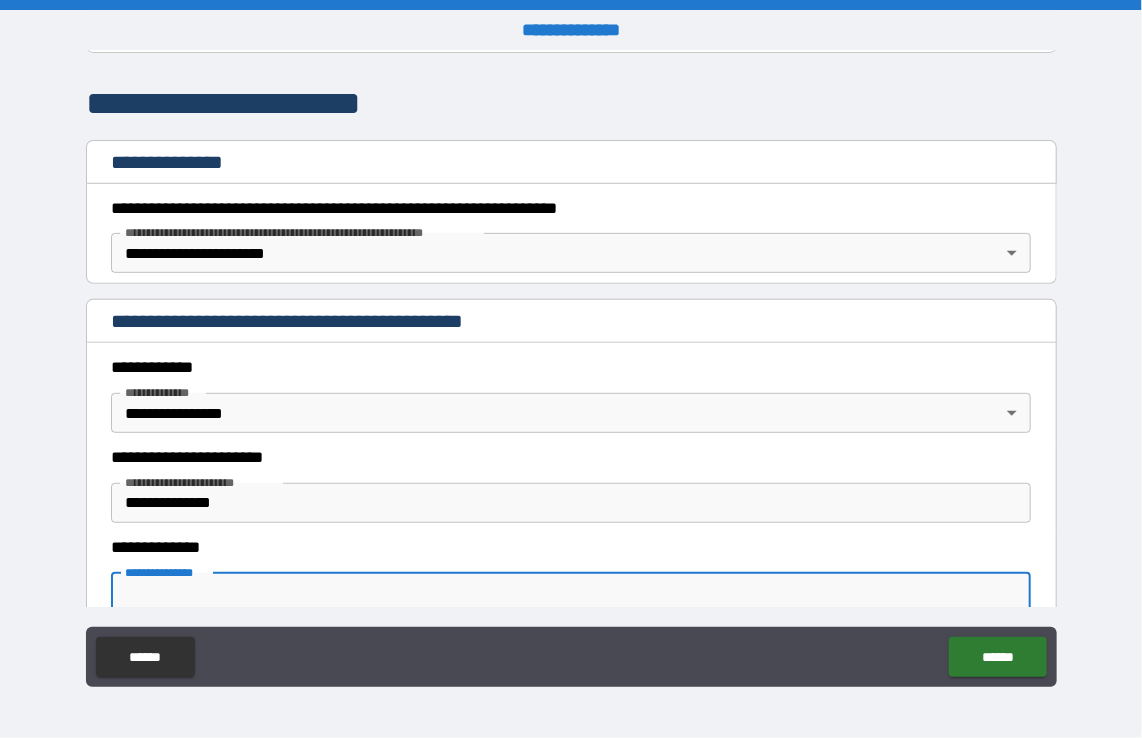scroll, scrollTop: 247, scrollLeft: 0, axis: vertical 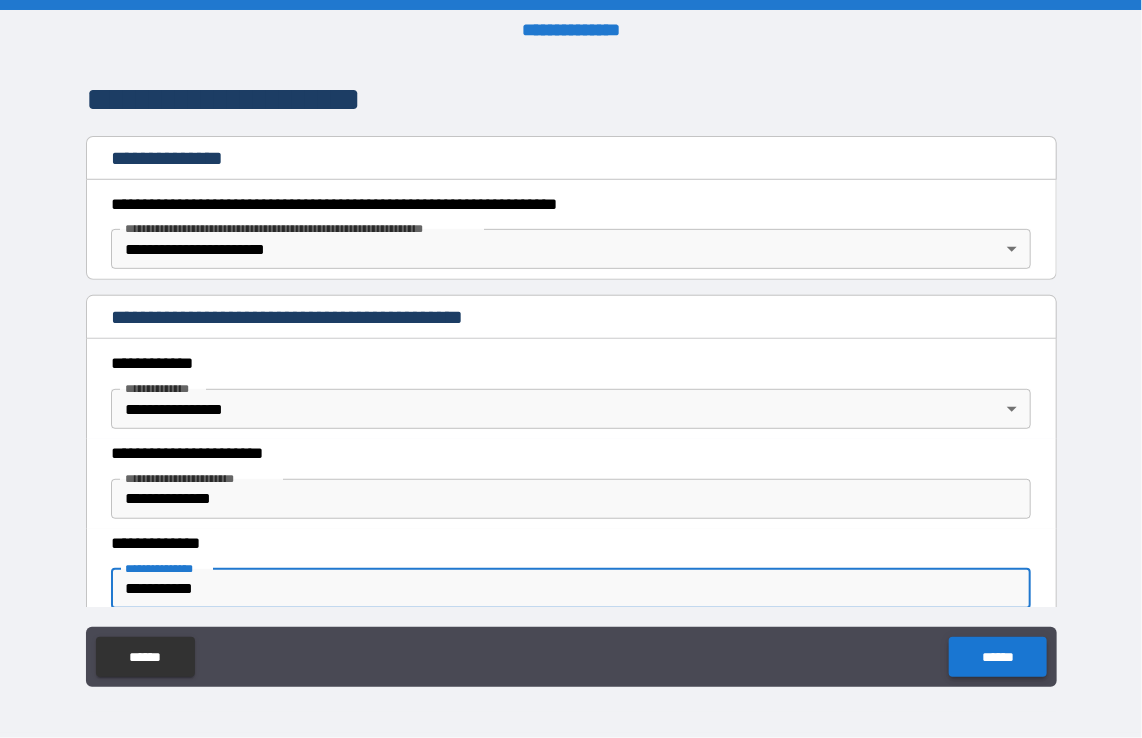 type on "**********" 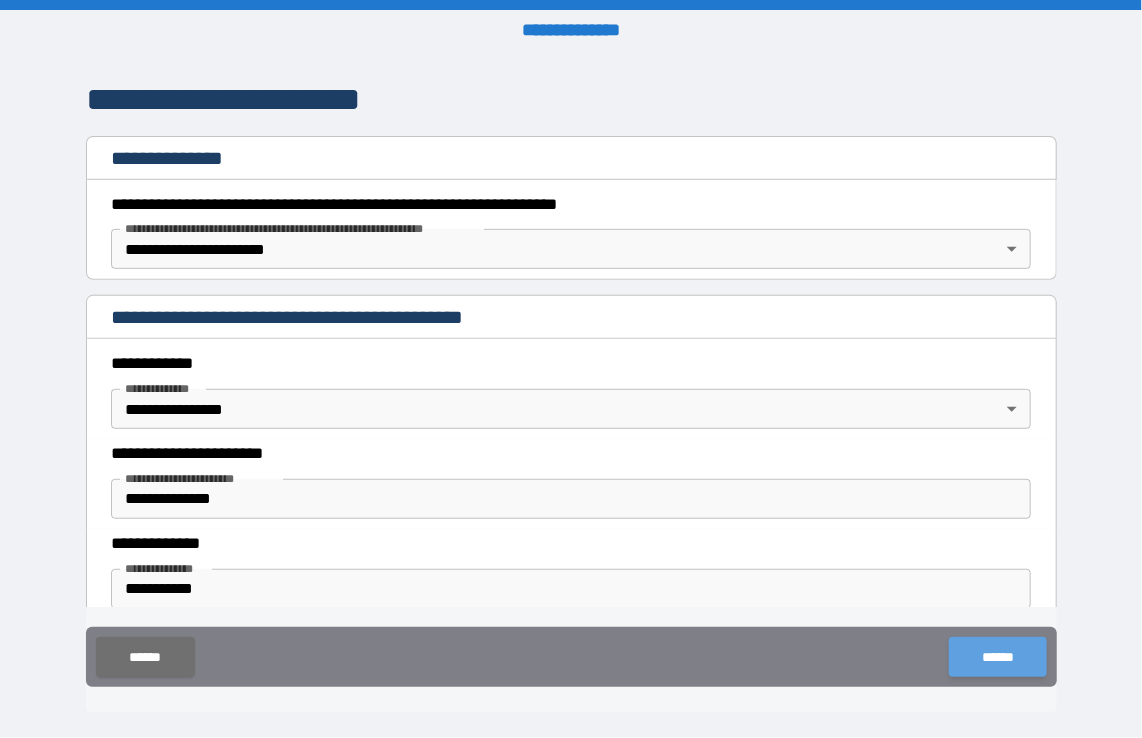 click on "******" at bounding box center [997, 657] 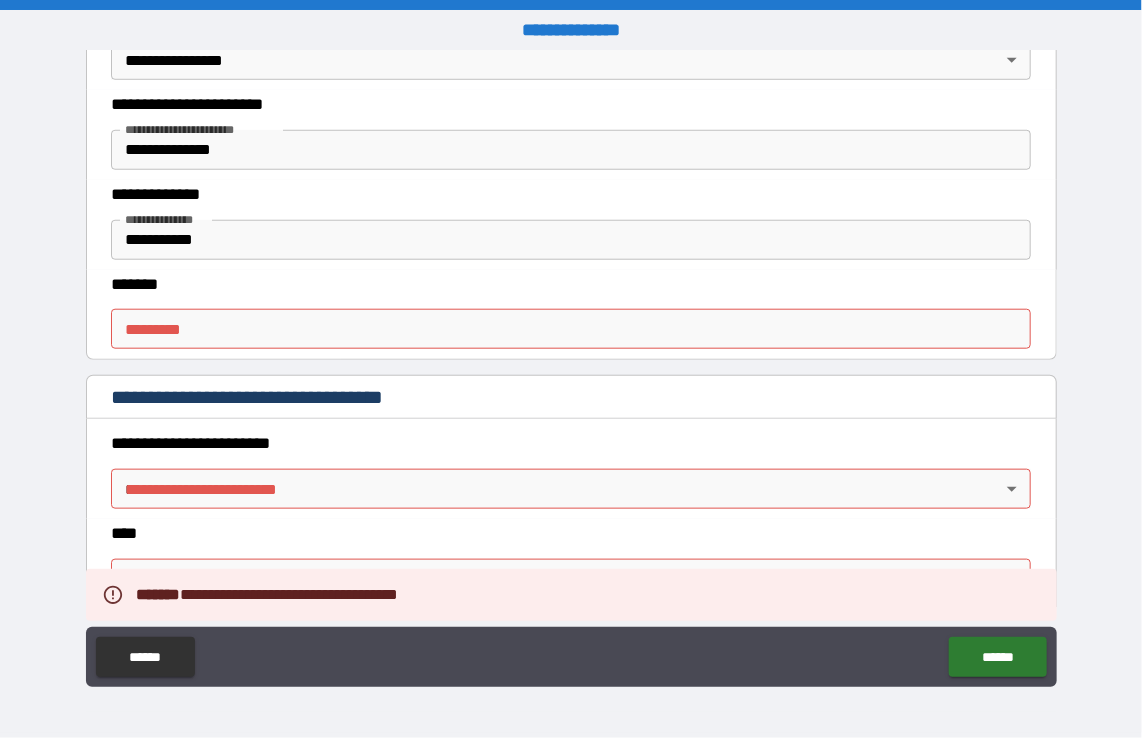 scroll, scrollTop: 595, scrollLeft: 0, axis: vertical 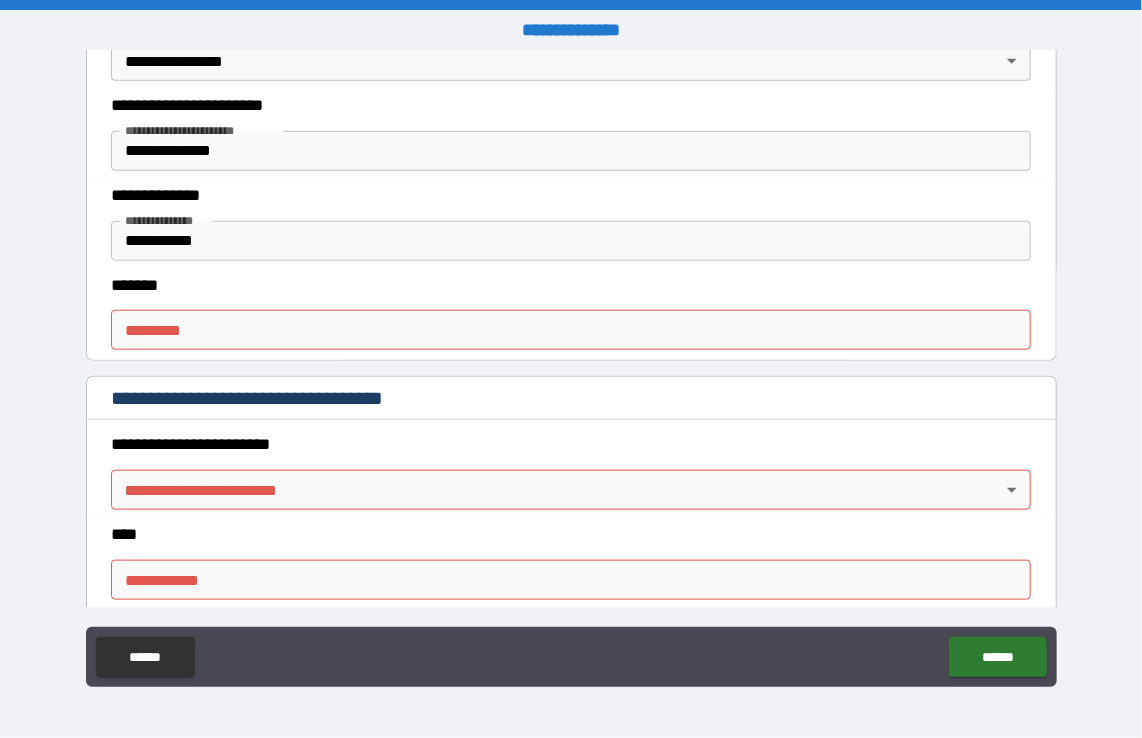 click on "*******   *" at bounding box center [571, 330] 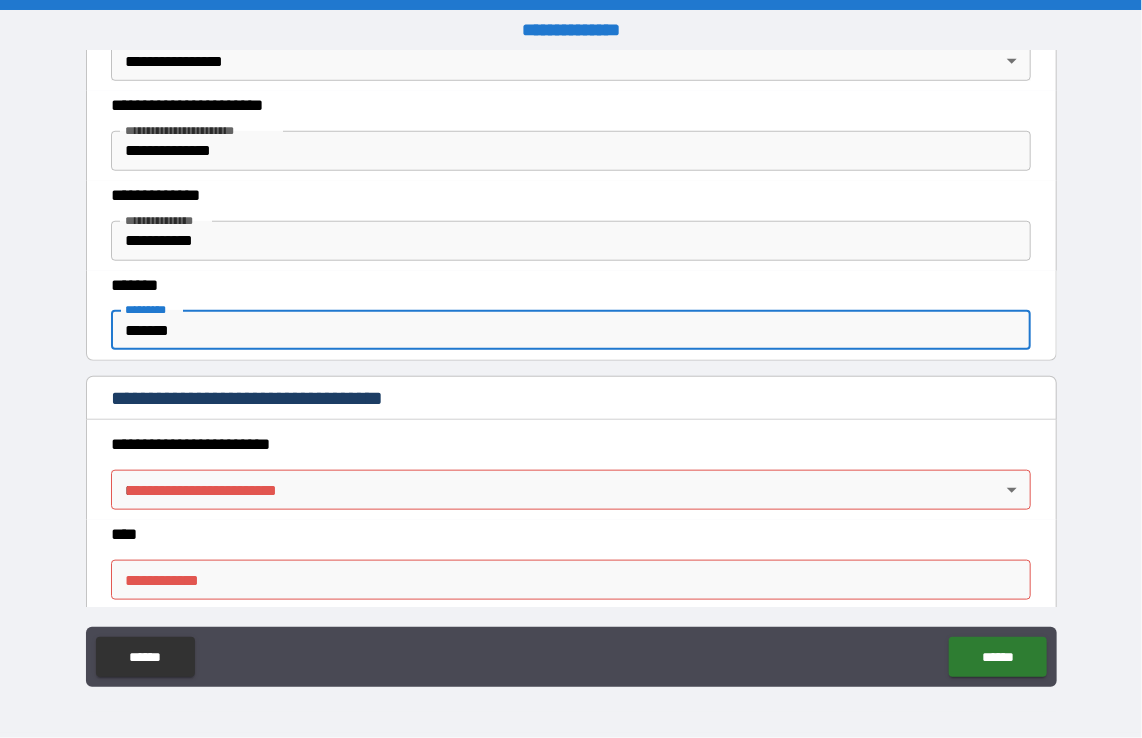 type on "*******" 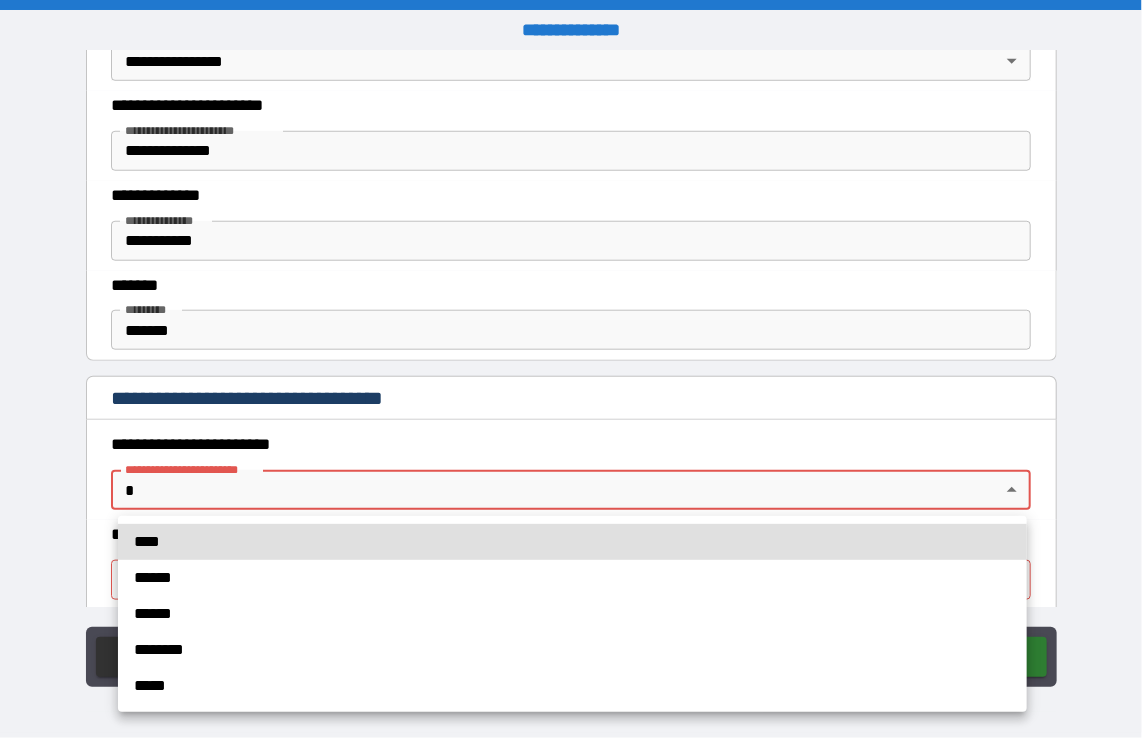 click on "**********" at bounding box center [571, 369] 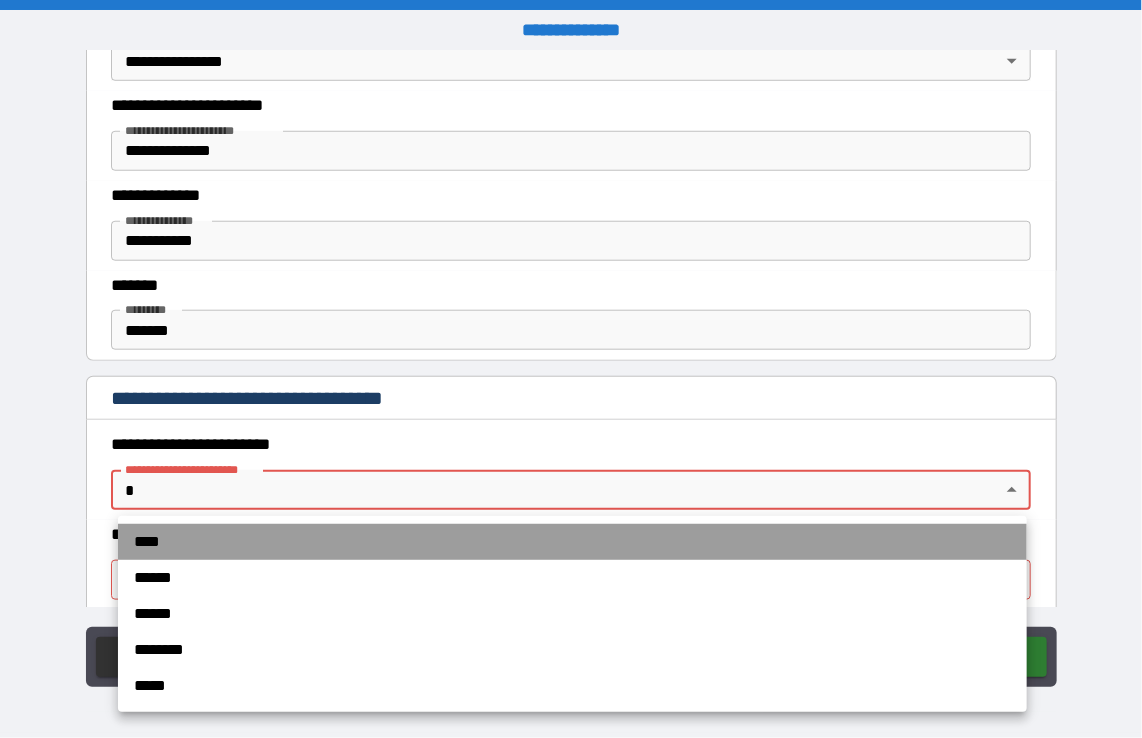 drag, startPoint x: 836, startPoint y: 537, endPoint x: 653, endPoint y: 545, distance: 183.17477 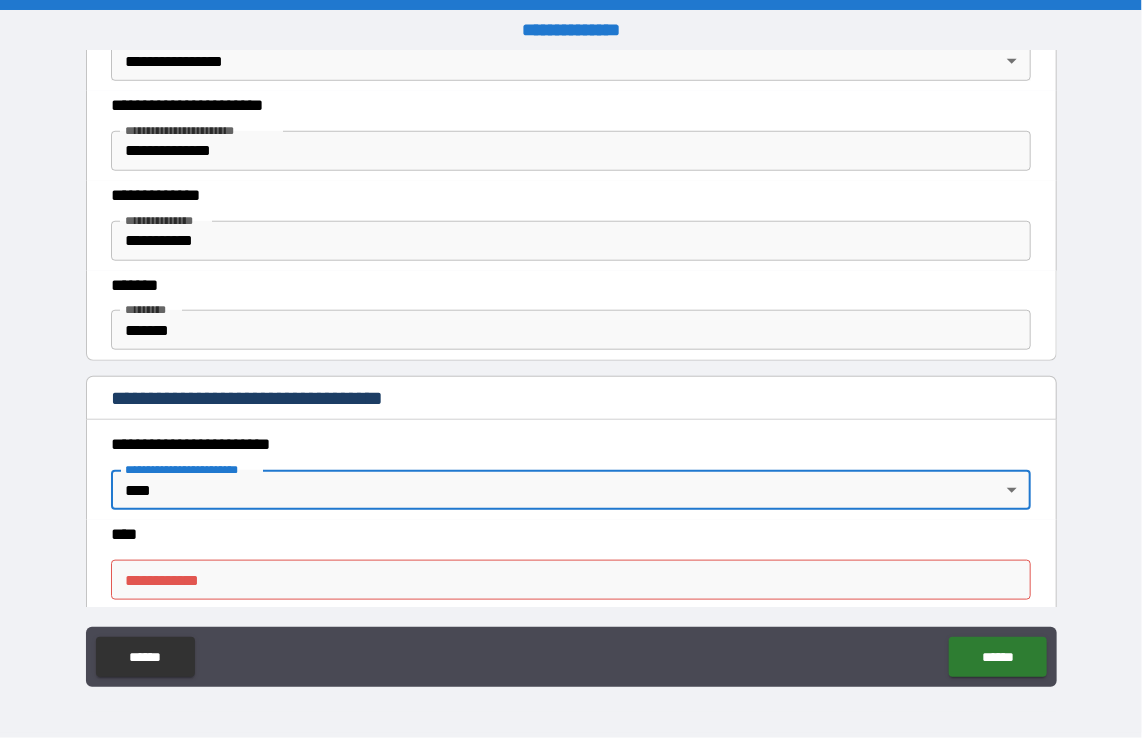 click on "**********" at bounding box center (571, 580) 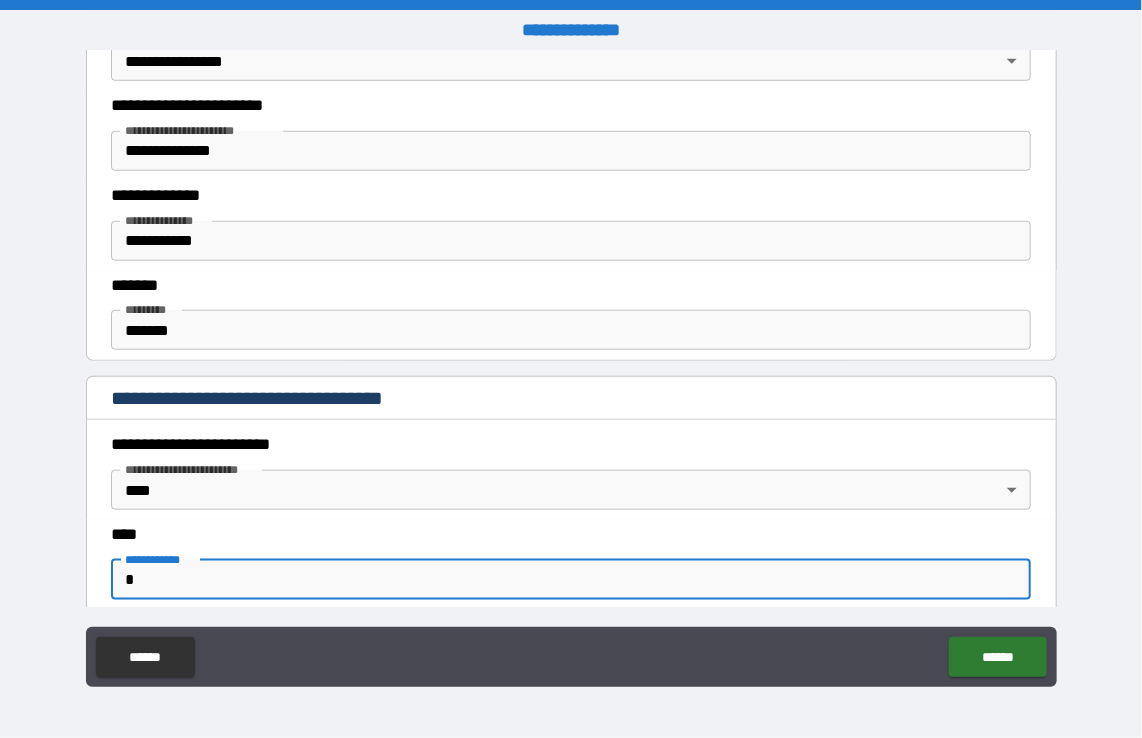 click on "*" at bounding box center (571, 580) 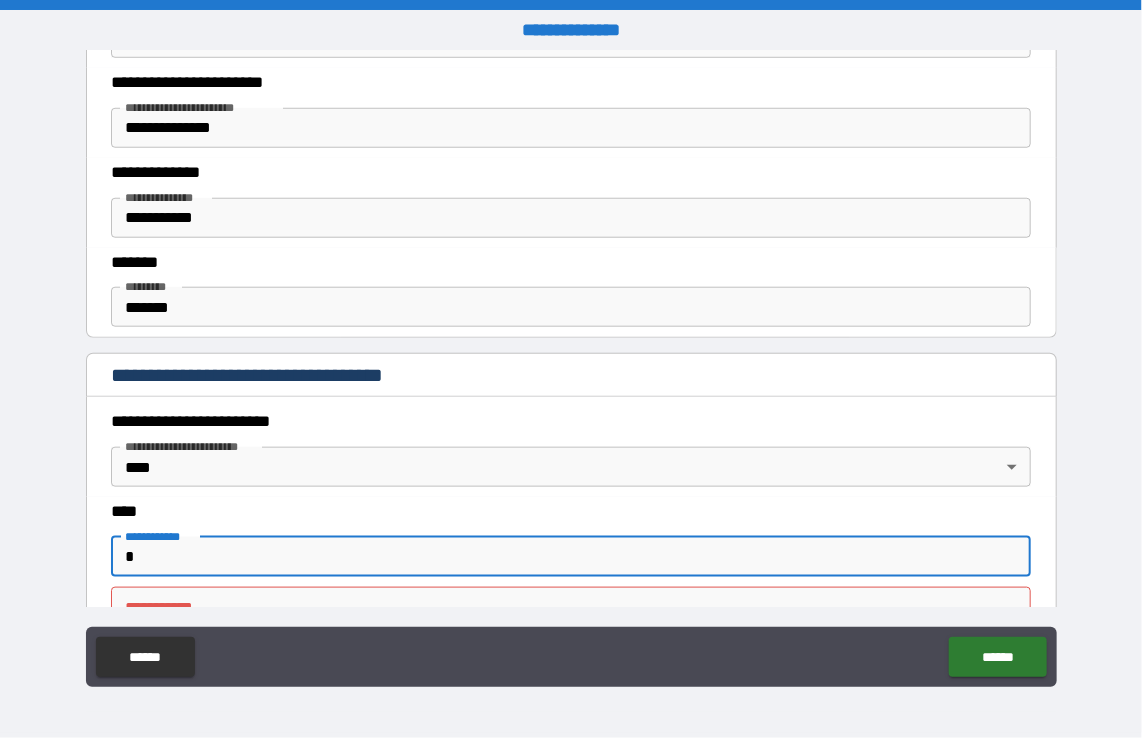 click on "*" at bounding box center (571, 557) 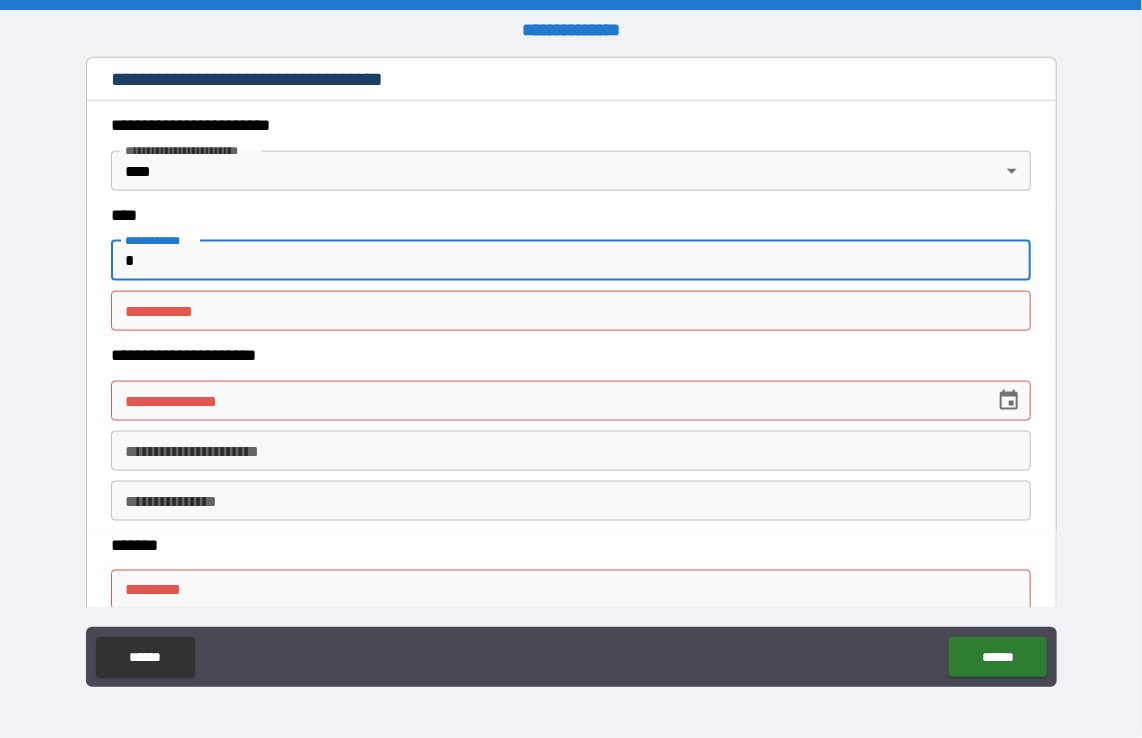 scroll, scrollTop: 914, scrollLeft: 0, axis: vertical 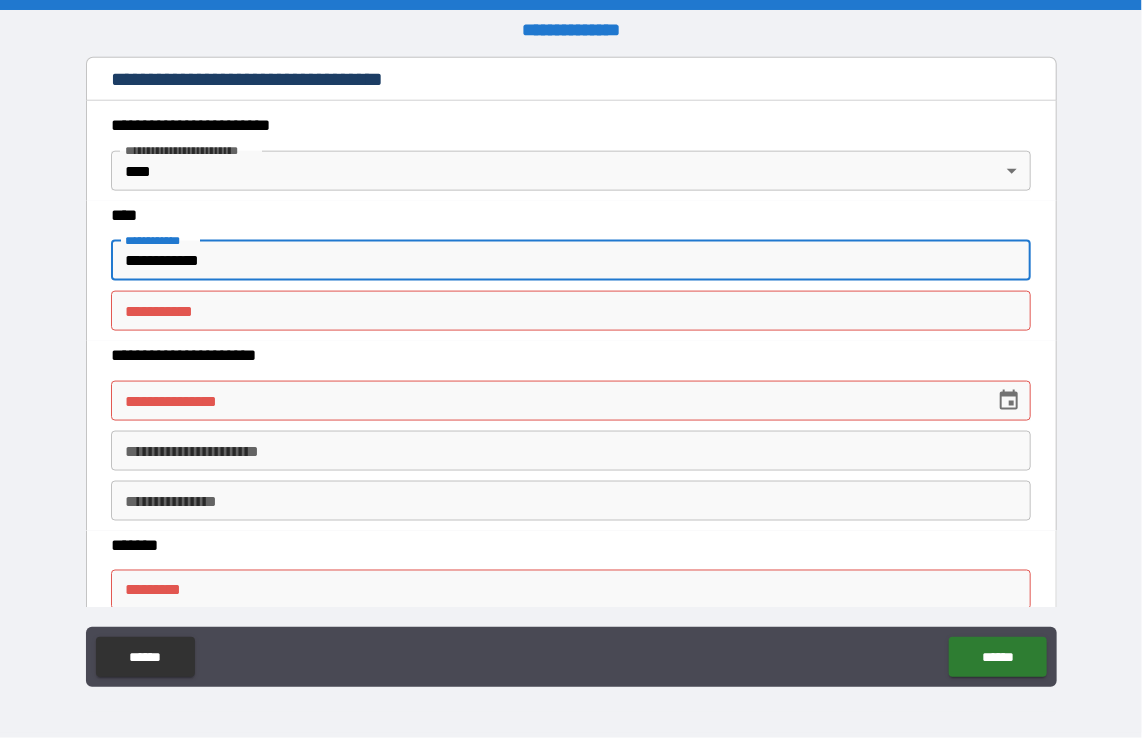 type on "**********" 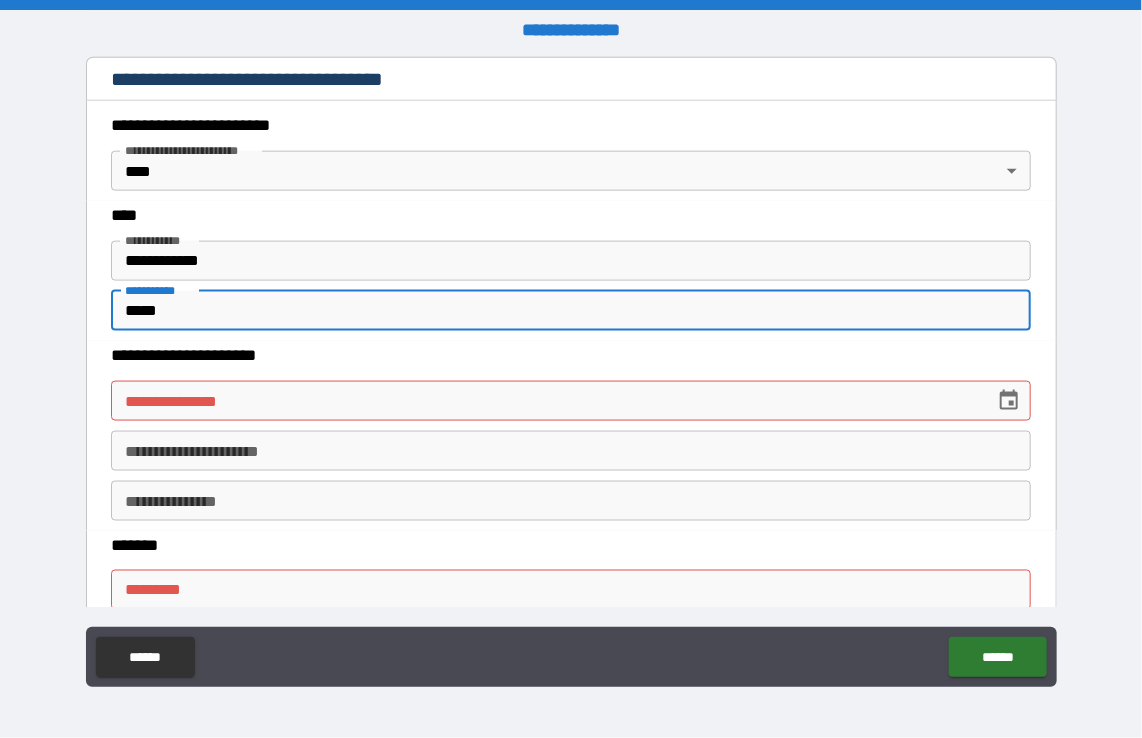 type on "*****" 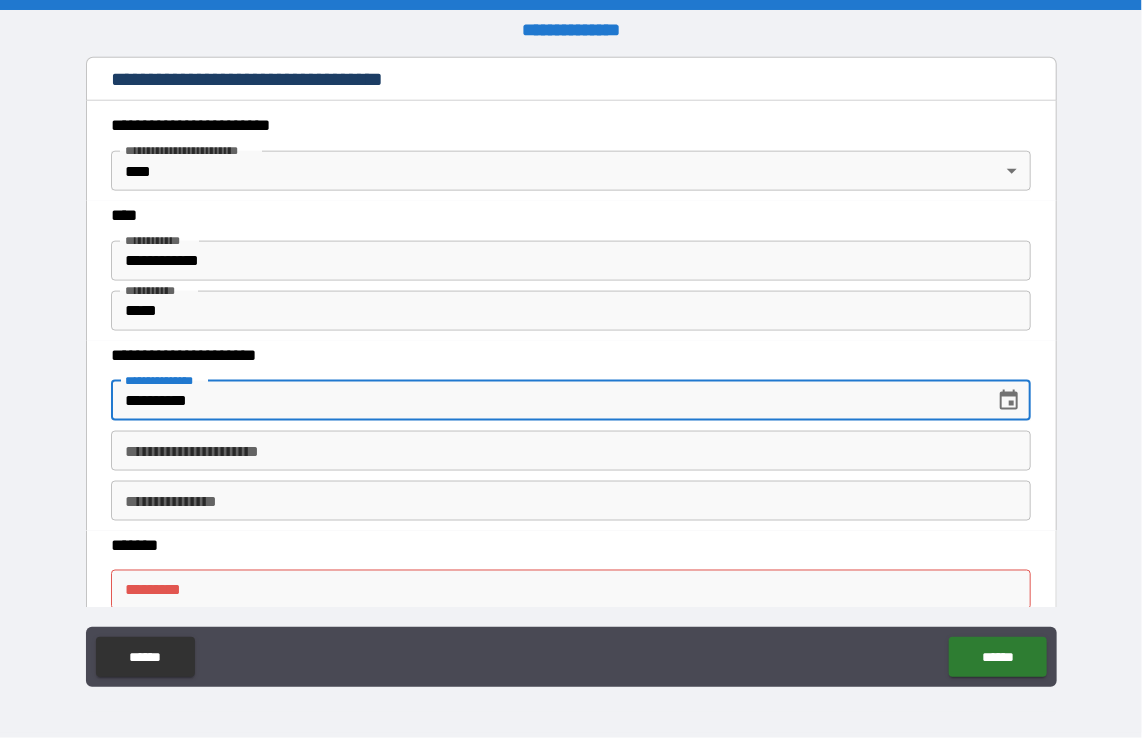type on "**********" 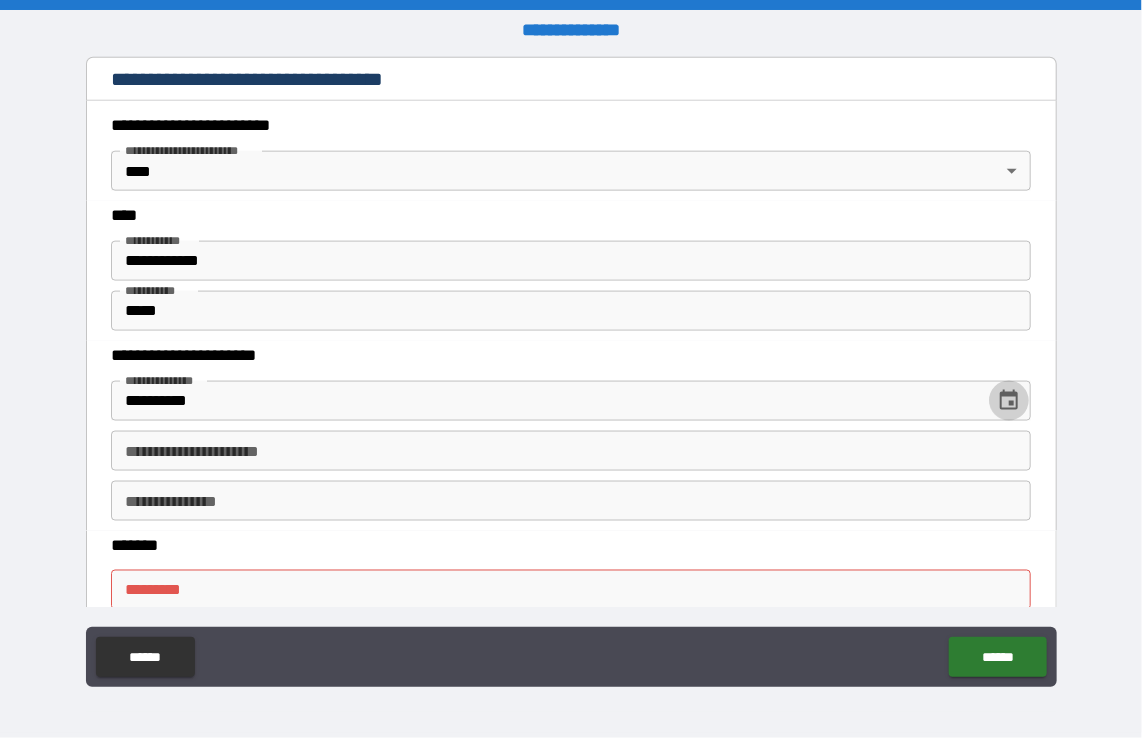 type 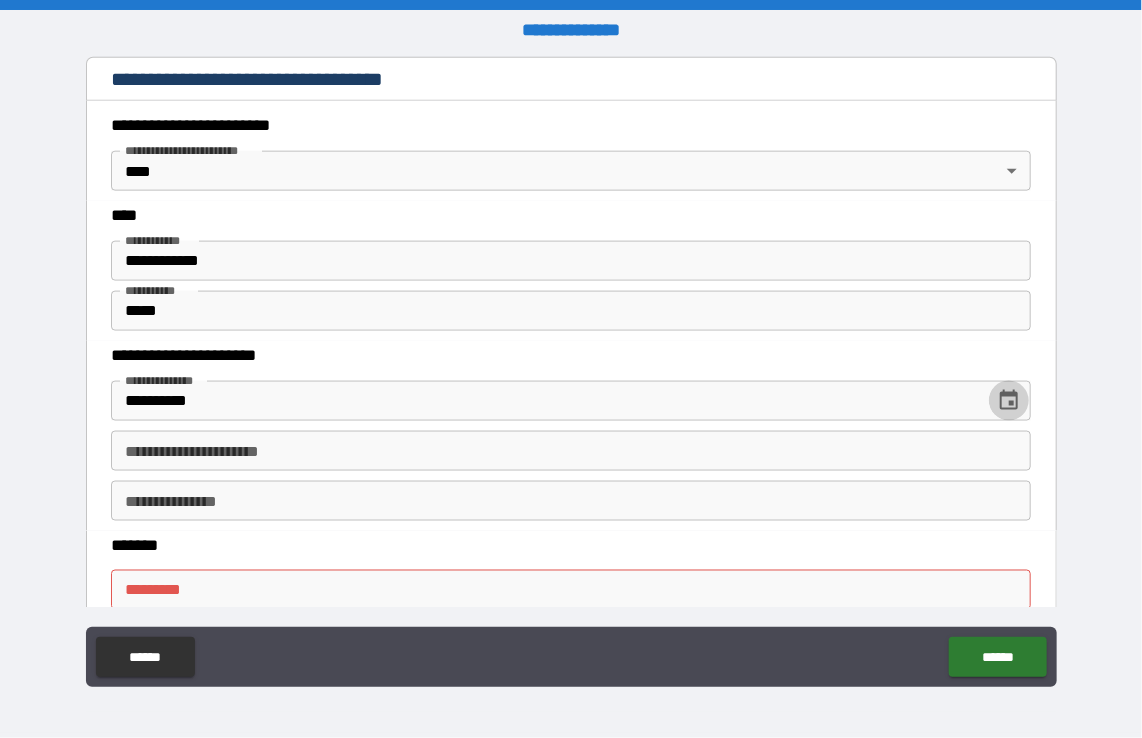 click on "**********" at bounding box center [571, 451] 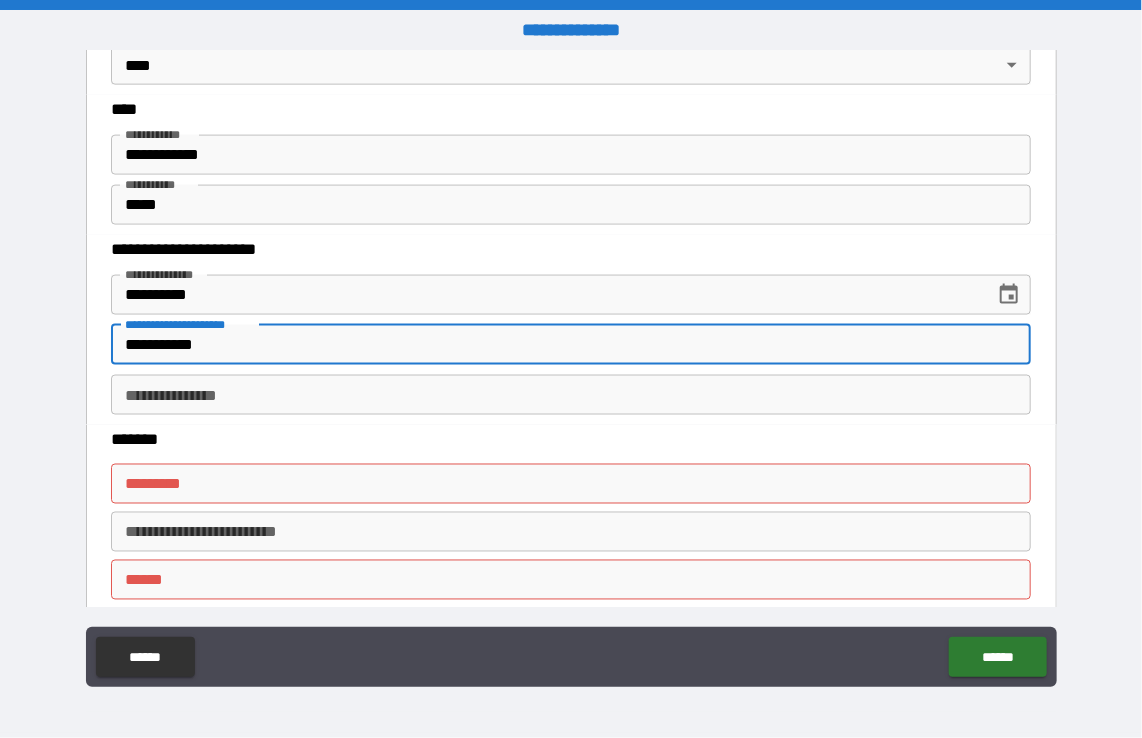 scroll, scrollTop: 1022, scrollLeft: 0, axis: vertical 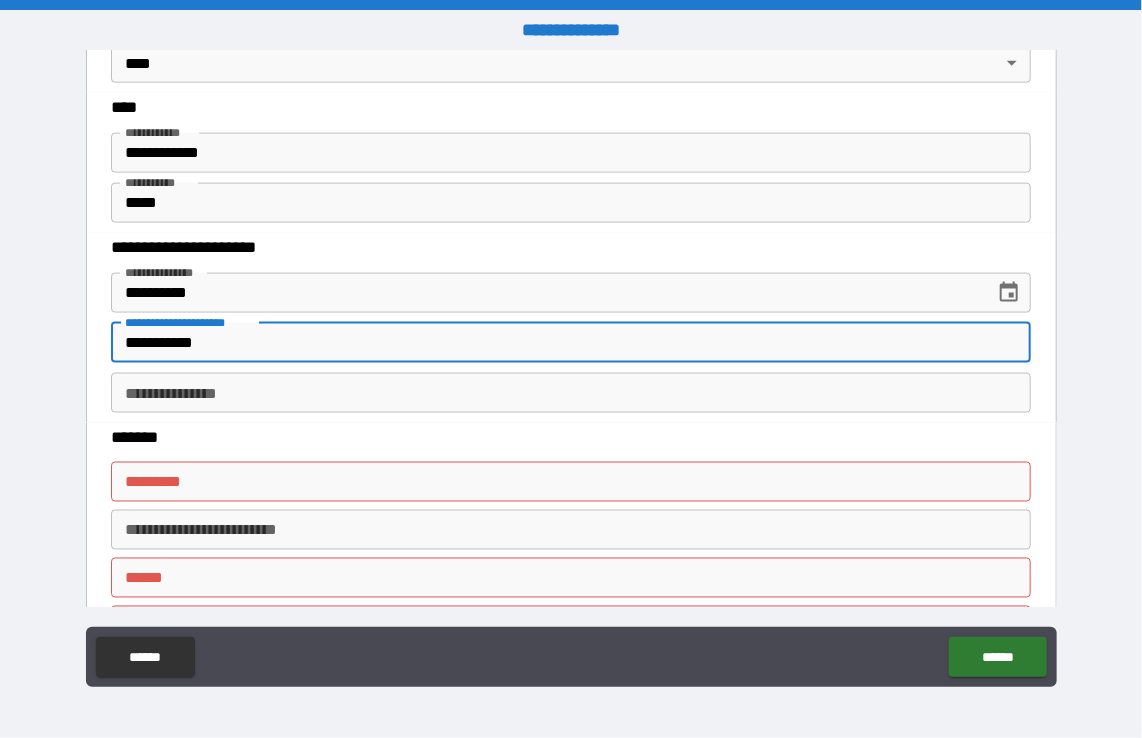 type on "**********" 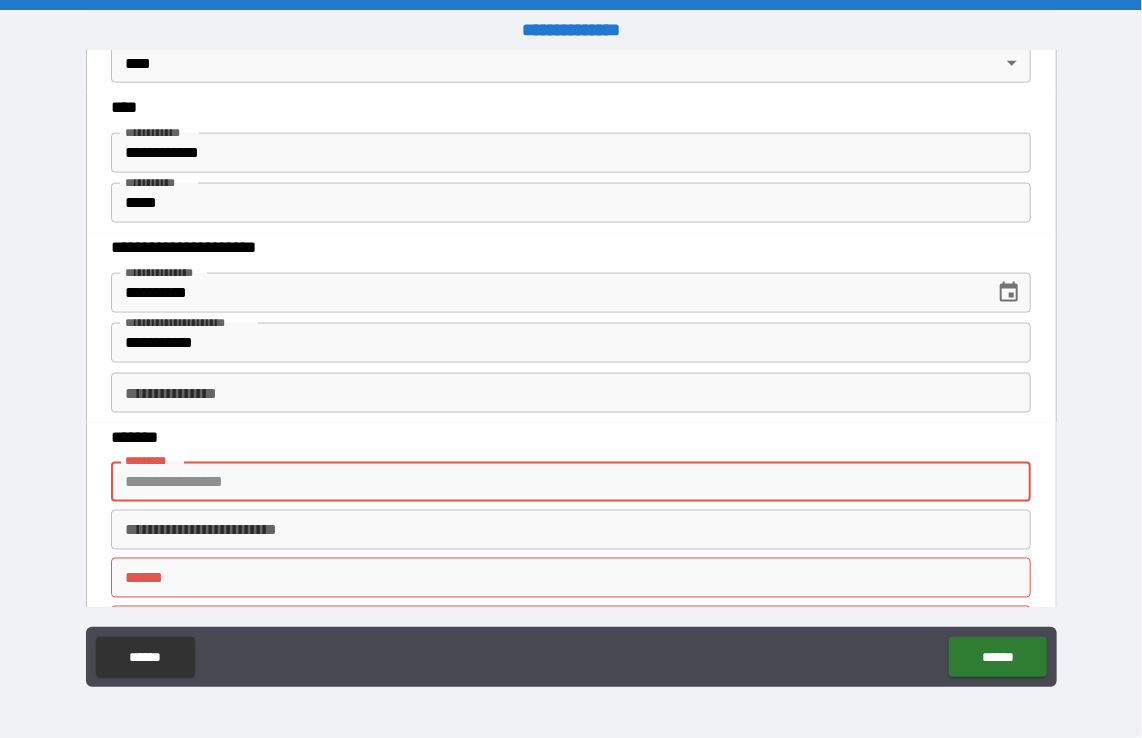 type on "**********" 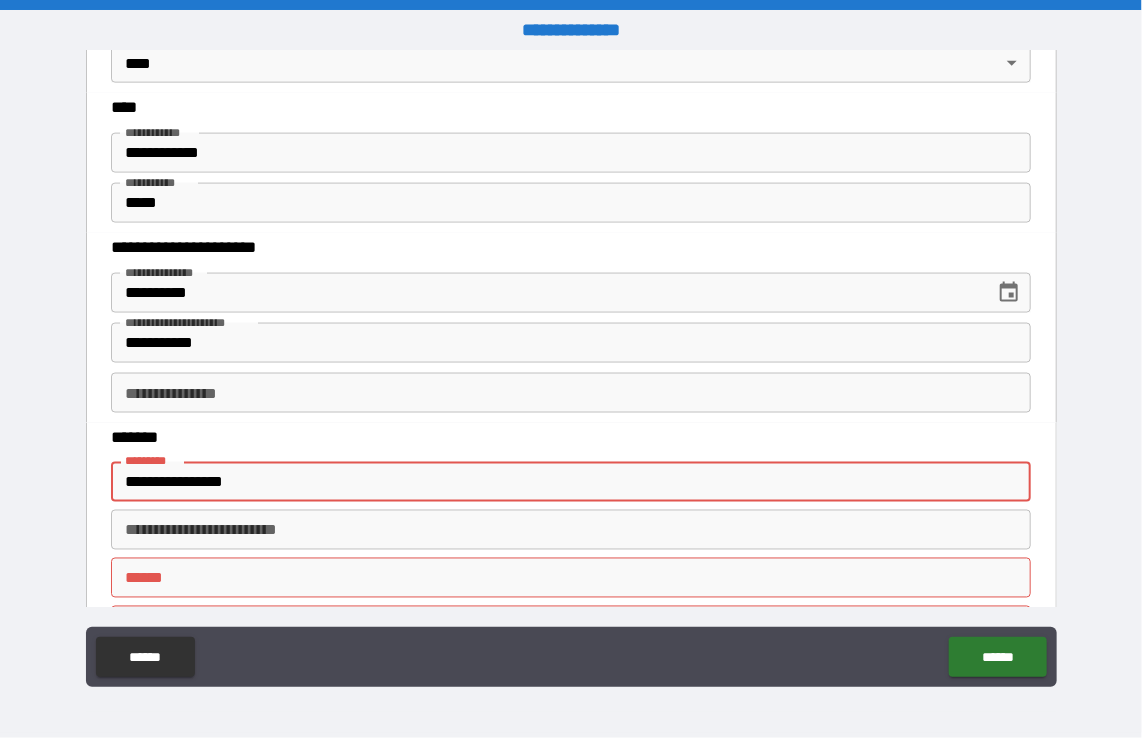 type on "******" 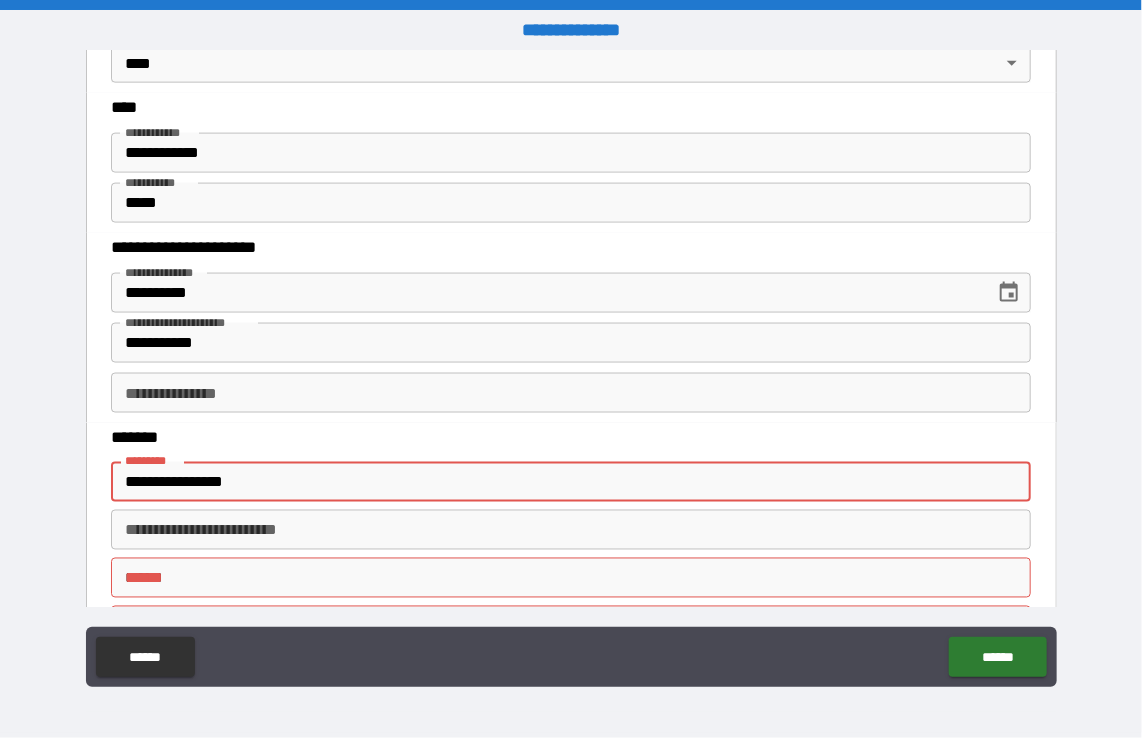 type on "**" 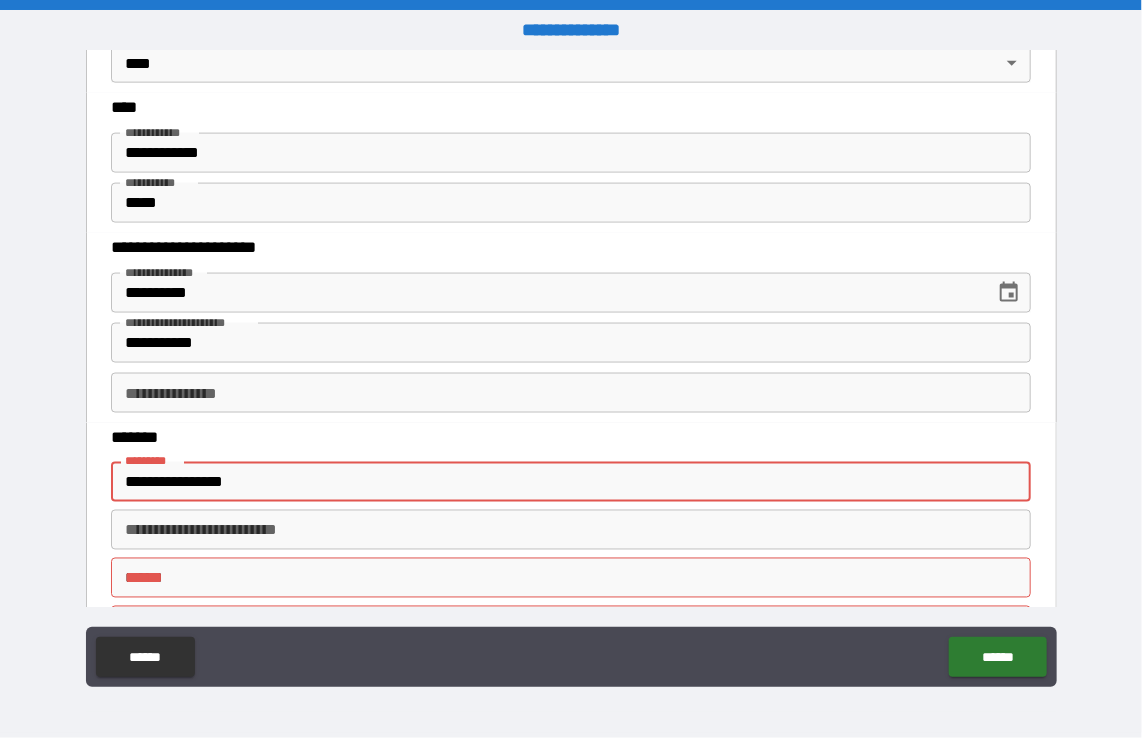 type on "*****" 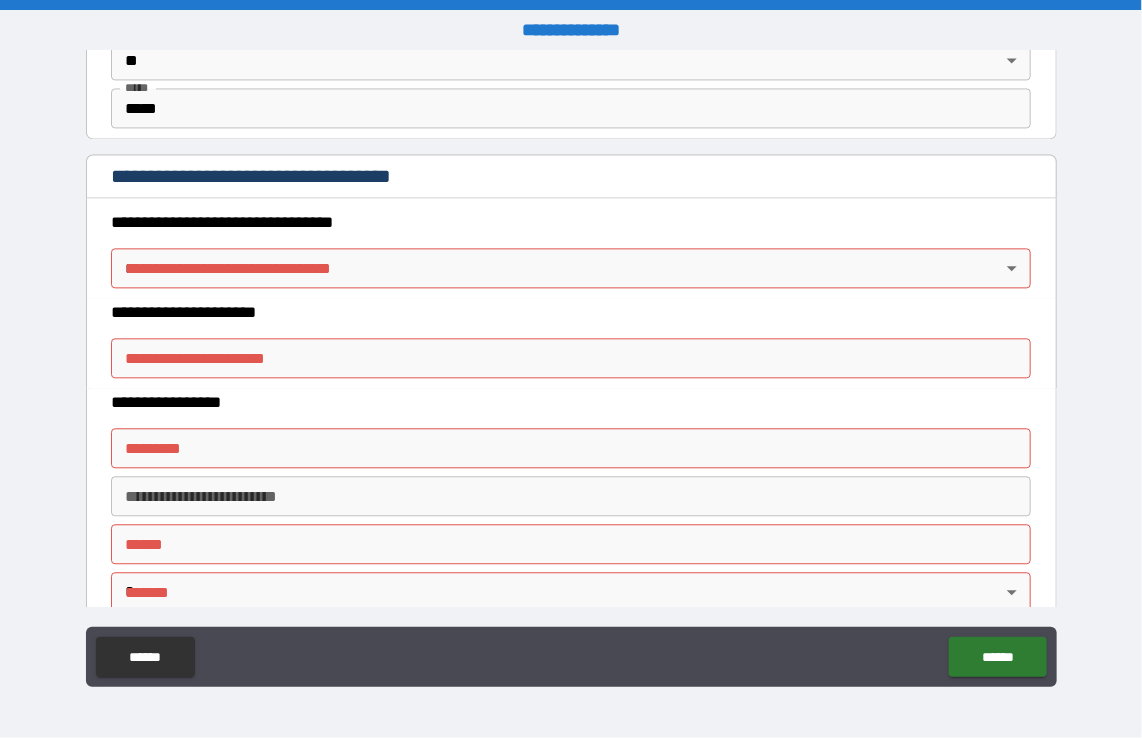 scroll, scrollTop: 1596, scrollLeft: 0, axis: vertical 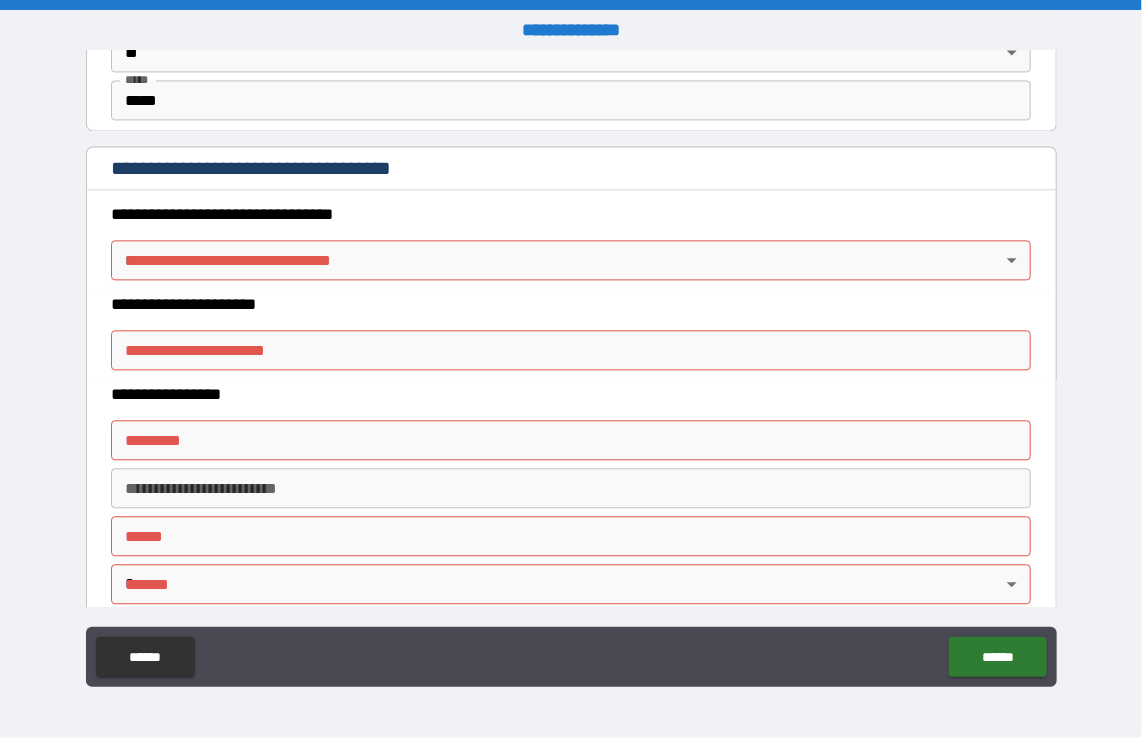 click on "**********" at bounding box center [571, 369] 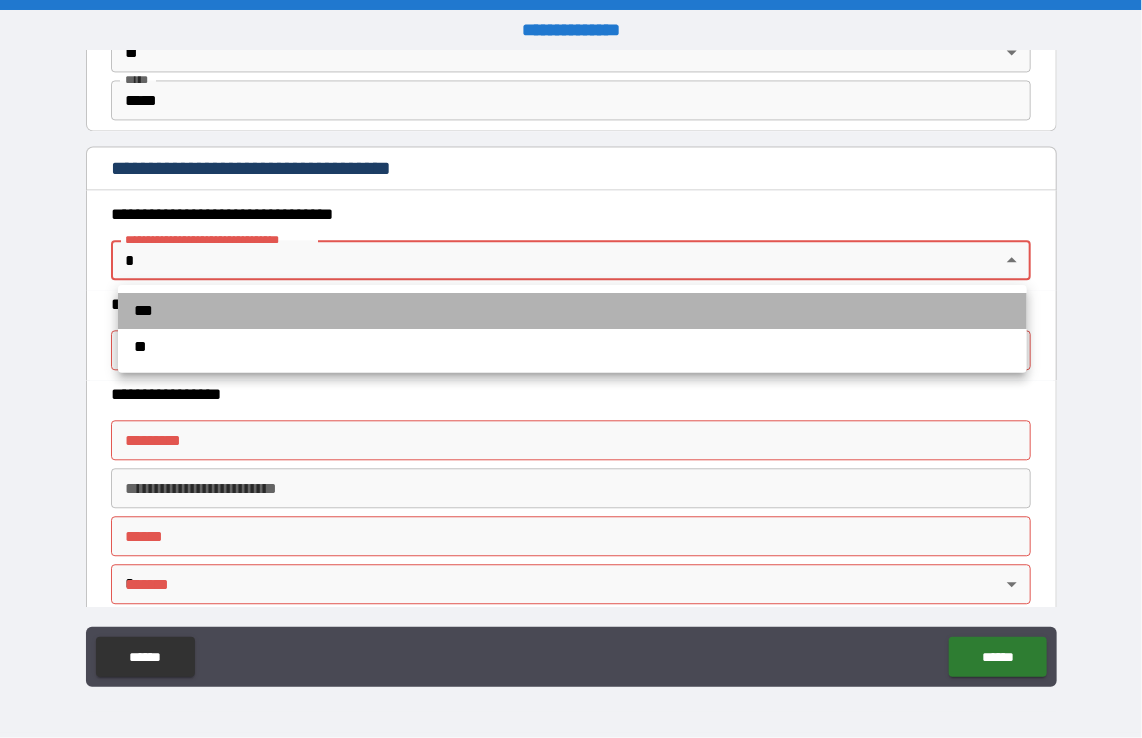 click on "***" at bounding box center [572, 311] 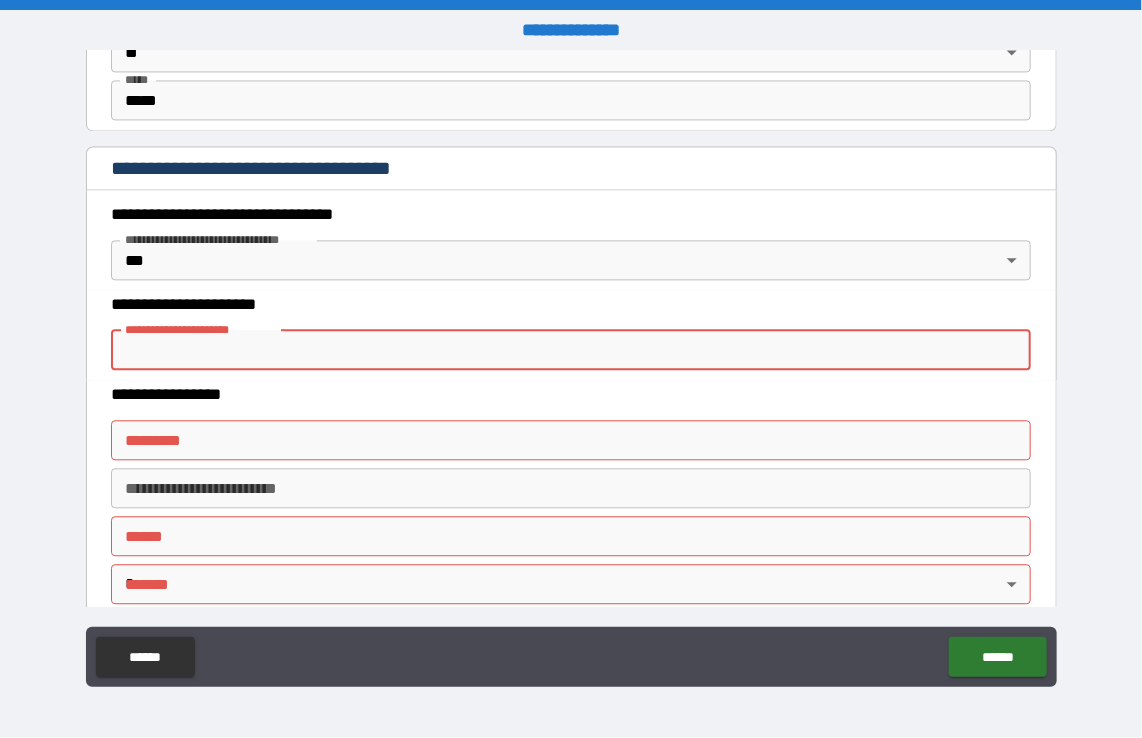 click on "**********" at bounding box center [571, 350] 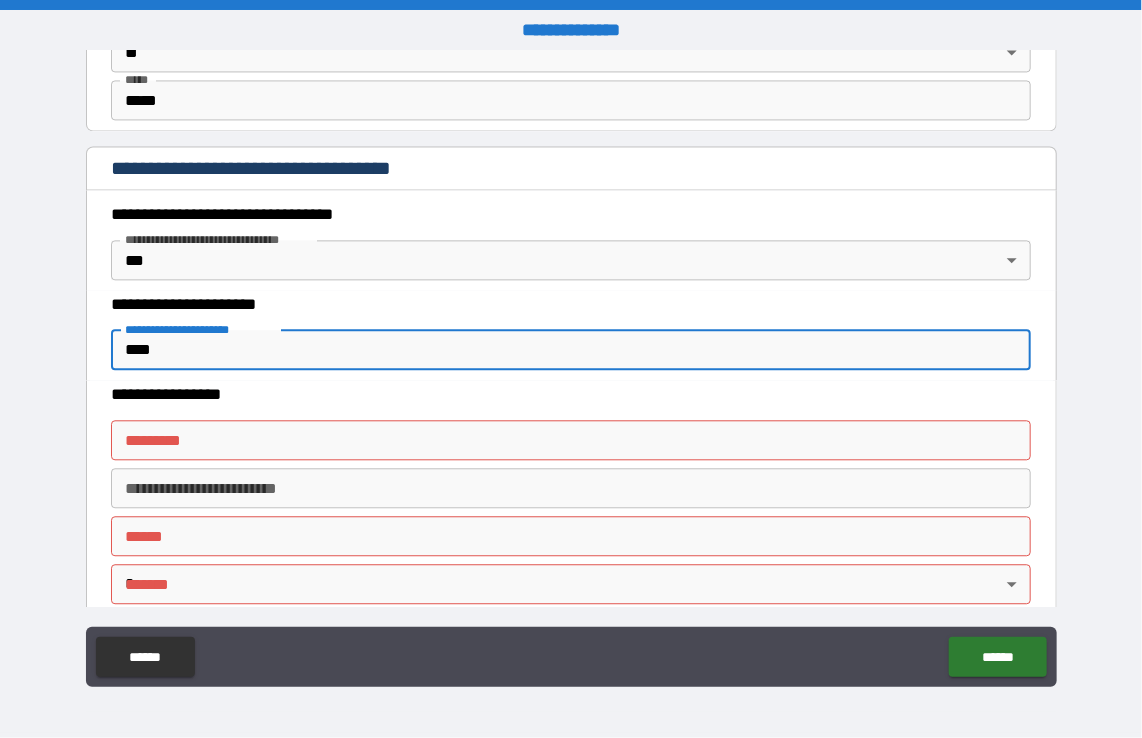 type on "****" 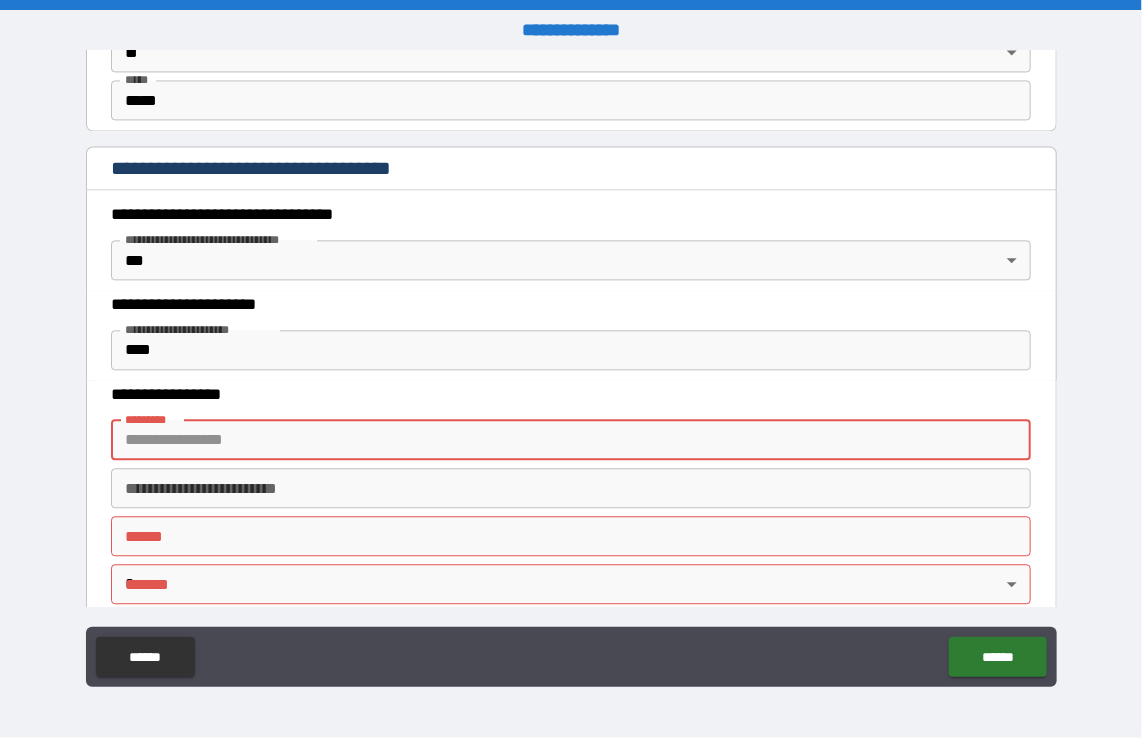 click on "*******   *" at bounding box center [571, 440] 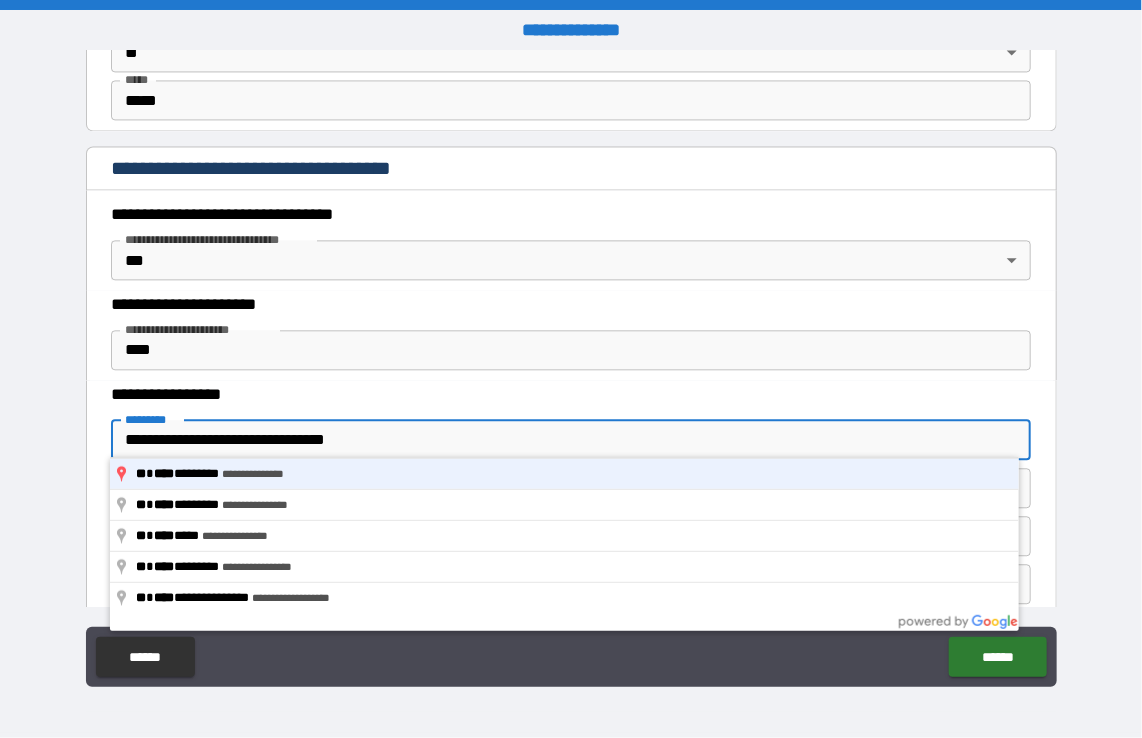 type on "**********" 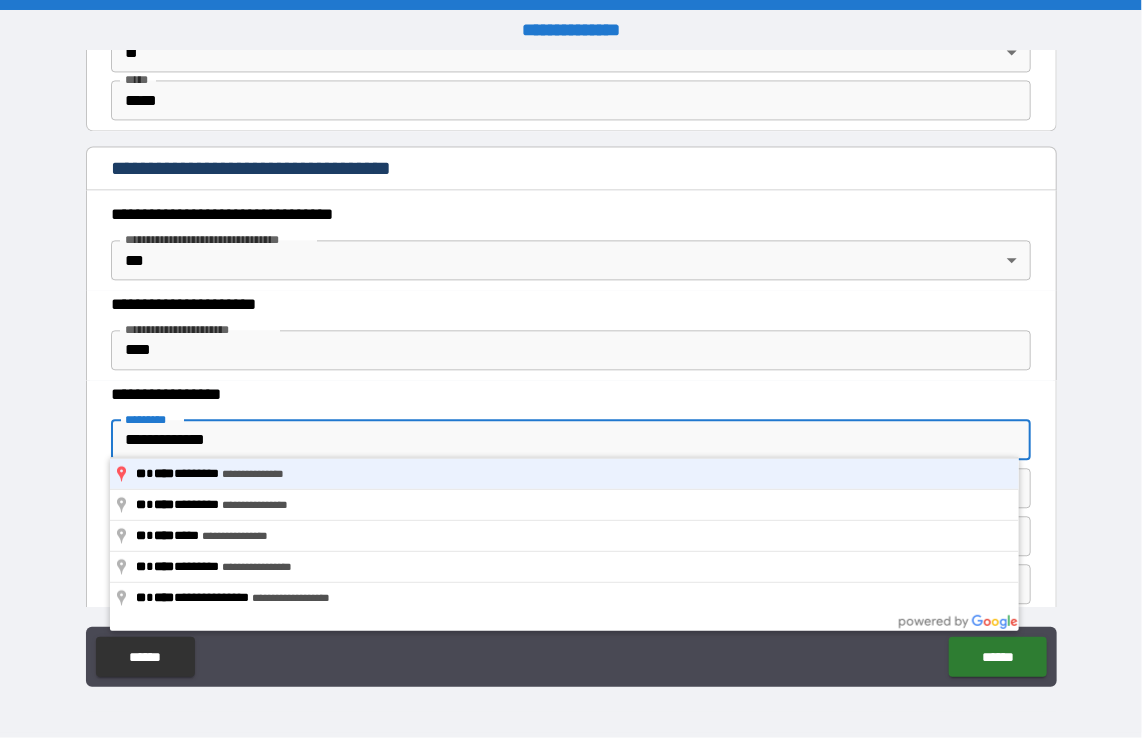 type on "******" 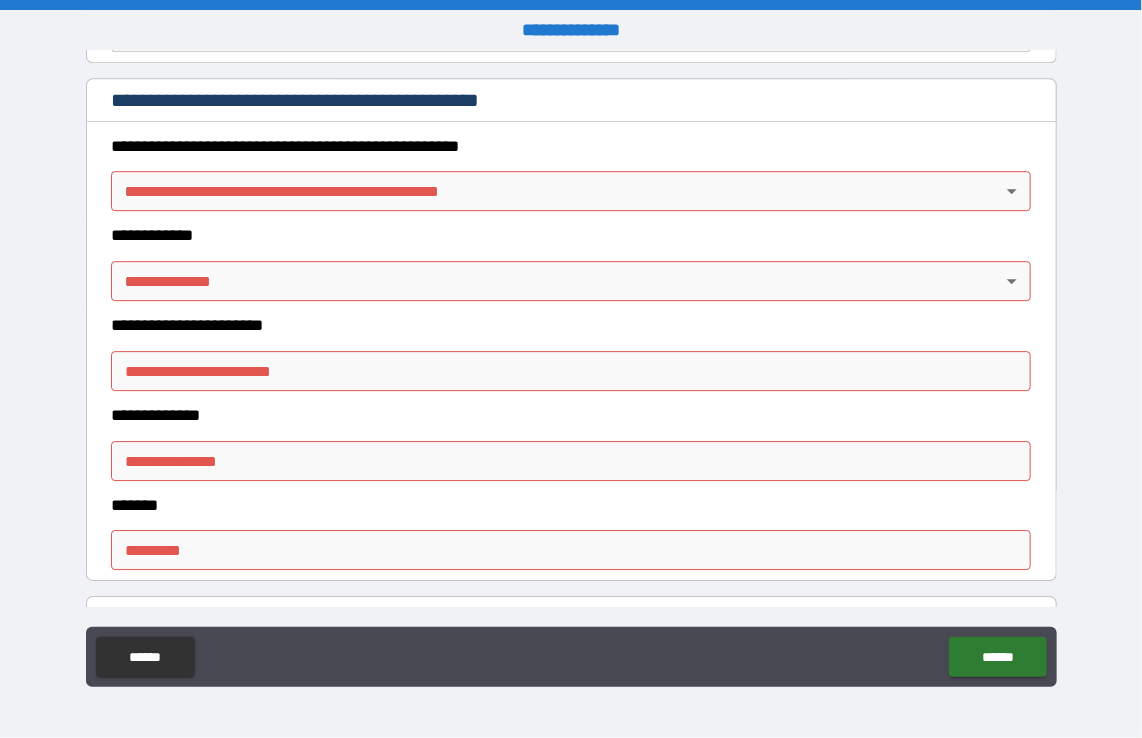 scroll, scrollTop: 2196, scrollLeft: 0, axis: vertical 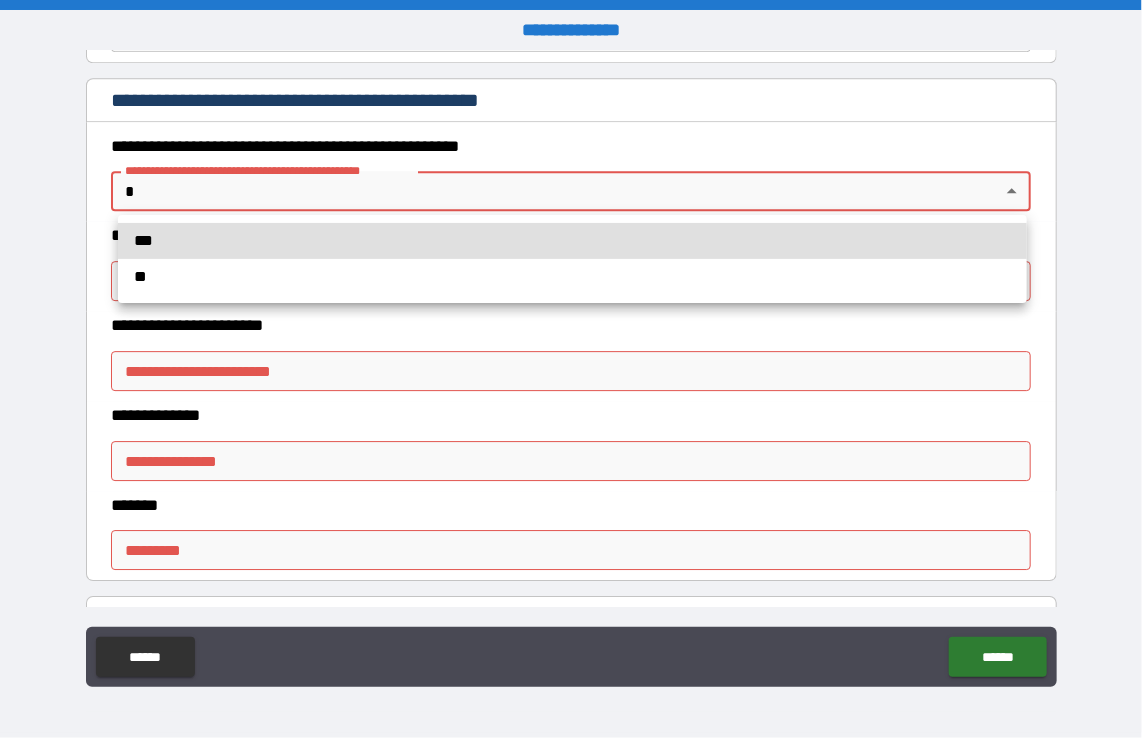 click on "**********" at bounding box center [571, 369] 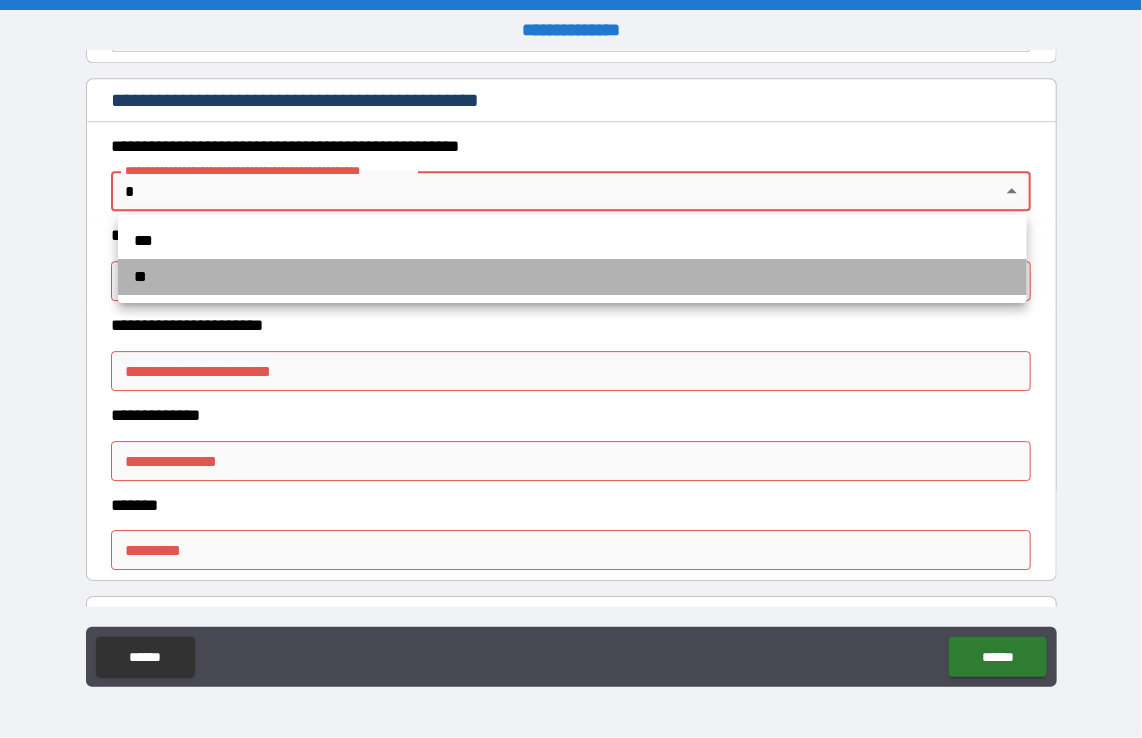 click on "**" at bounding box center [572, 277] 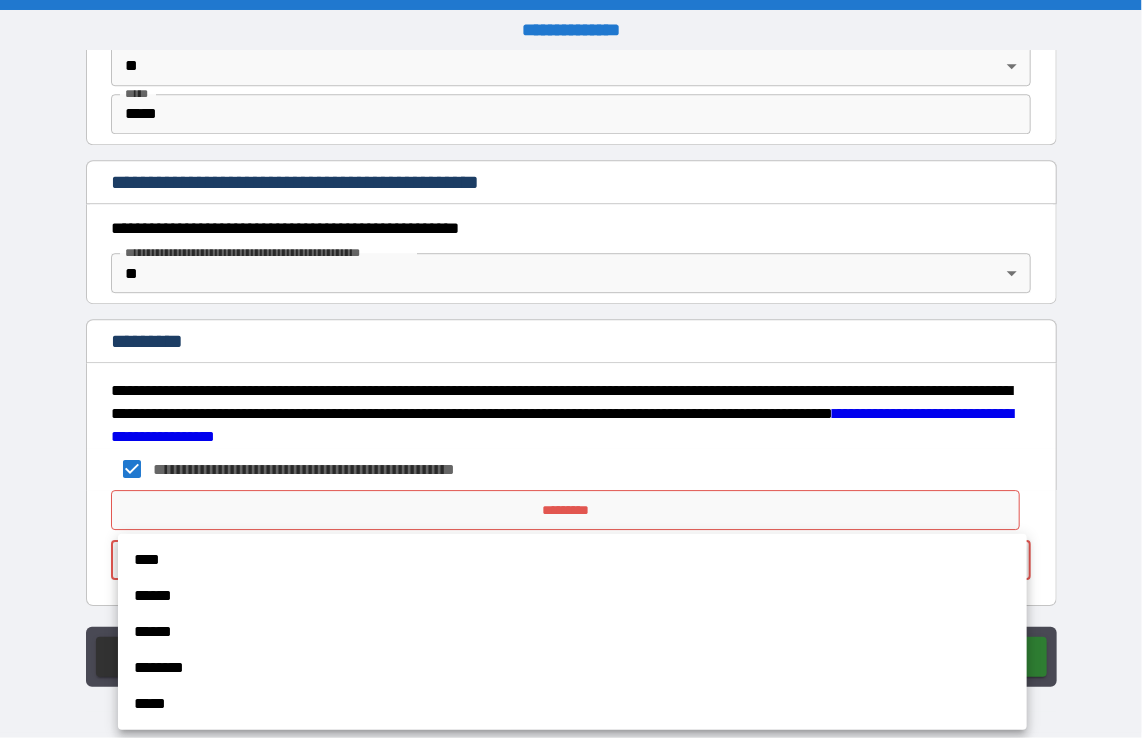 click on "**********" at bounding box center (571, 369) 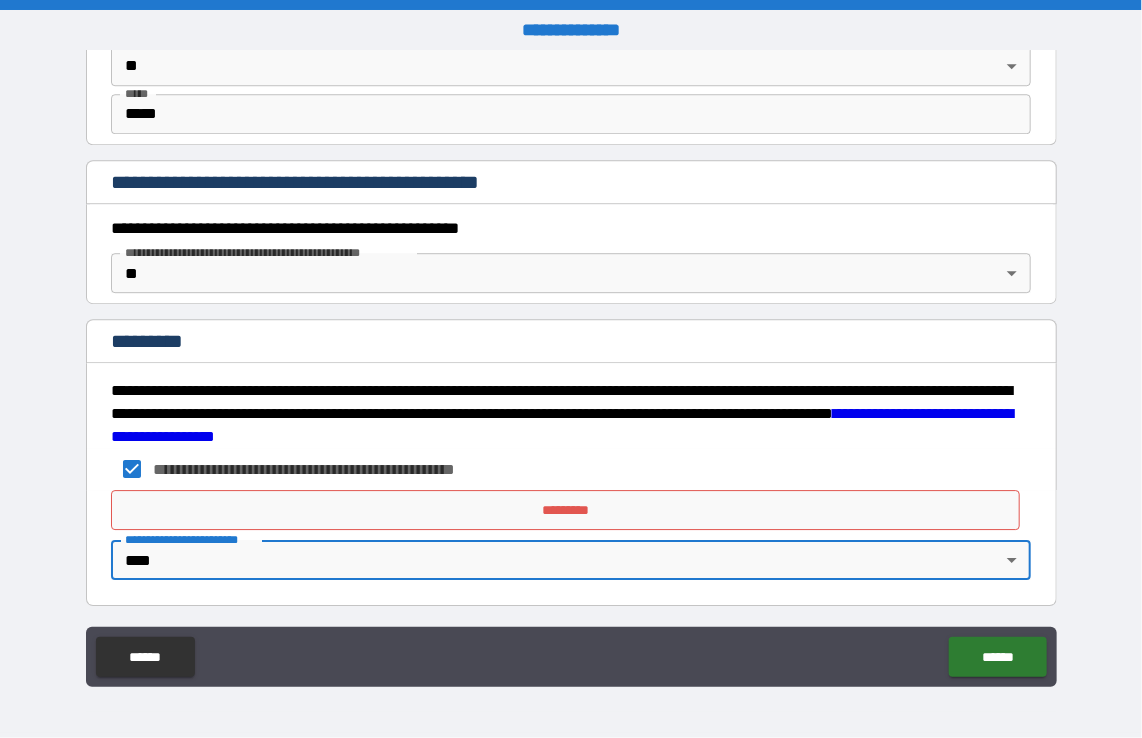 click on "*********" at bounding box center [565, 510] 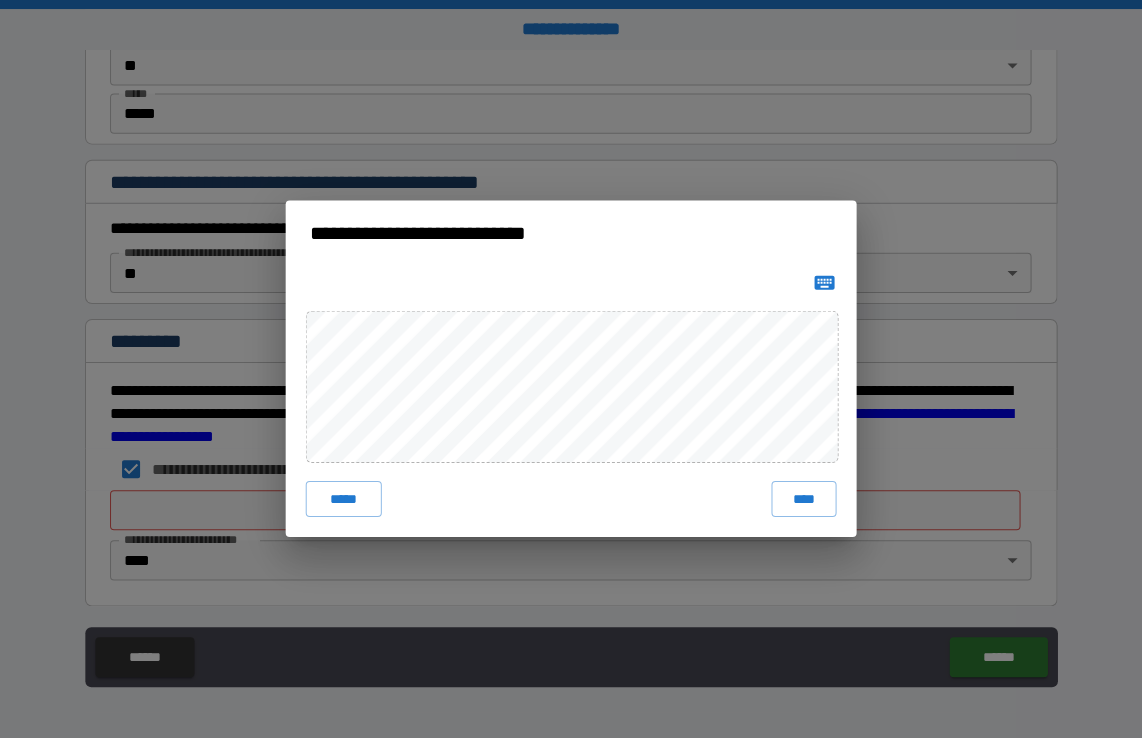 scroll, scrollTop: 0, scrollLeft: 0, axis: both 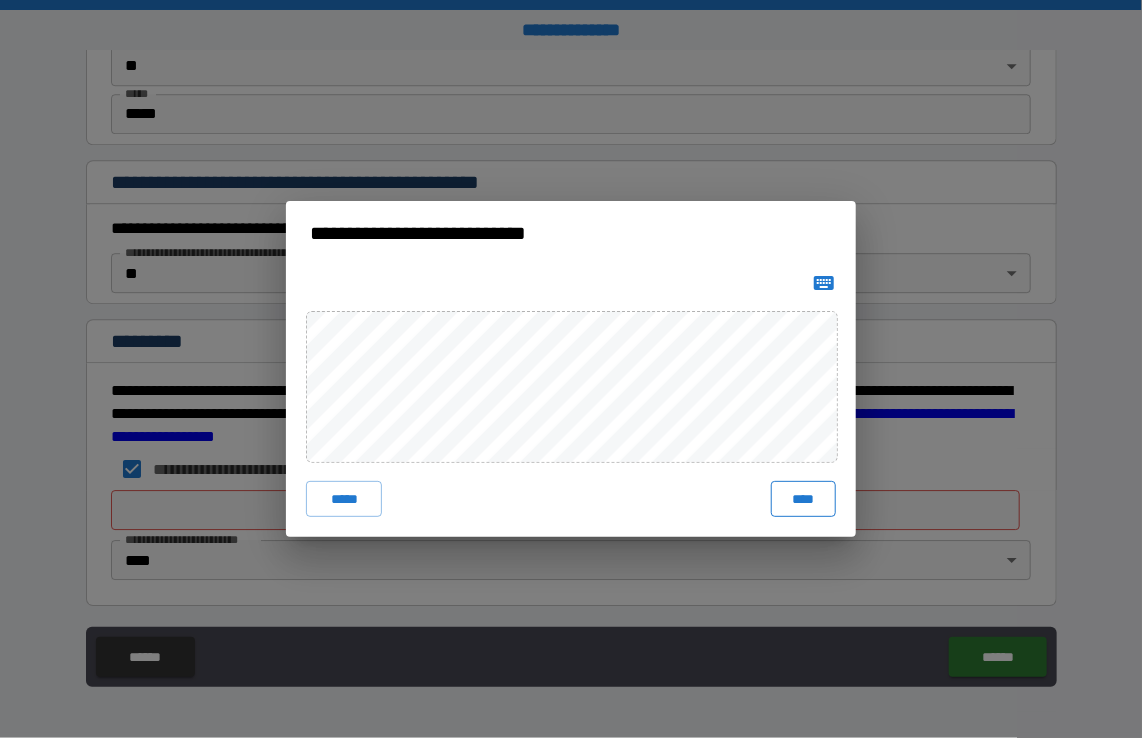 click on "****" at bounding box center [803, 499] 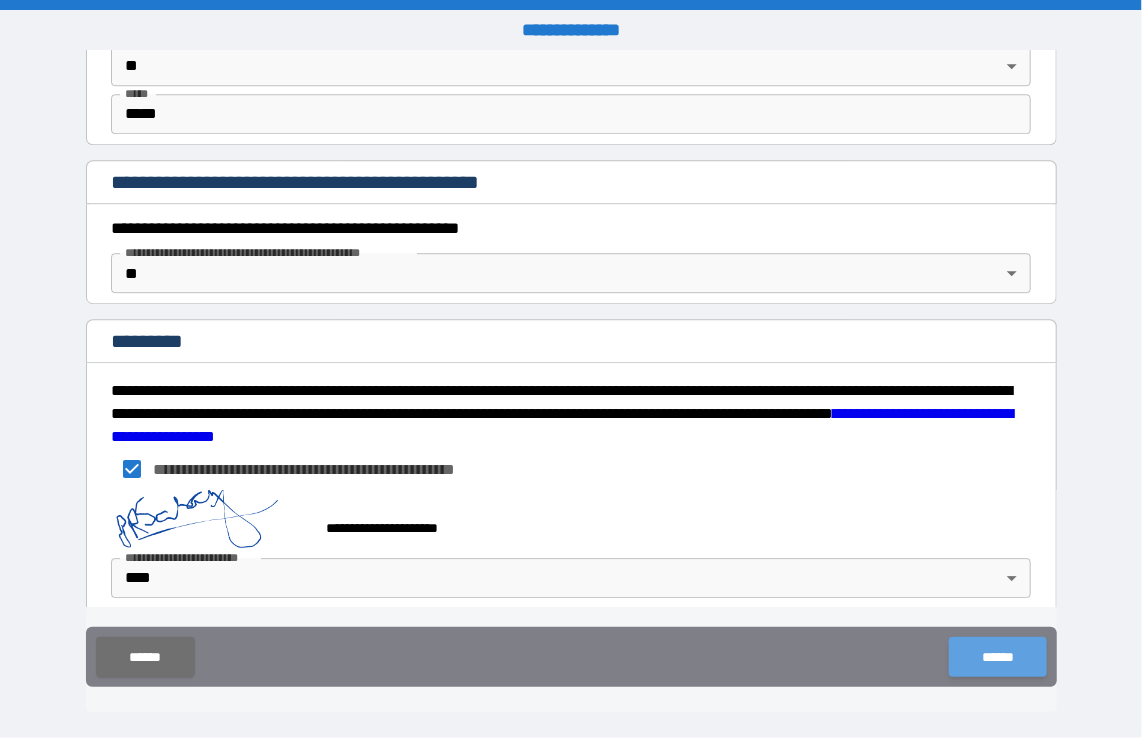 click on "******" at bounding box center (997, 657) 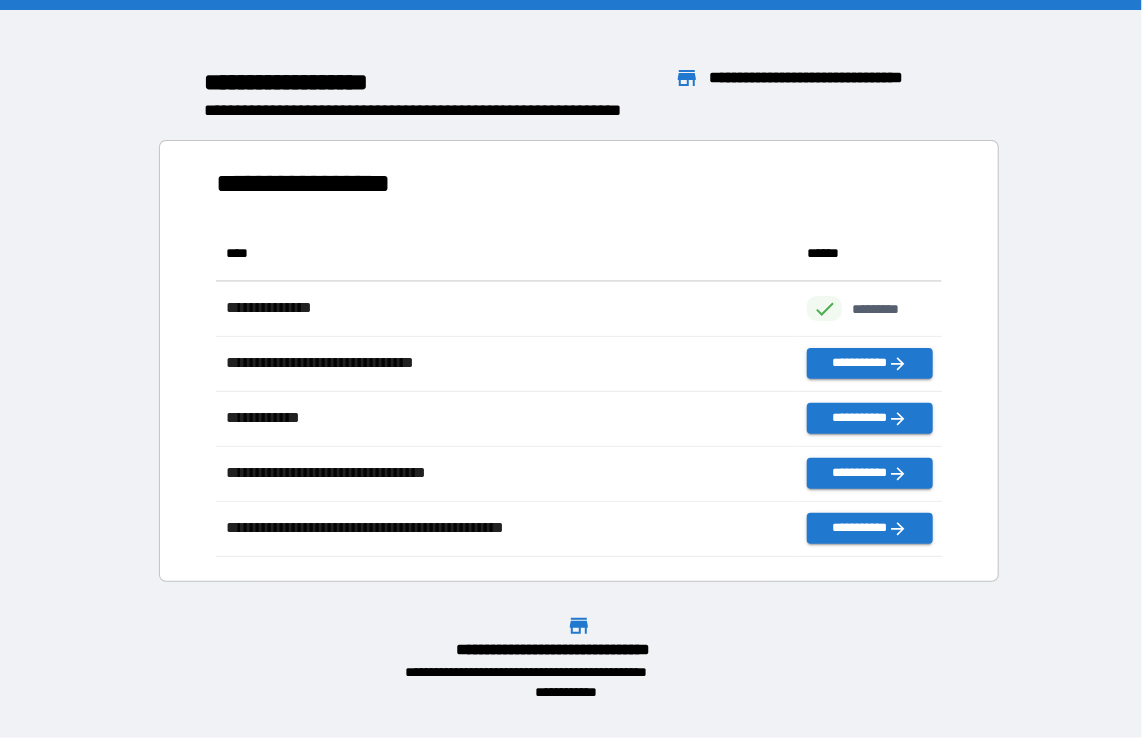 scroll, scrollTop: 16, scrollLeft: 16, axis: both 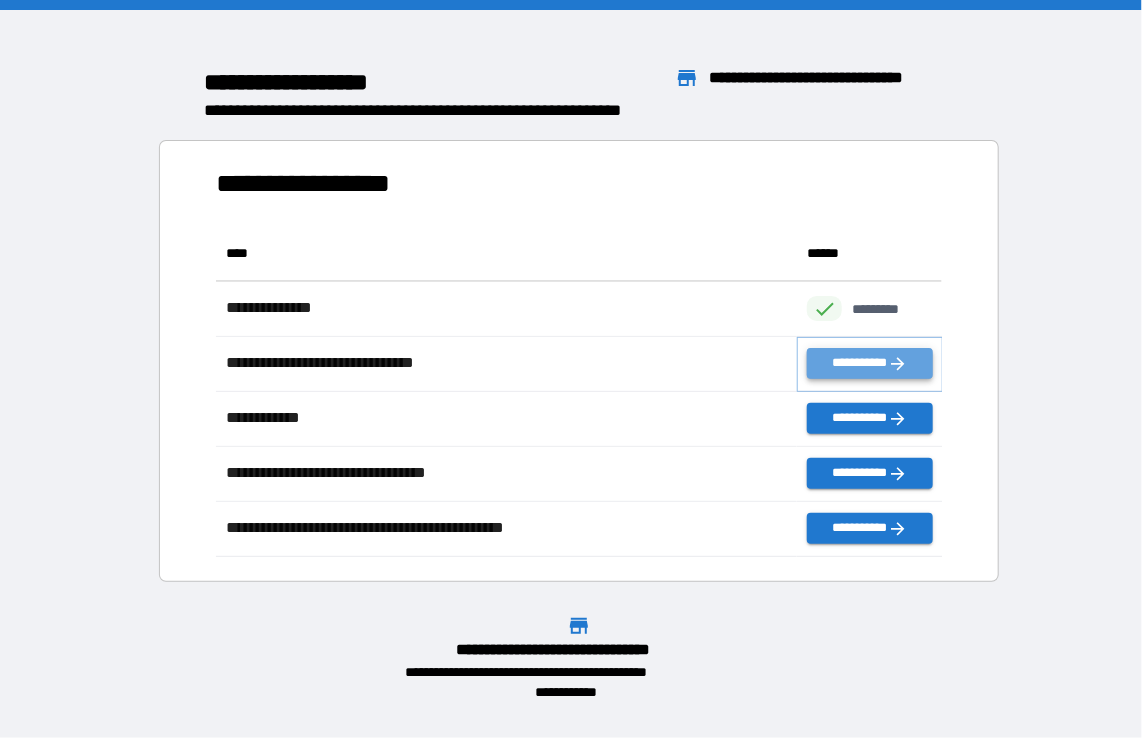 click on "**********" at bounding box center (869, 363) 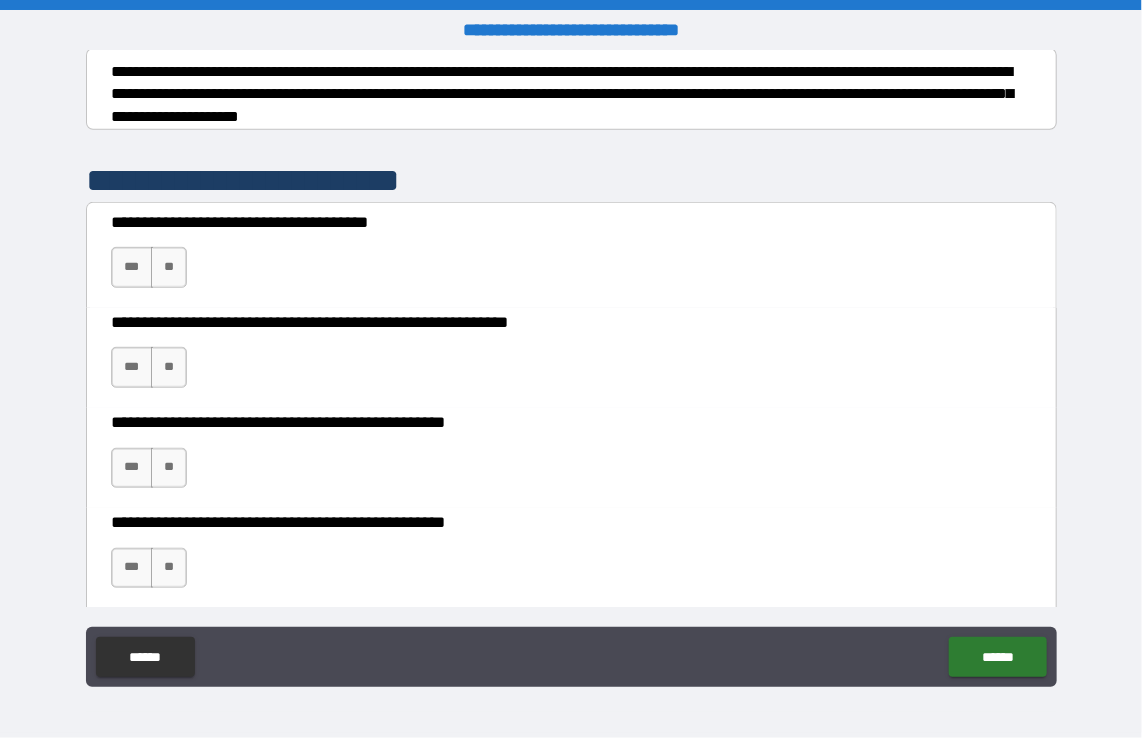 scroll, scrollTop: 322, scrollLeft: 0, axis: vertical 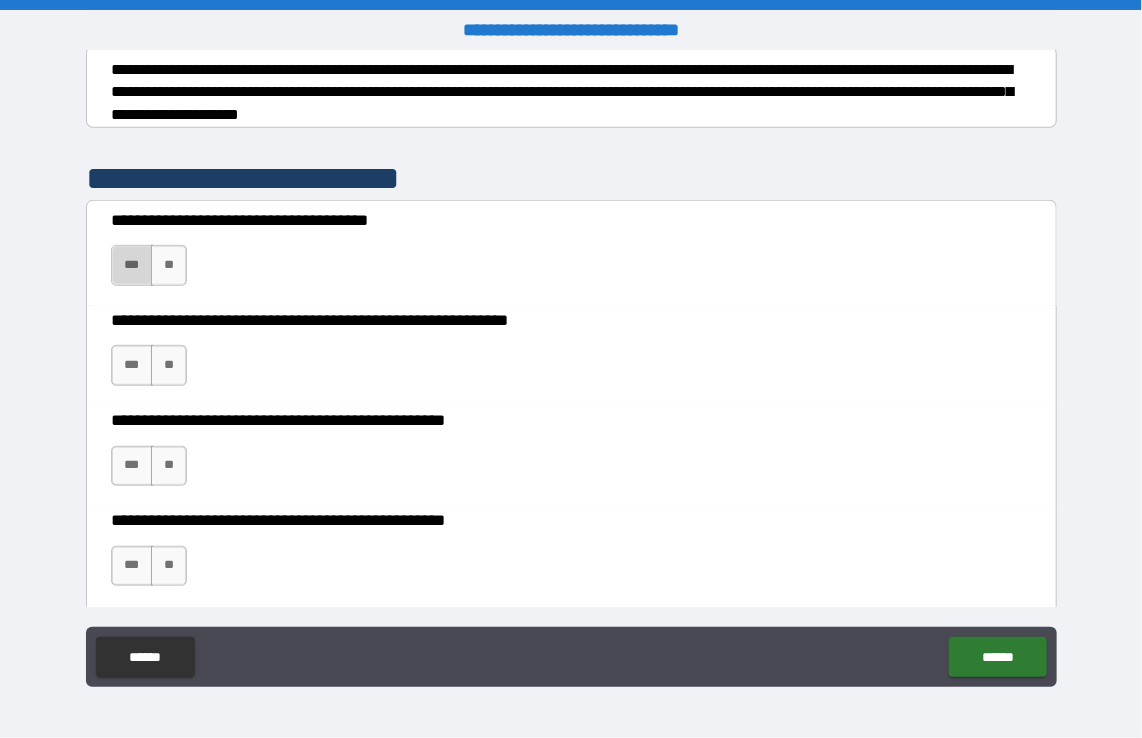 click on "***" at bounding box center (132, 265) 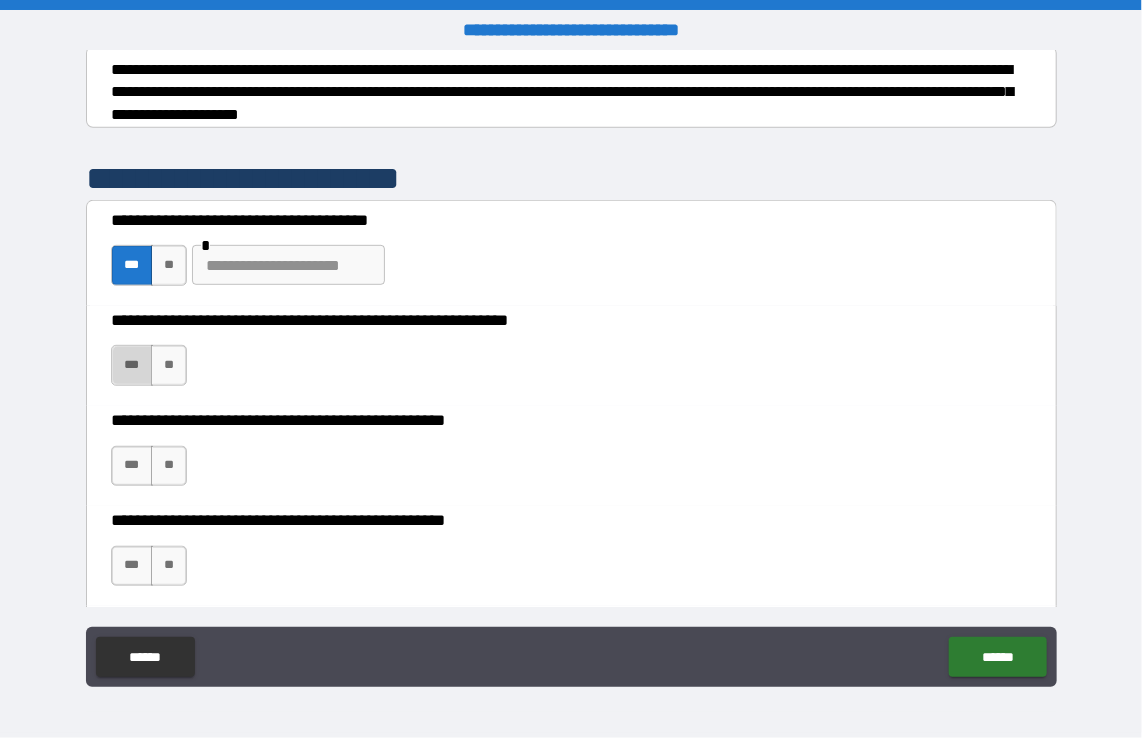 click on "***" at bounding box center (132, 365) 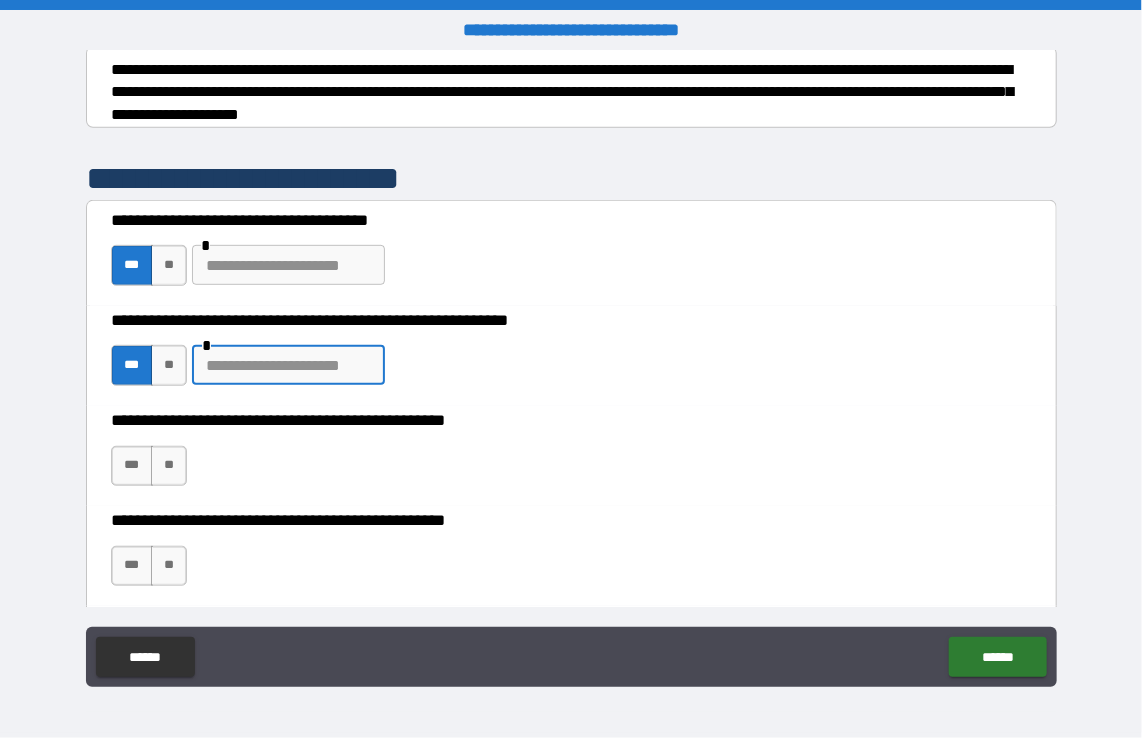 click at bounding box center (288, 365) 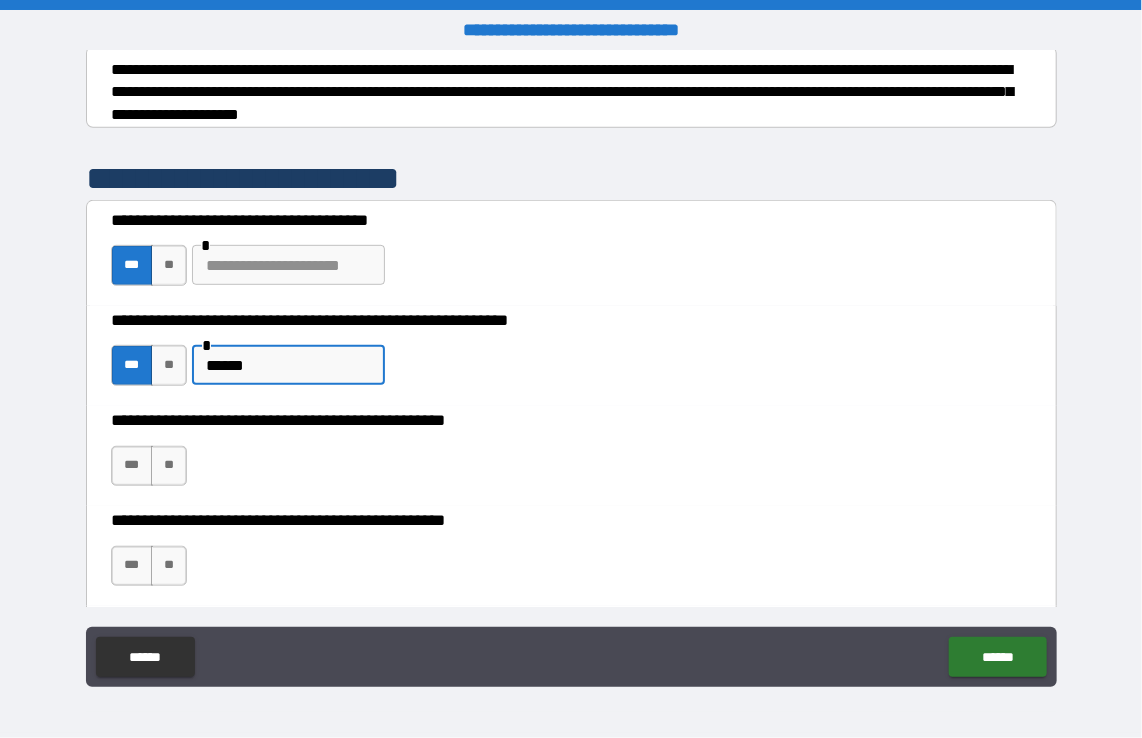 type on "******" 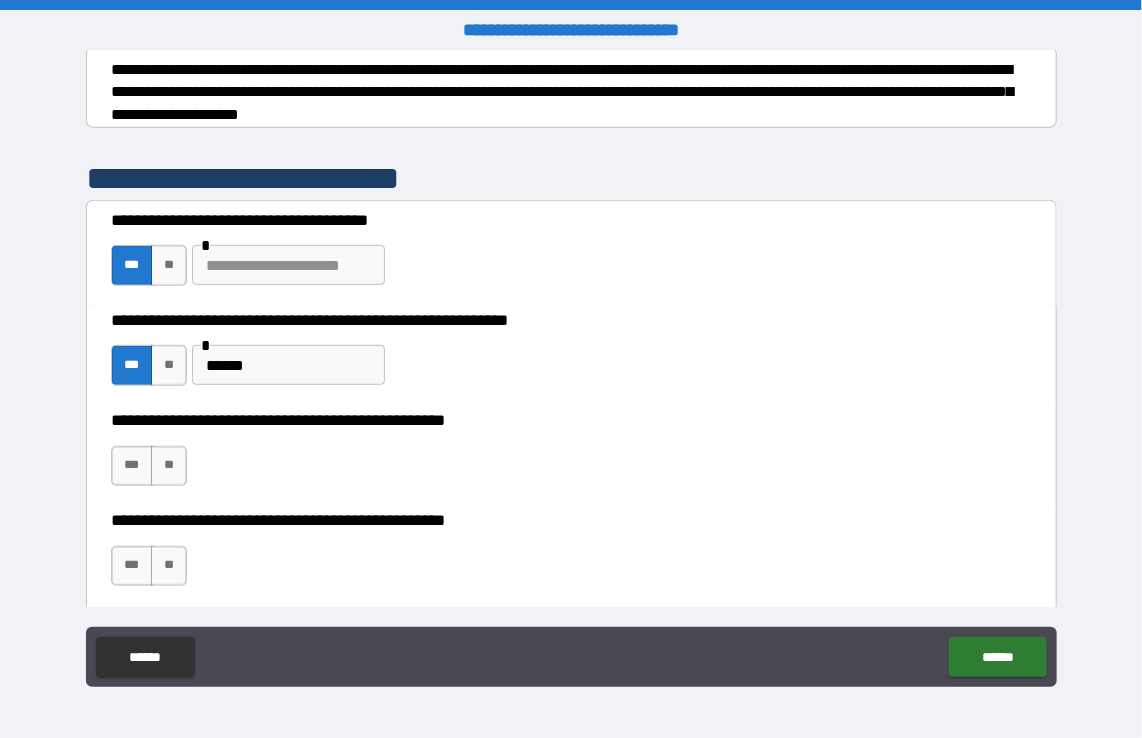 click on "**********" at bounding box center [571, 456] 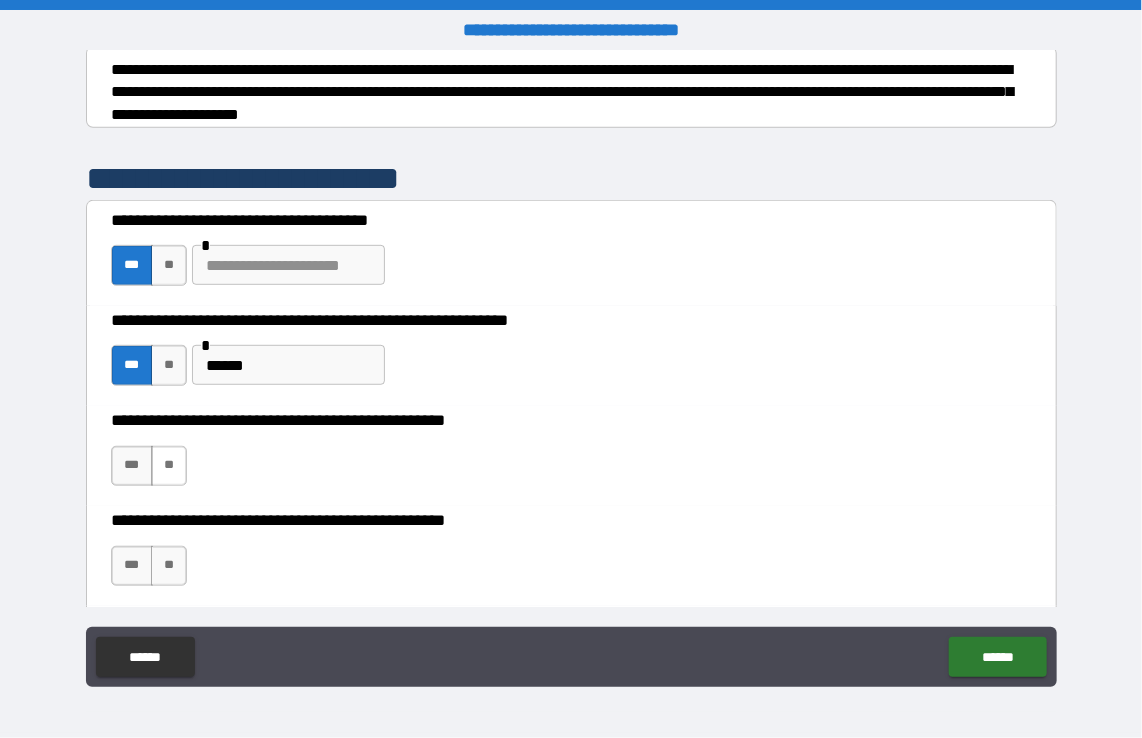 click on "**" at bounding box center [169, 466] 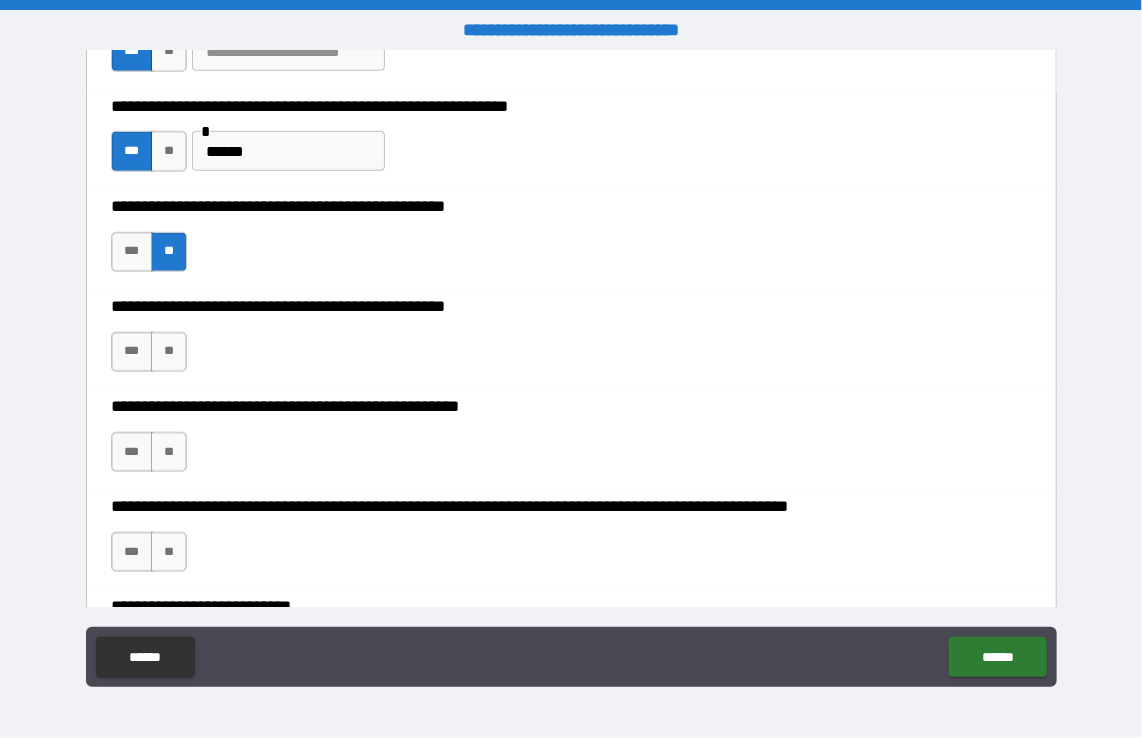 scroll, scrollTop: 539, scrollLeft: 0, axis: vertical 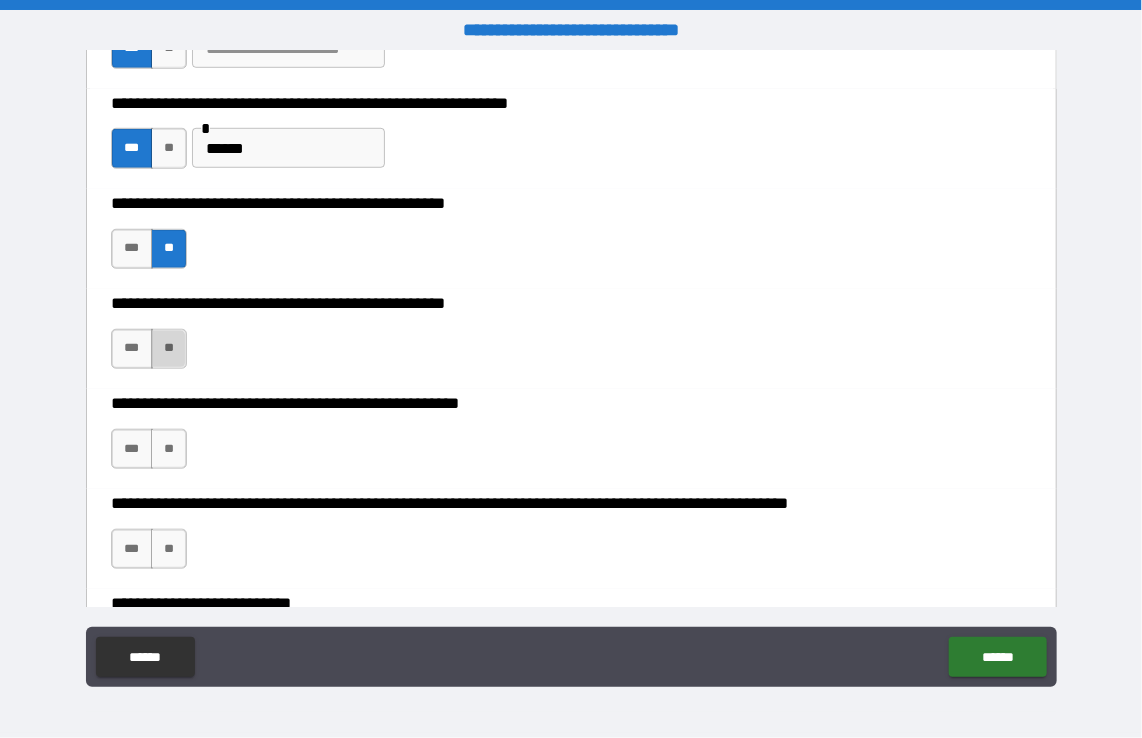 click on "**" at bounding box center (169, 349) 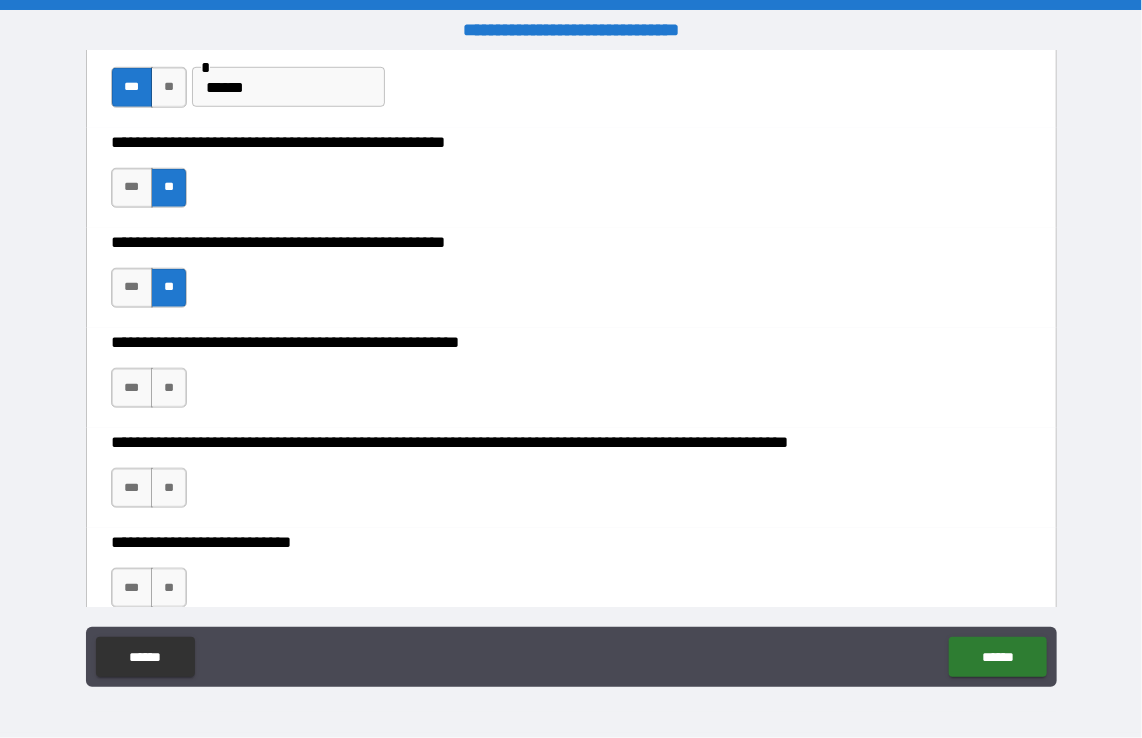 scroll, scrollTop: 604, scrollLeft: 0, axis: vertical 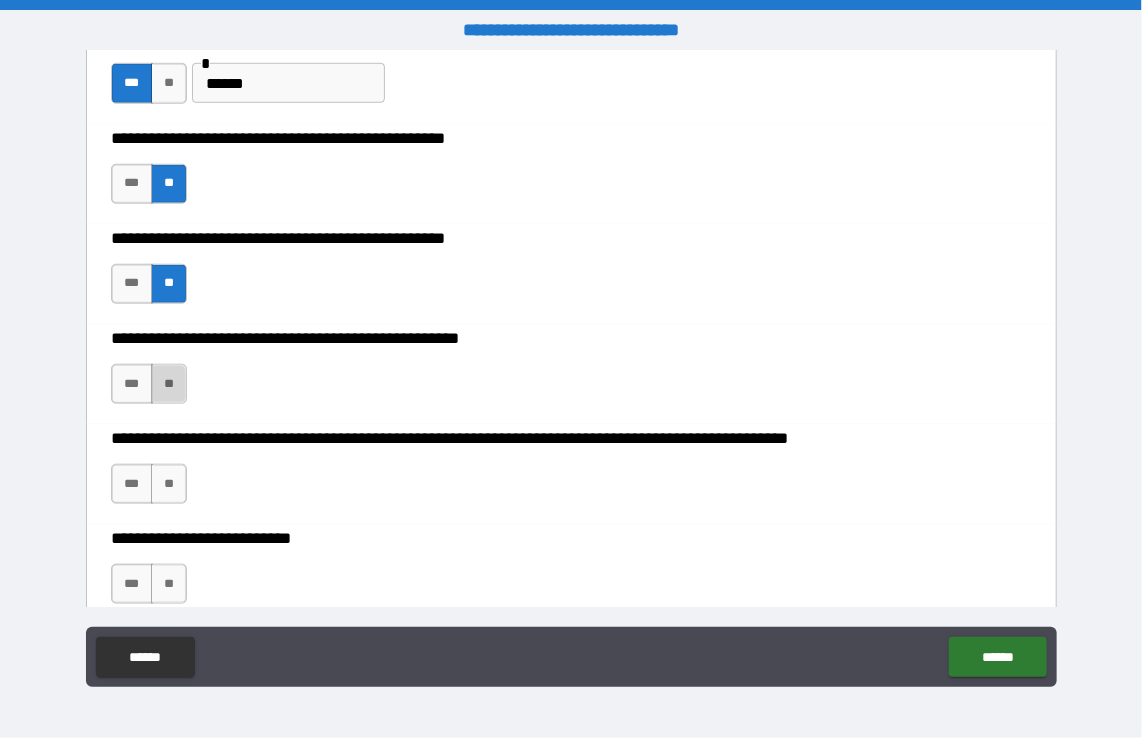 click on "**" at bounding box center (169, 384) 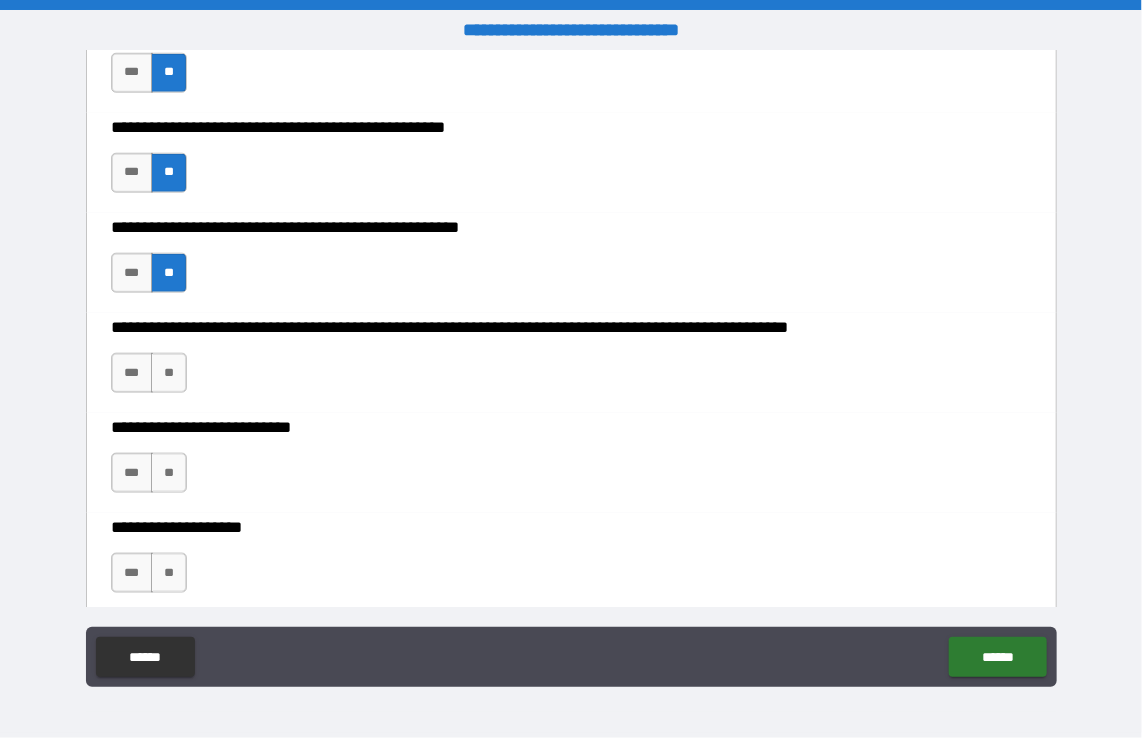 scroll, scrollTop: 716, scrollLeft: 0, axis: vertical 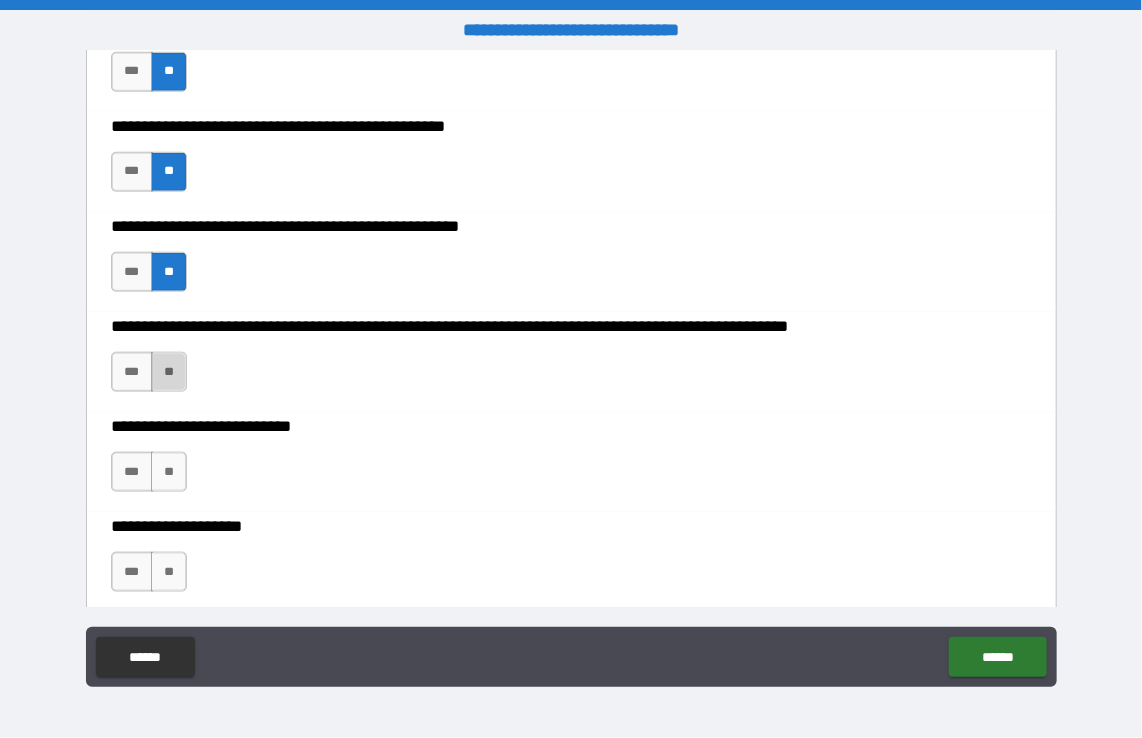 click on "**" at bounding box center [169, 372] 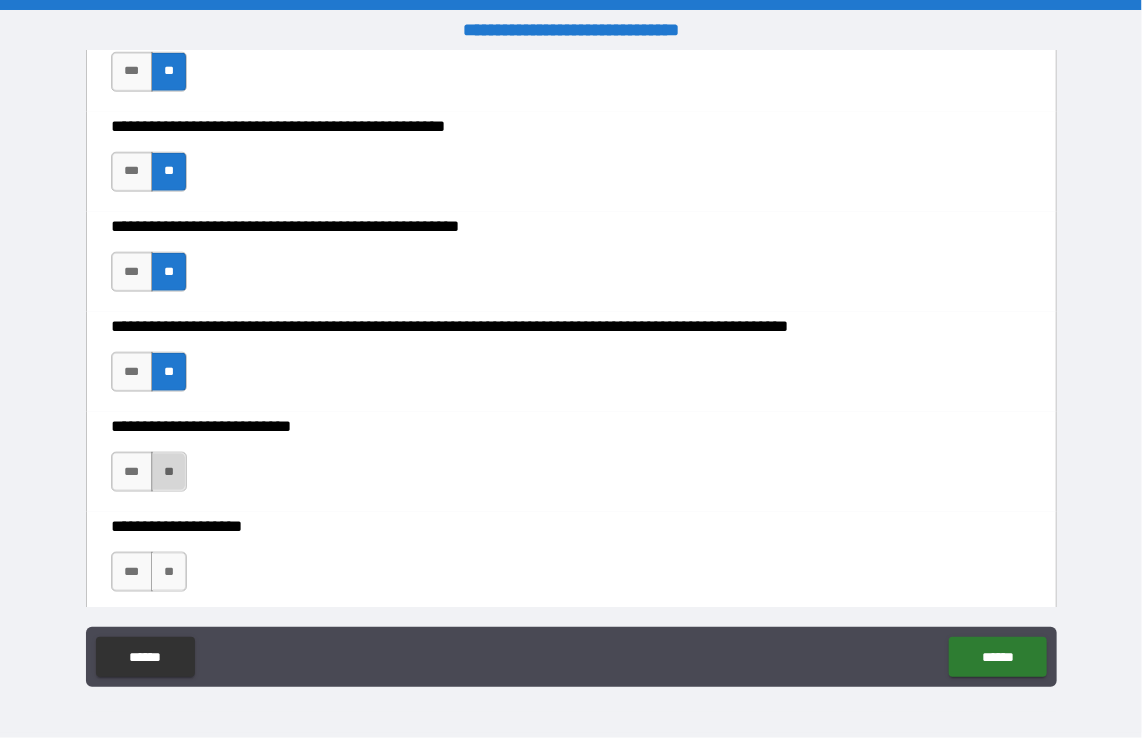 click on "**" at bounding box center [169, 472] 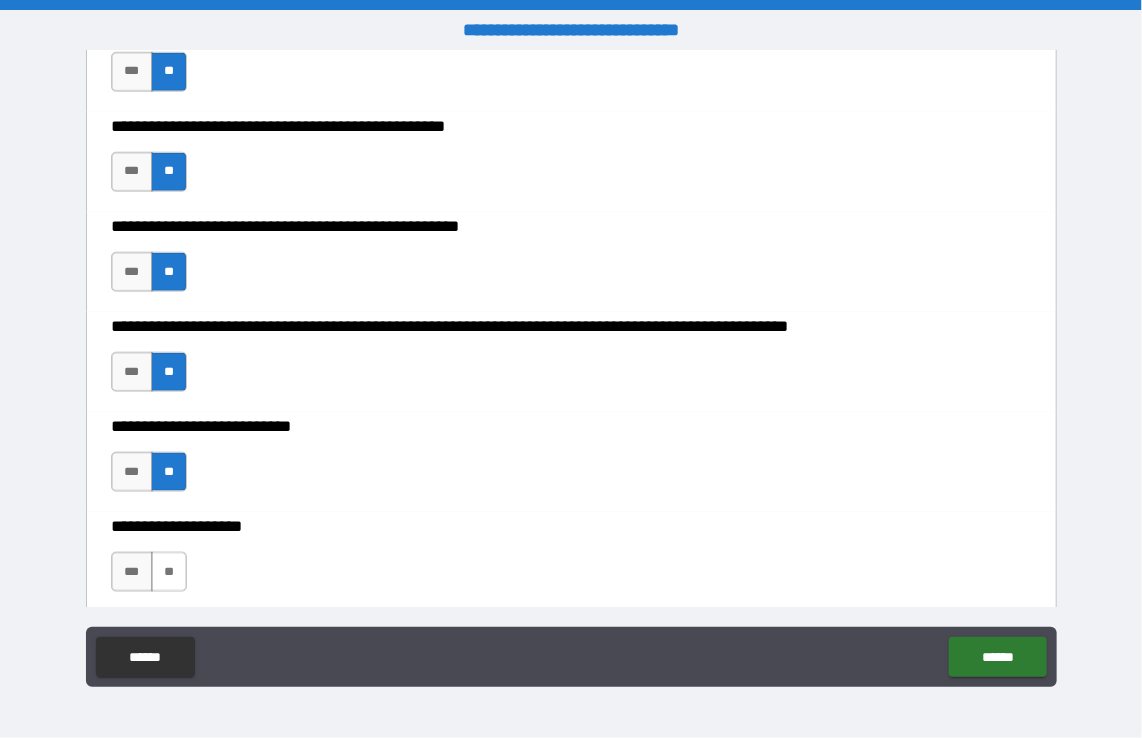 click on "**" at bounding box center [169, 572] 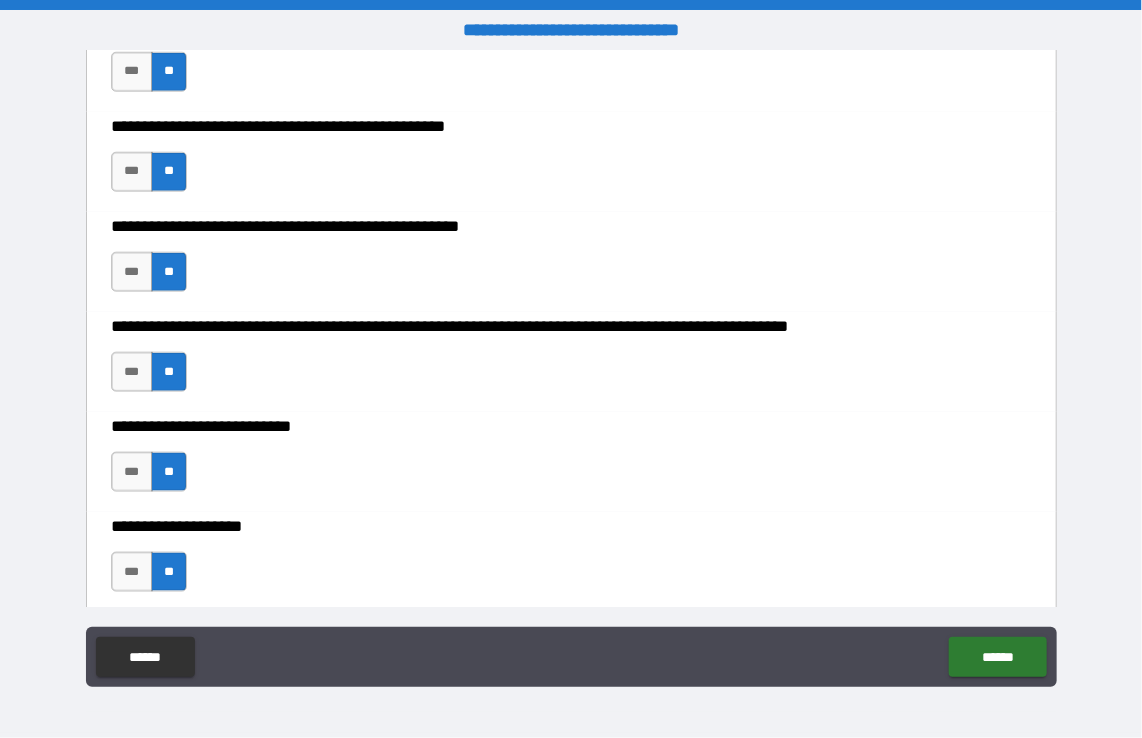 scroll, scrollTop: 947, scrollLeft: 0, axis: vertical 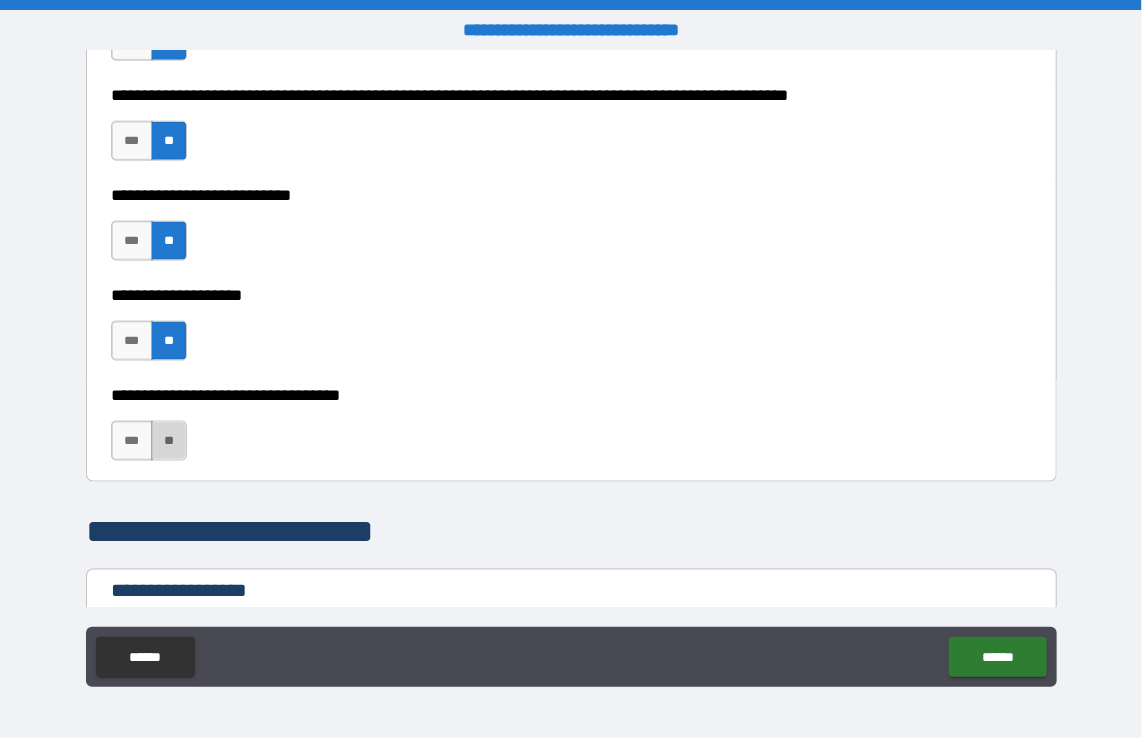 click on "**" at bounding box center [169, 441] 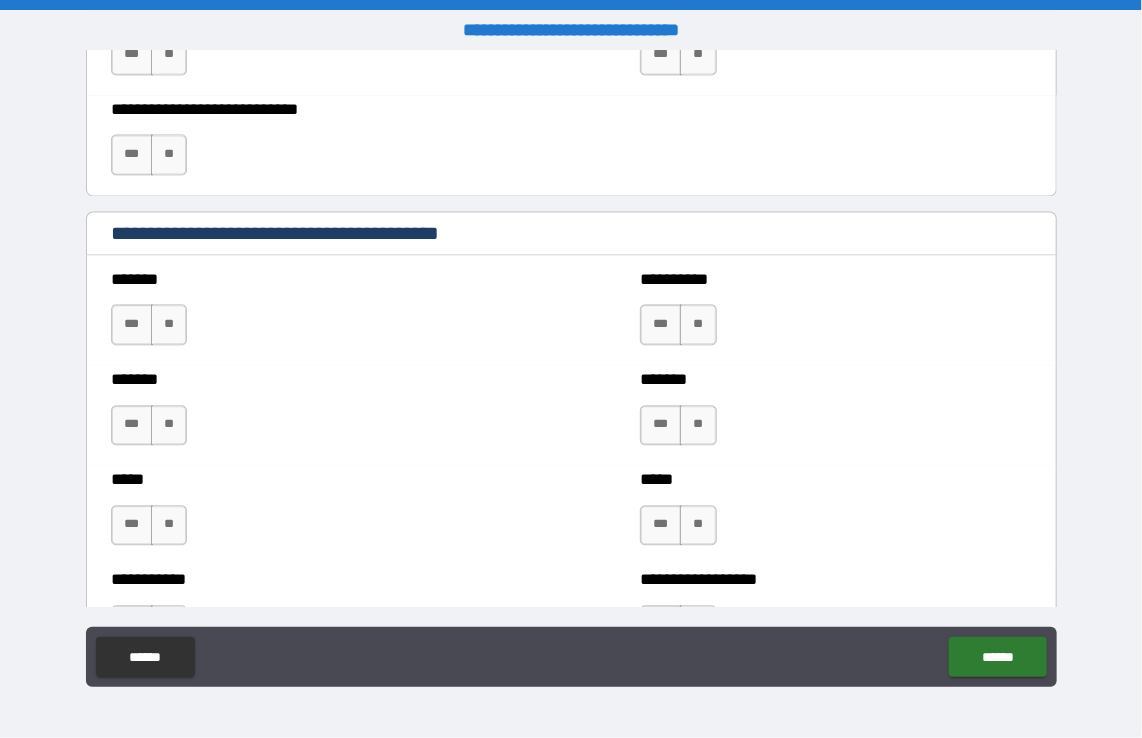 scroll, scrollTop: 1576, scrollLeft: 0, axis: vertical 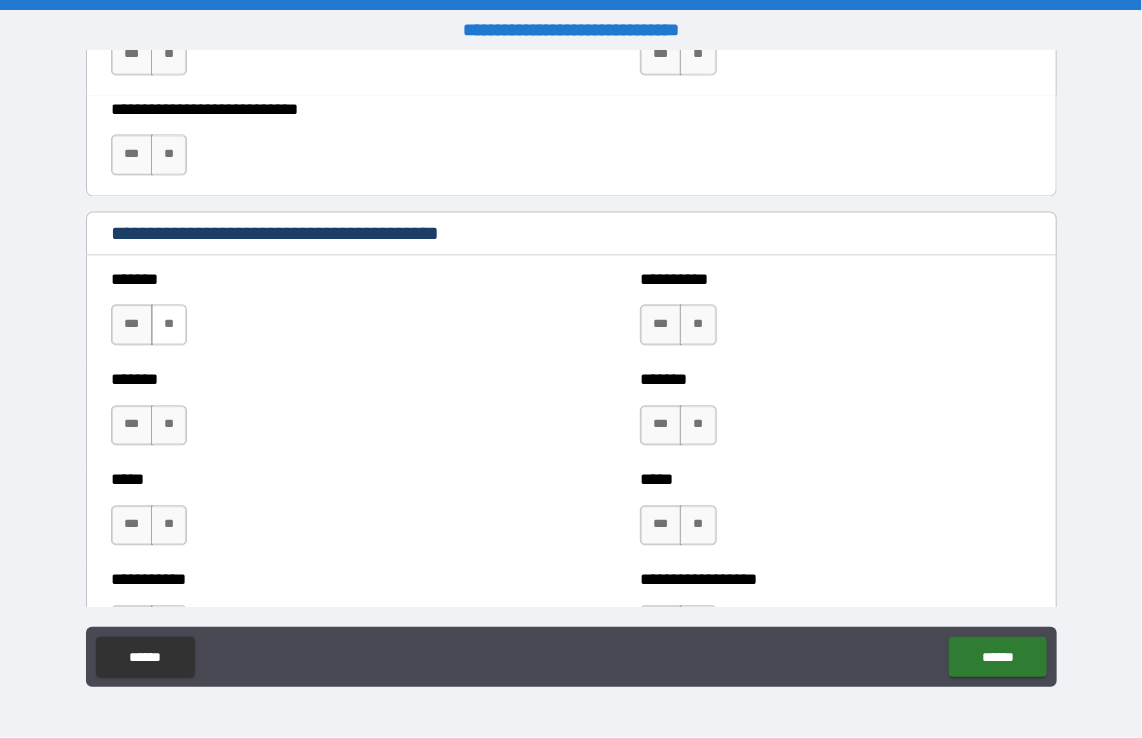 click on "**" at bounding box center (169, 324) 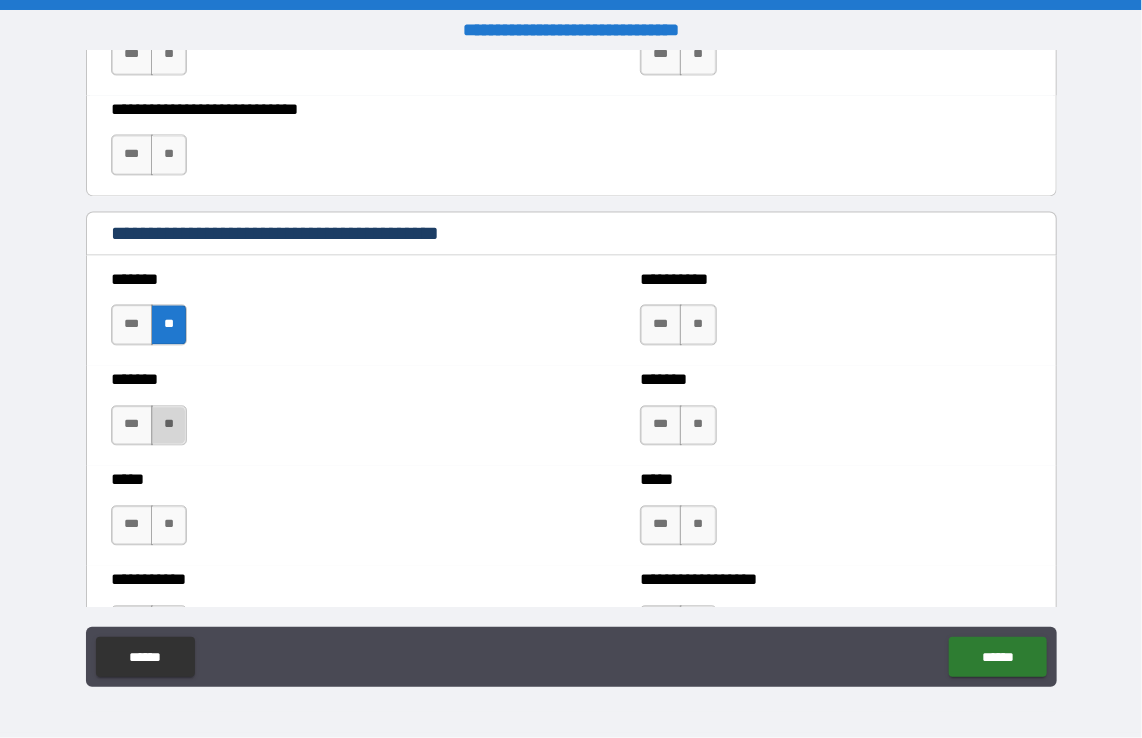 click on "**" at bounding box center (169, 425) 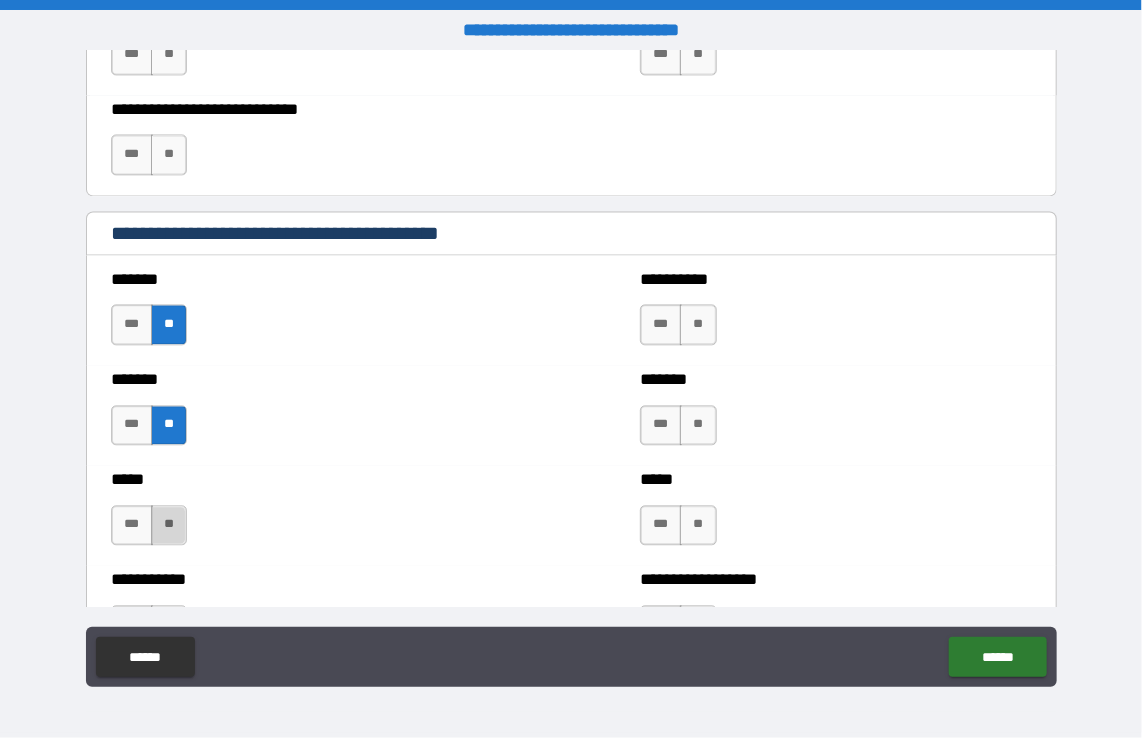click on "**" at bounding box center [169, 525] 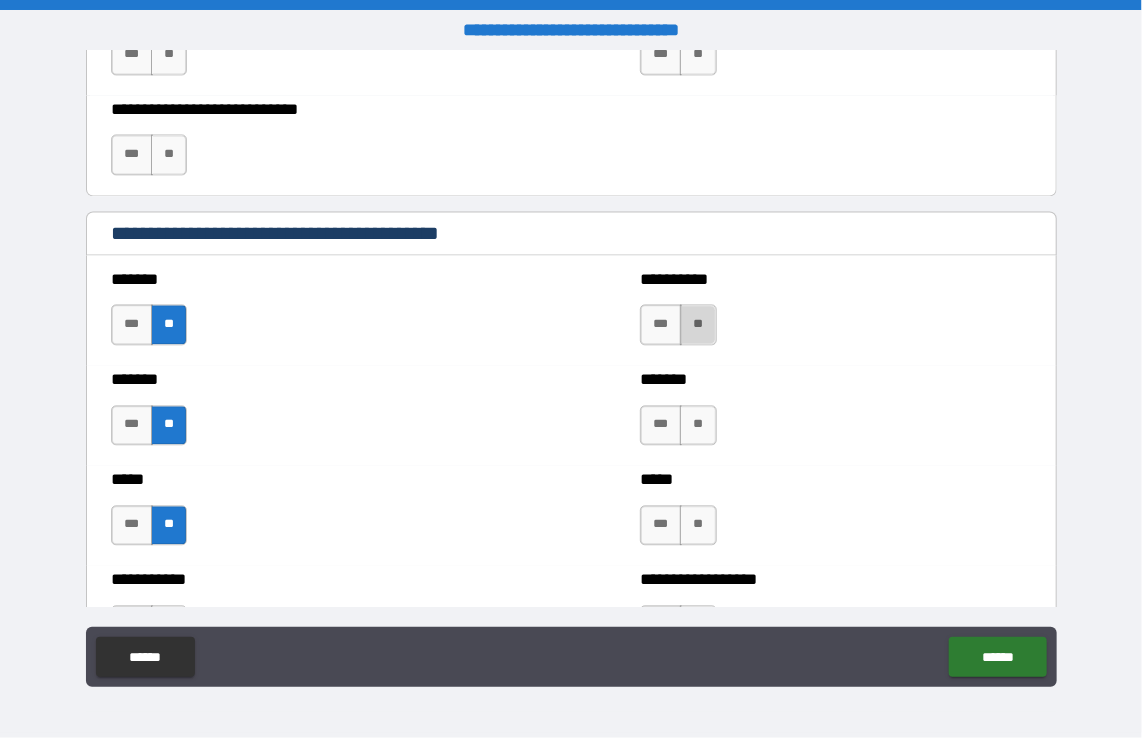 click on "**" at bounding box center [698, 324] 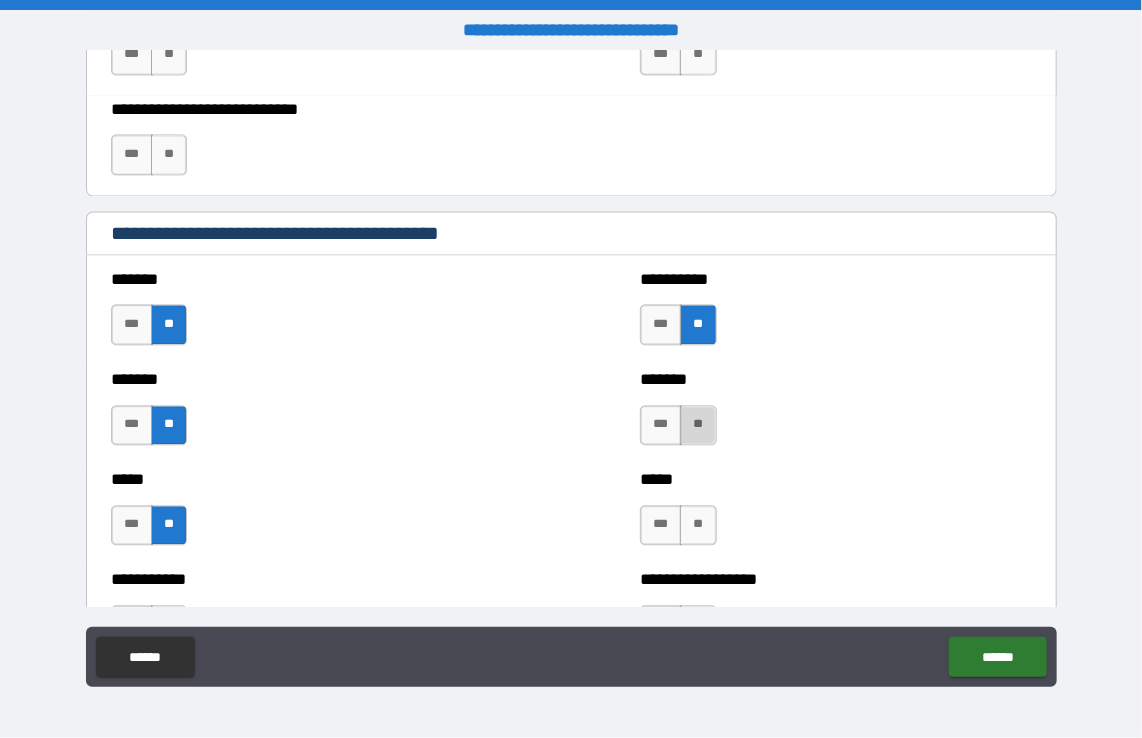 click on "**" at bounding box center (698, 425) 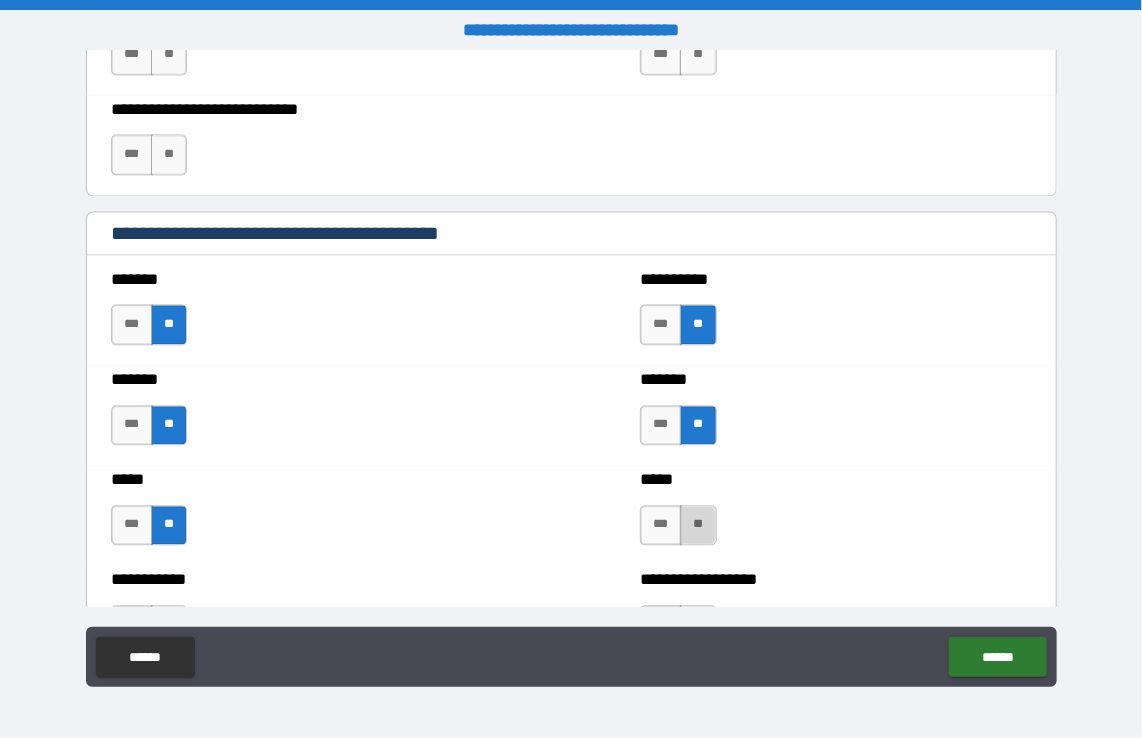click on "**" at bounding box center [698, 525] 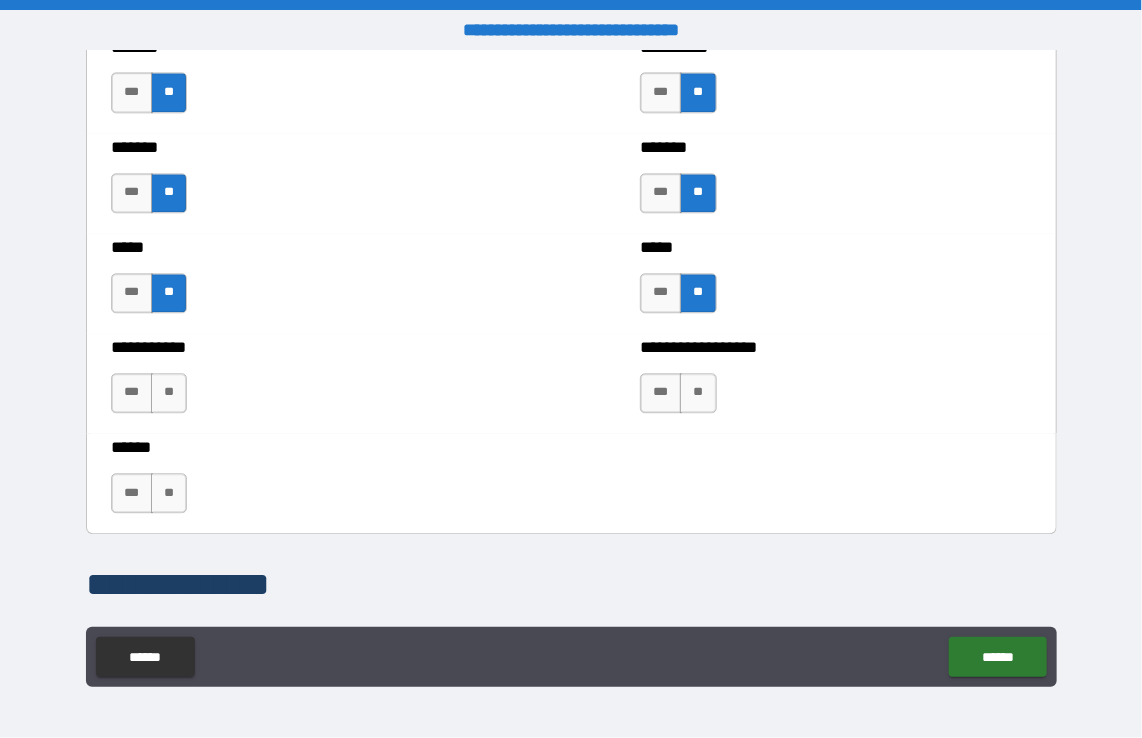 scroll, scrollTop: 1808, scrollLeft: 0, axis: vertical 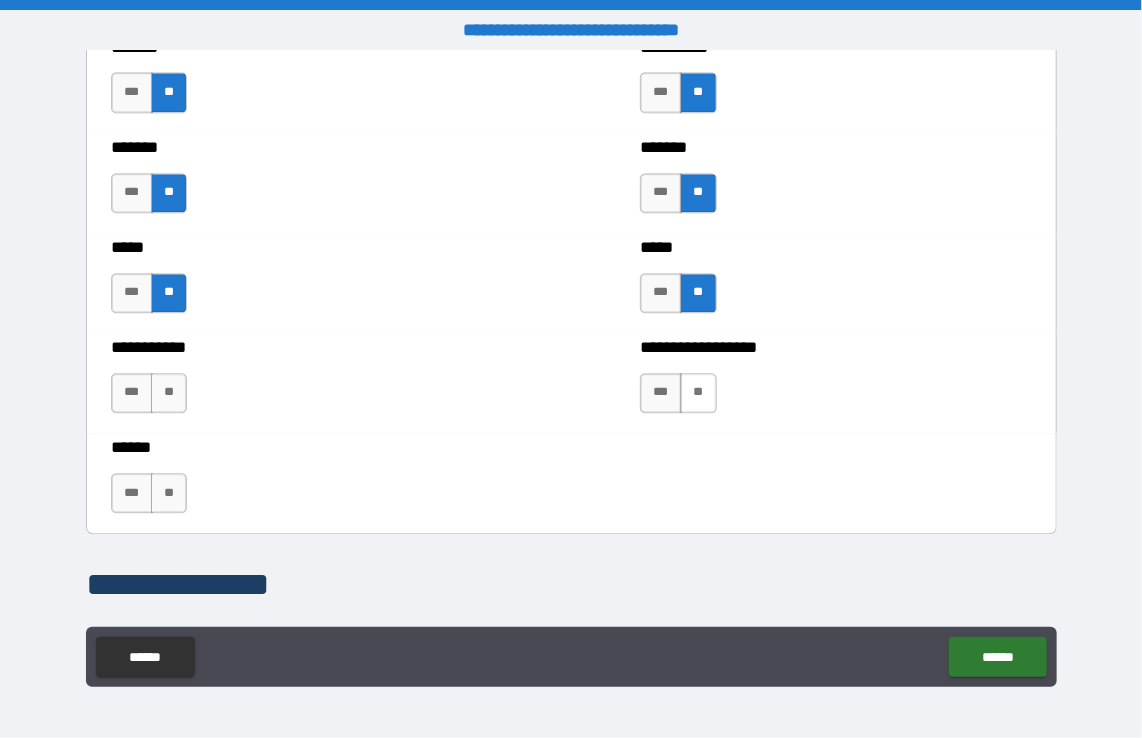 click on "**" at bounding box center (698, 393) 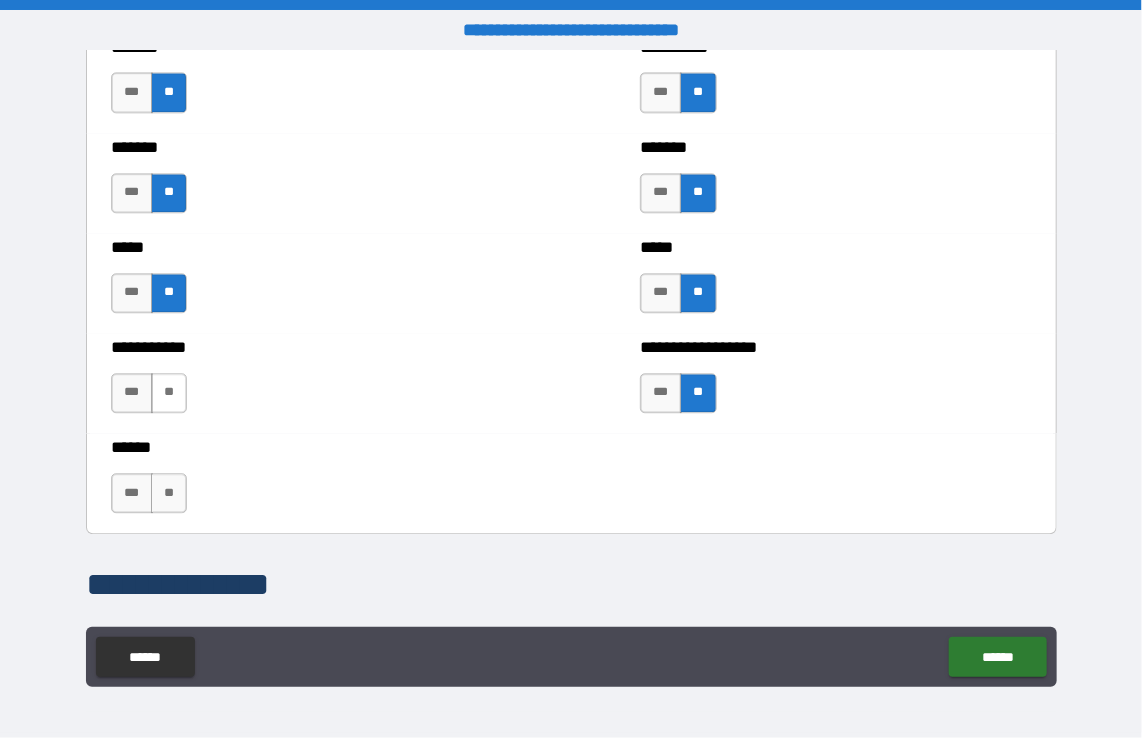 click on "**" at bounding box center (169, 393) 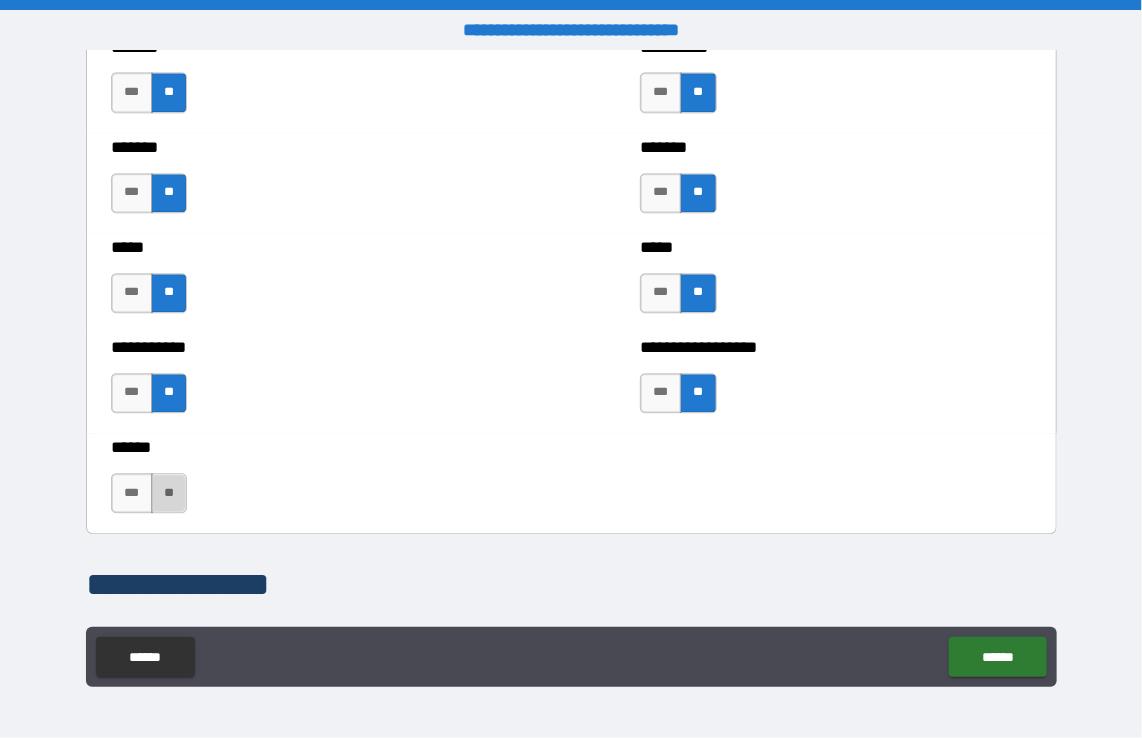 click on "**" at bounding box center [169, 493] 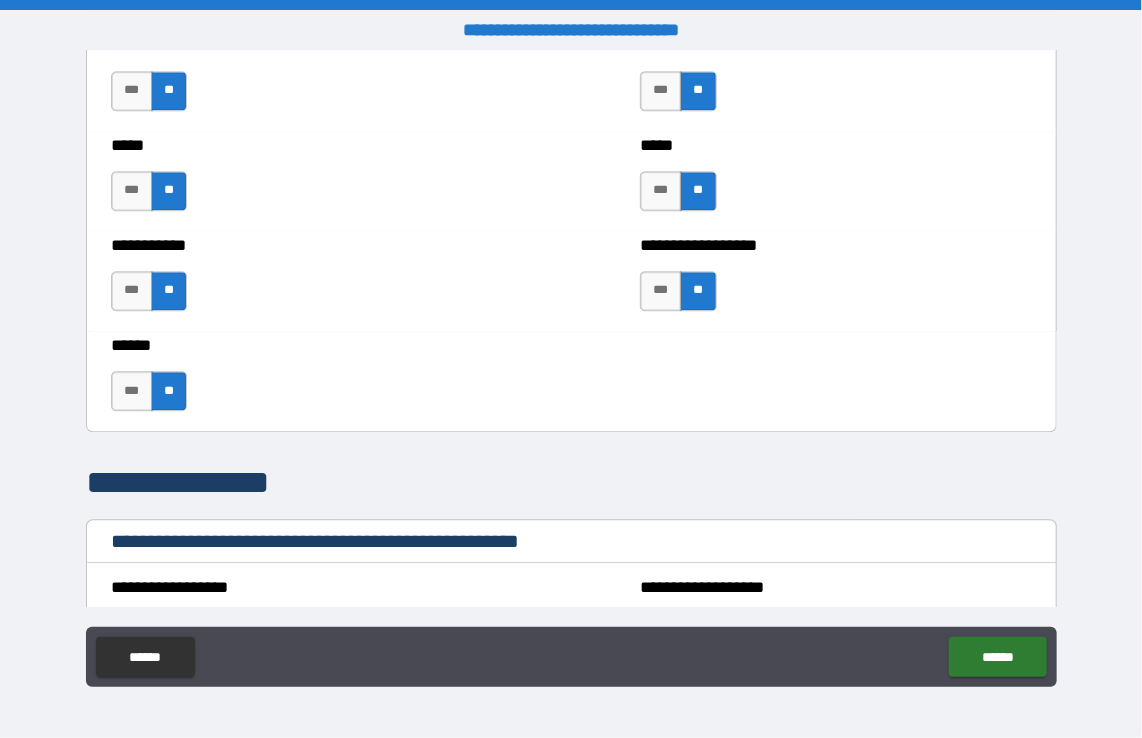 scroll, scrollTop: 1910, scrollLeft: 0, axis: vertical 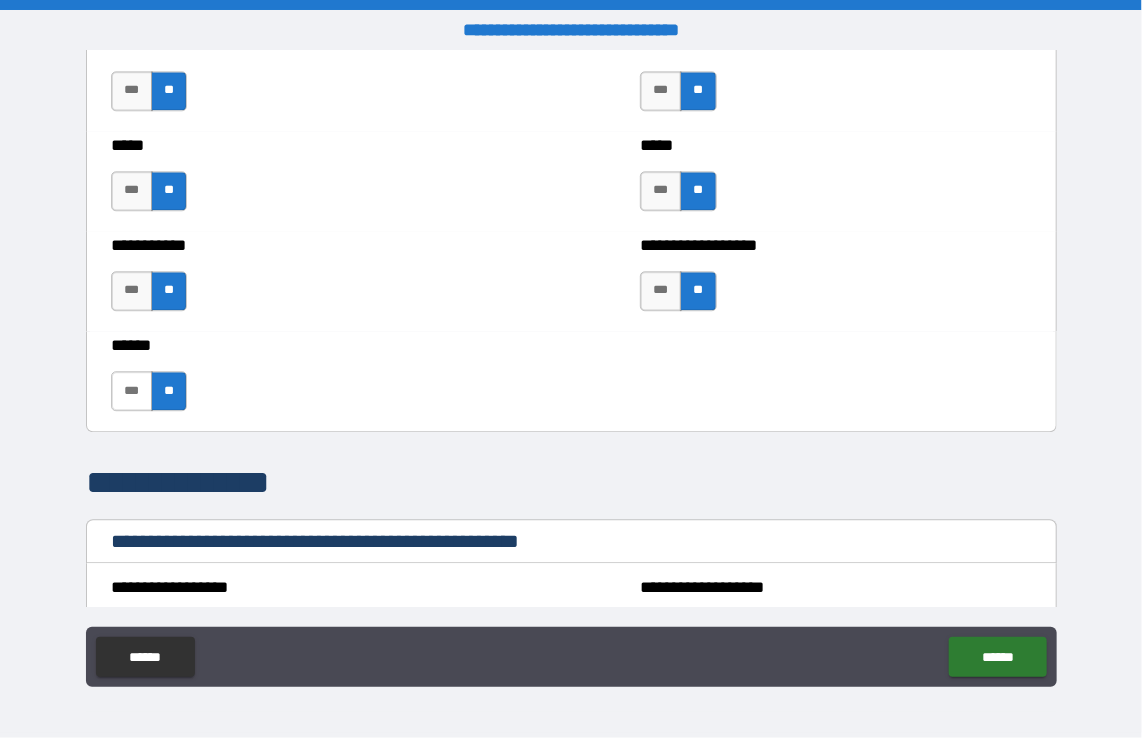 click on "***" at bounding box center (132, 391) 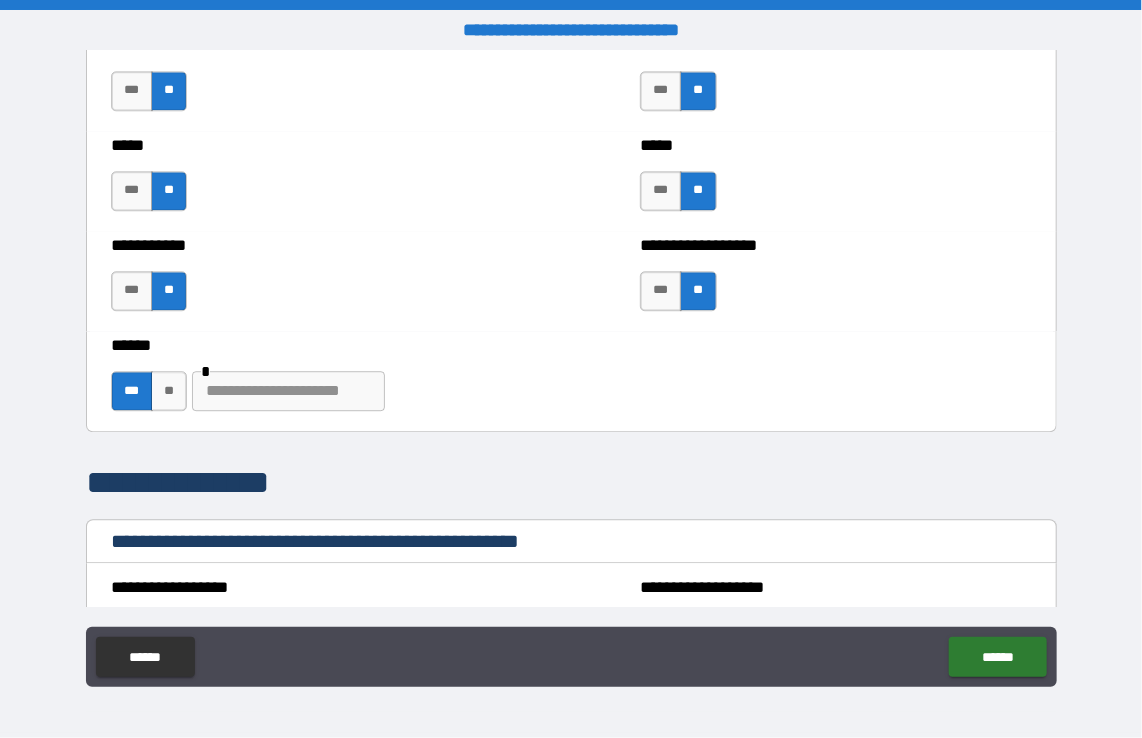 click at bounding box center [288, 391] 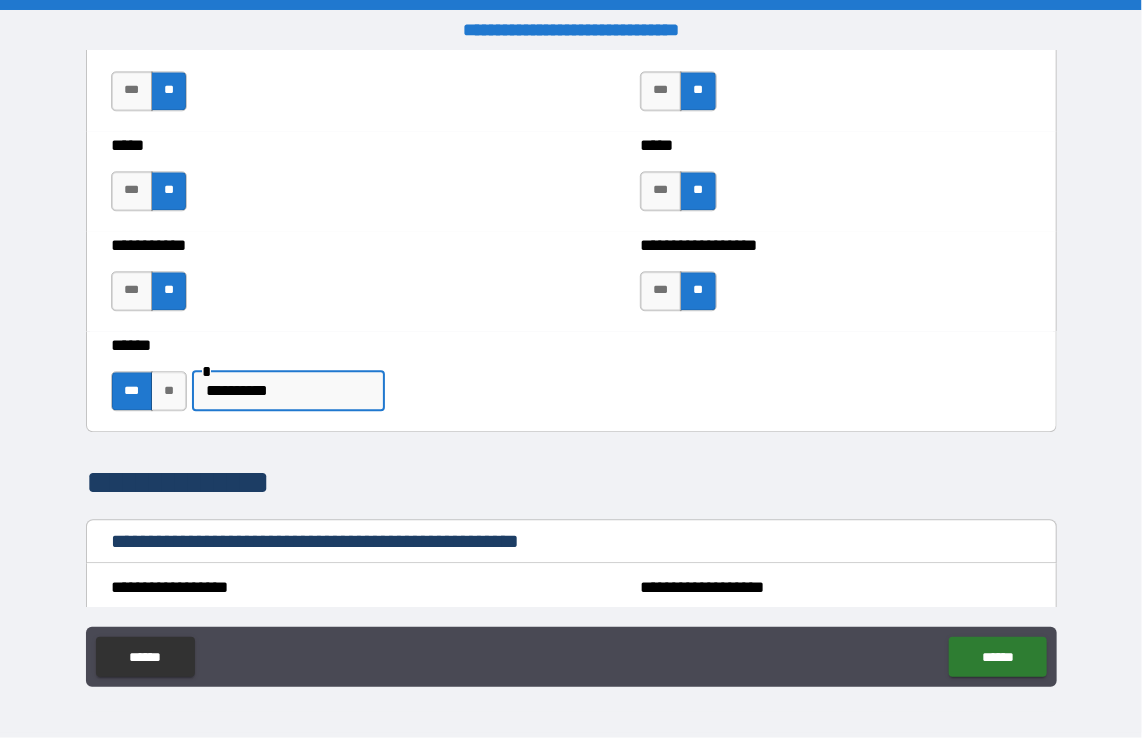 type on "**********" 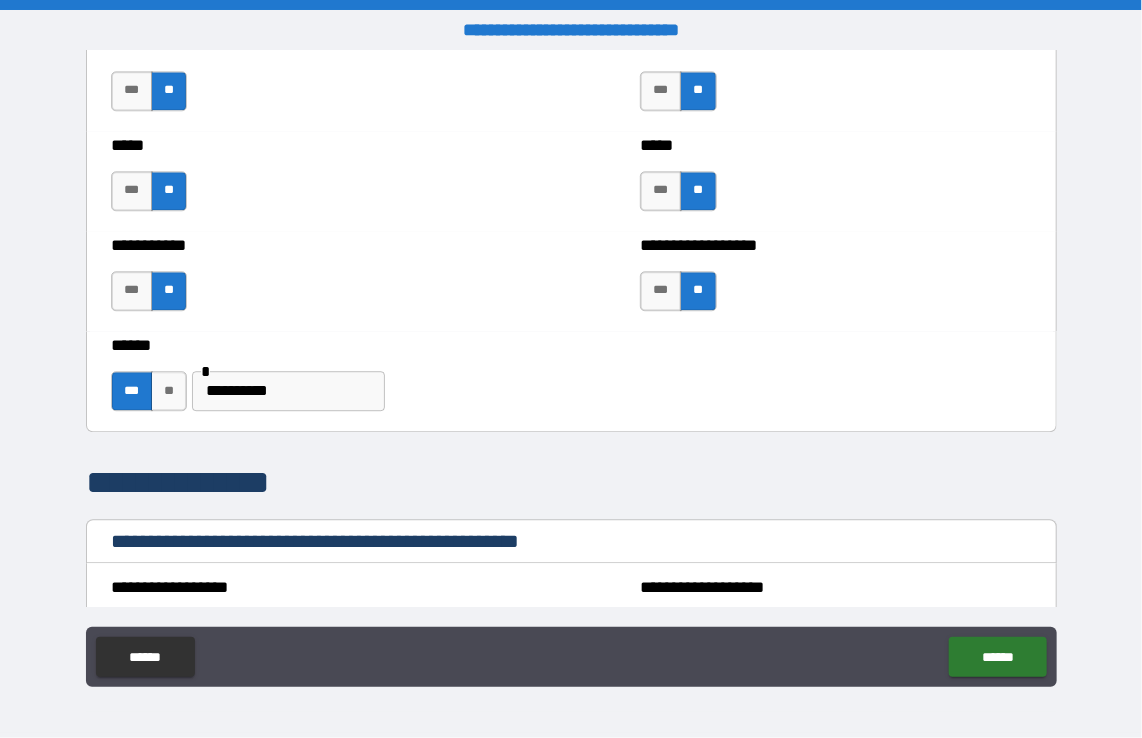 click on "**********" at bounding box center (571, 329) 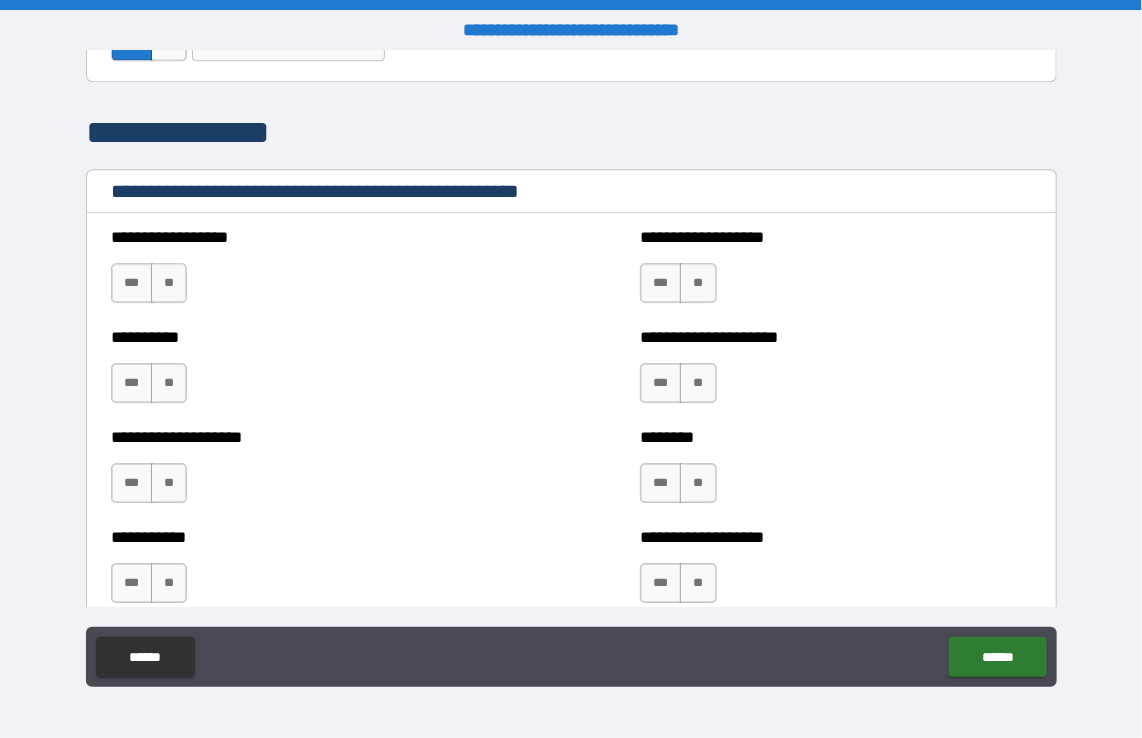 scroll, scrollTop: 2288, scrollLeft: 0, axis: vertical 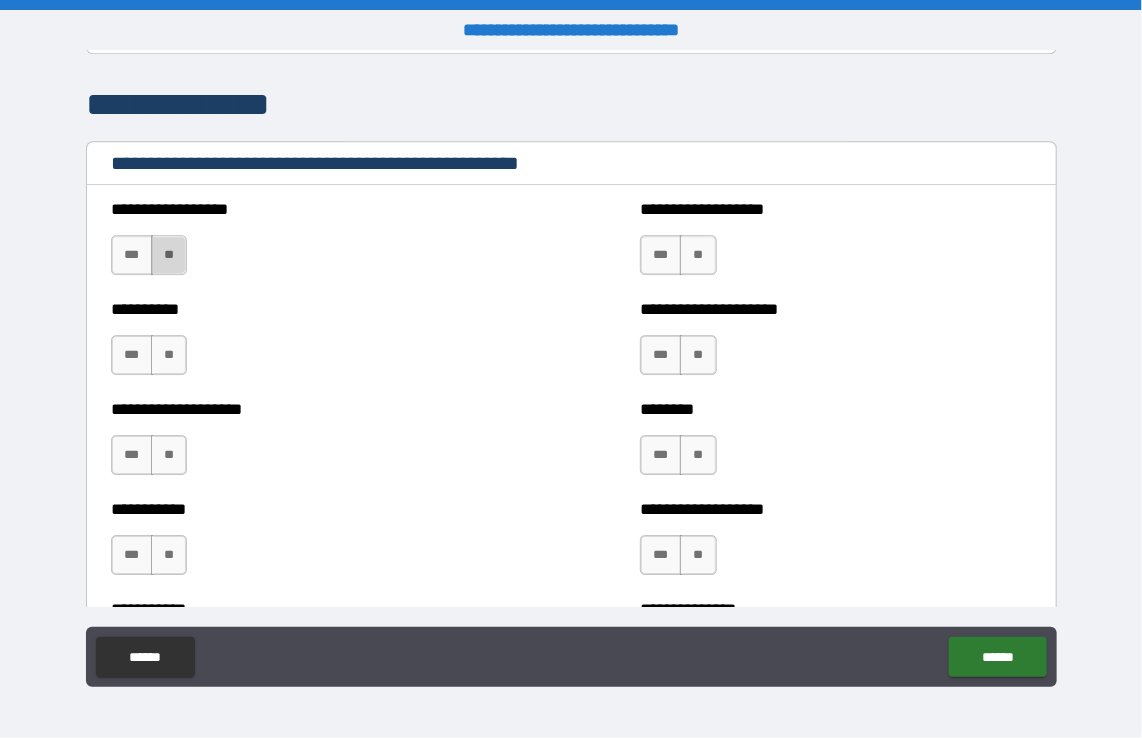 click on "**" at bounding box center [169, 255] 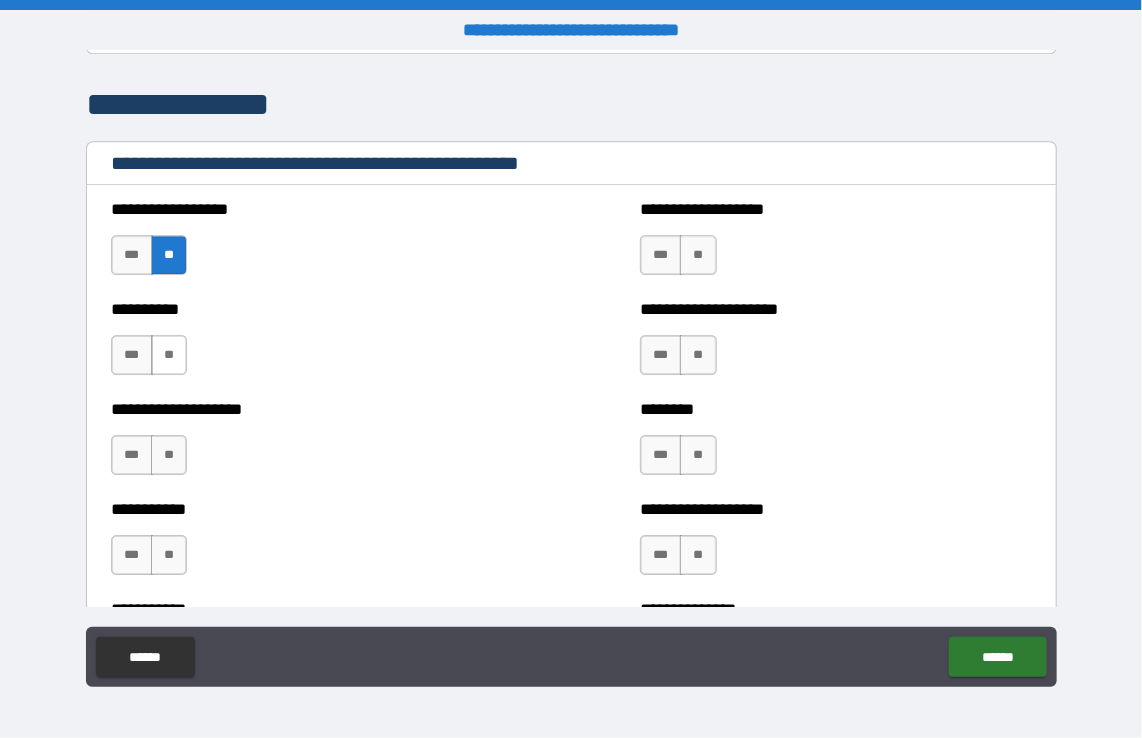 click on "**" at bounding box center (169, 355) 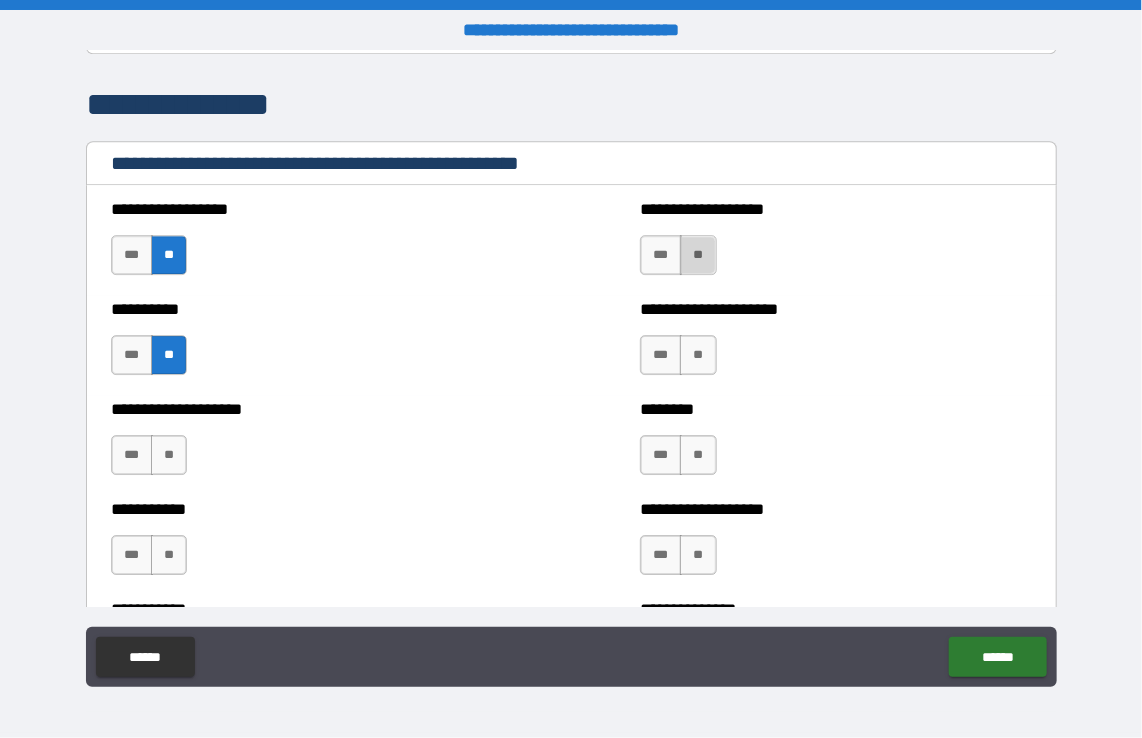 click on "**" at bounding box center (698, 255) 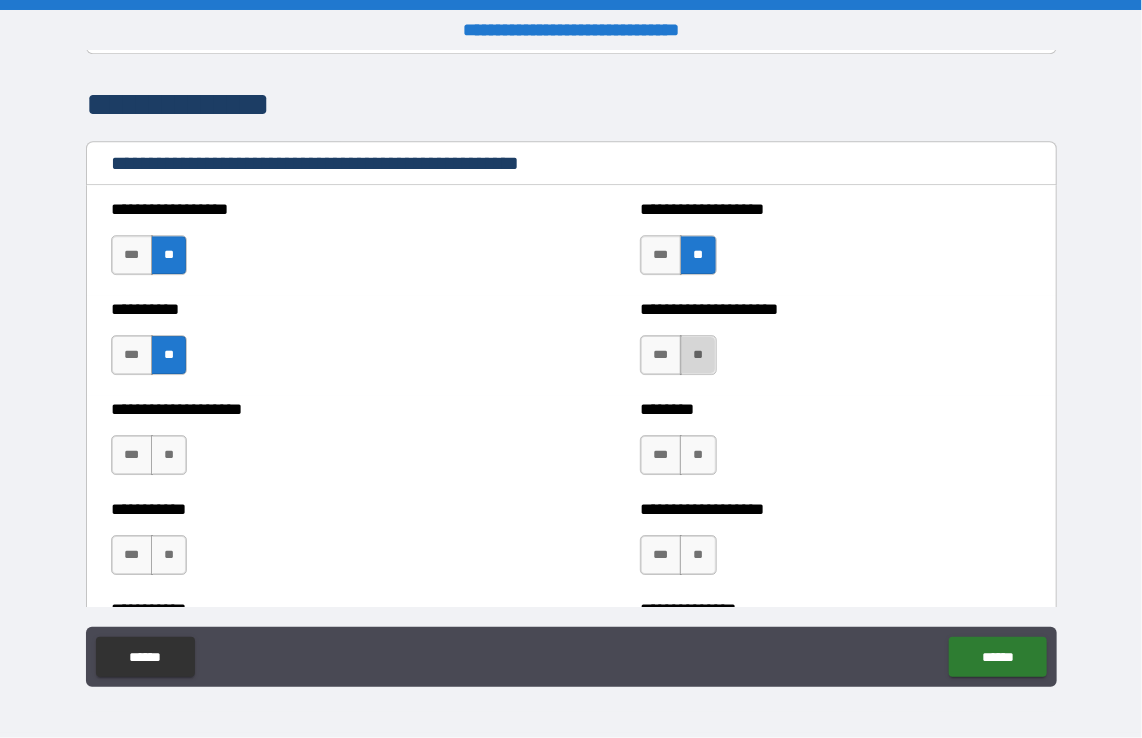 click on "**" at bounding box center (698, 355) 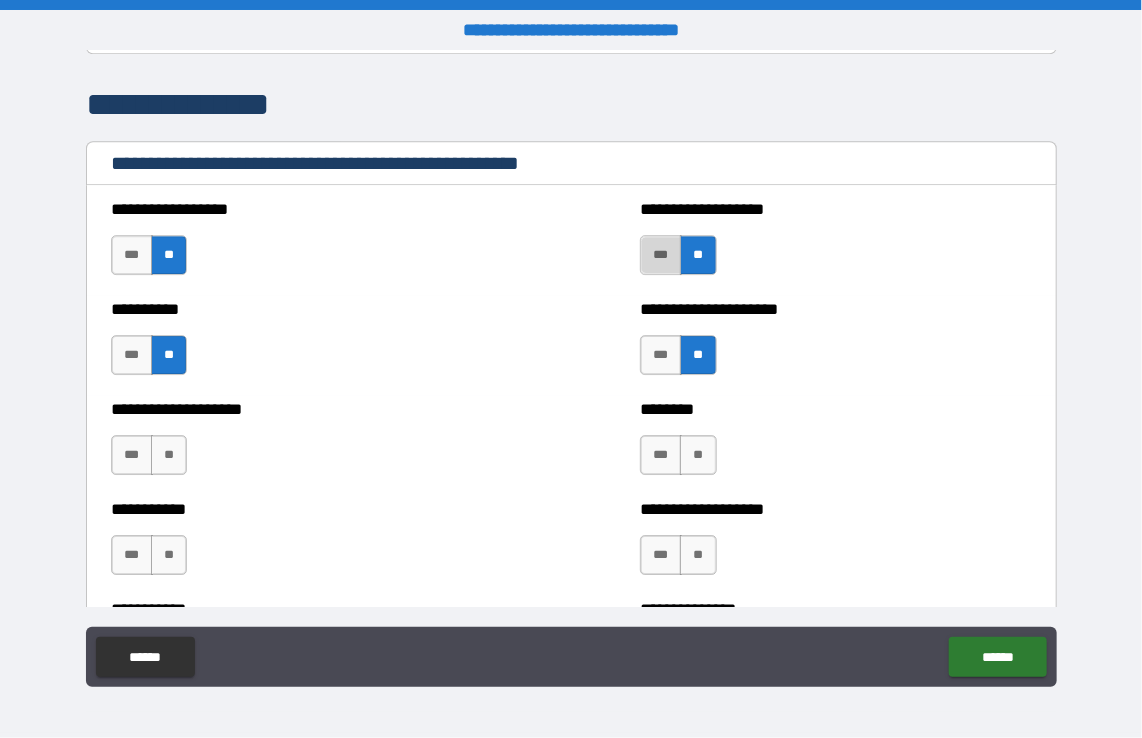 click on "***" at bounding box center (661, 255) 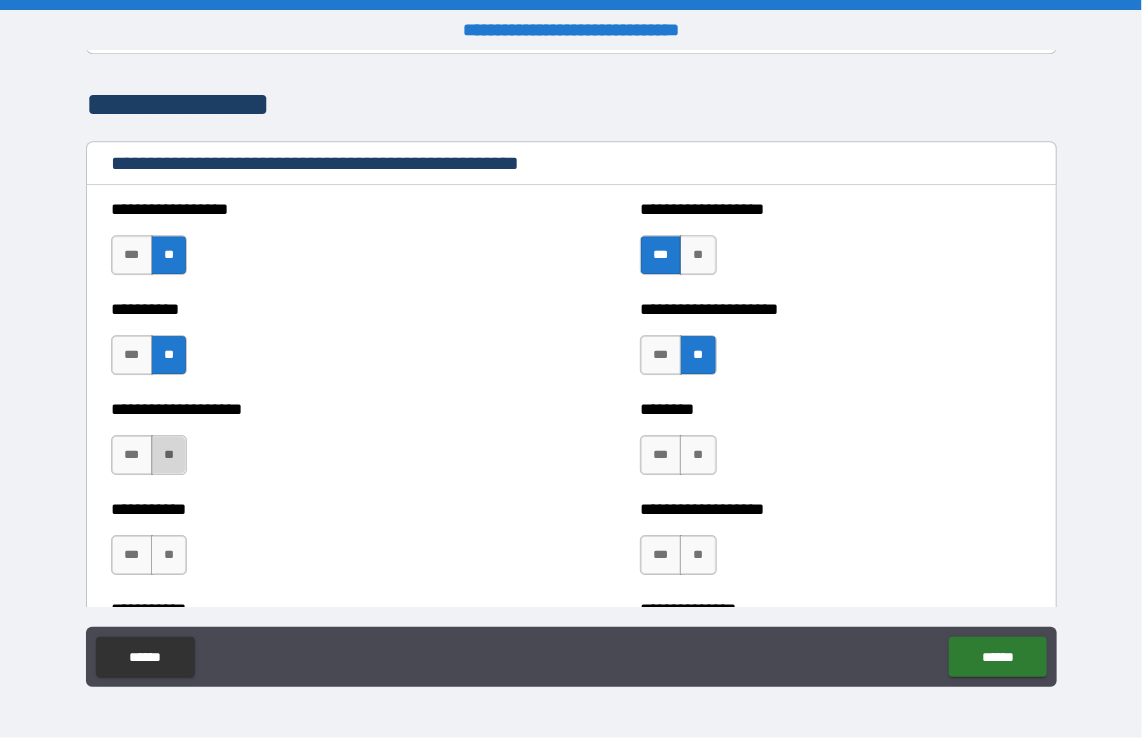 click on "**" at bounding box center (169, 455) 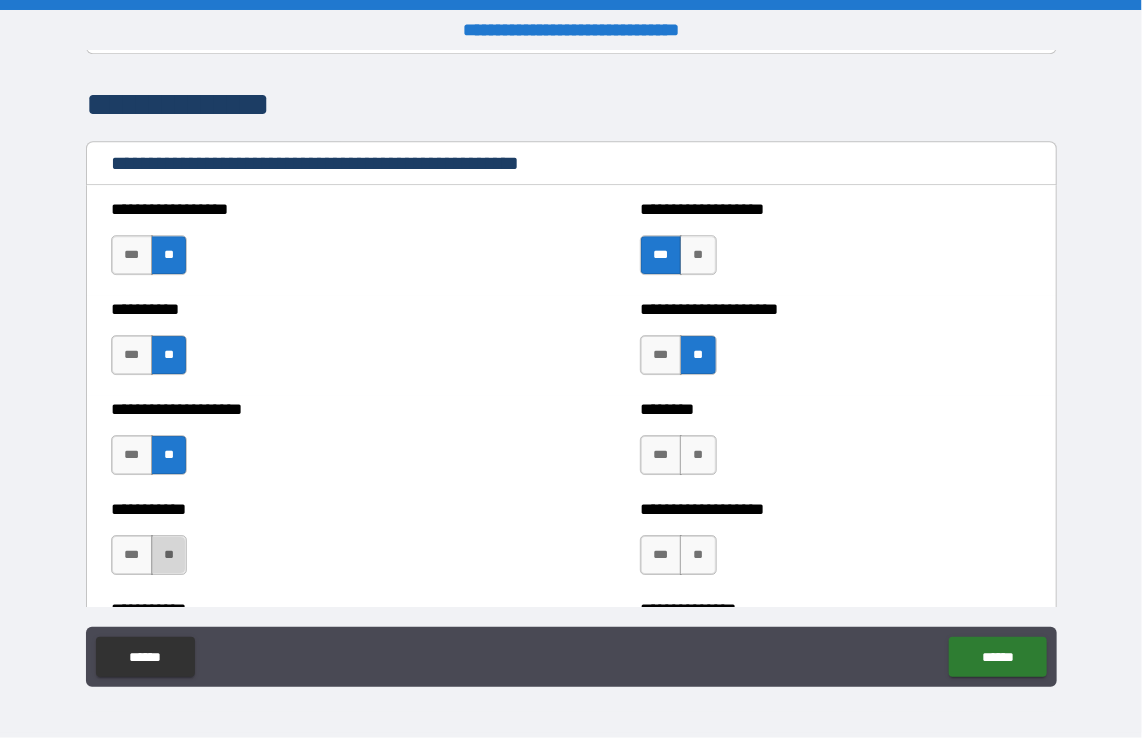 click on "**" at bounding box center (169, 555) 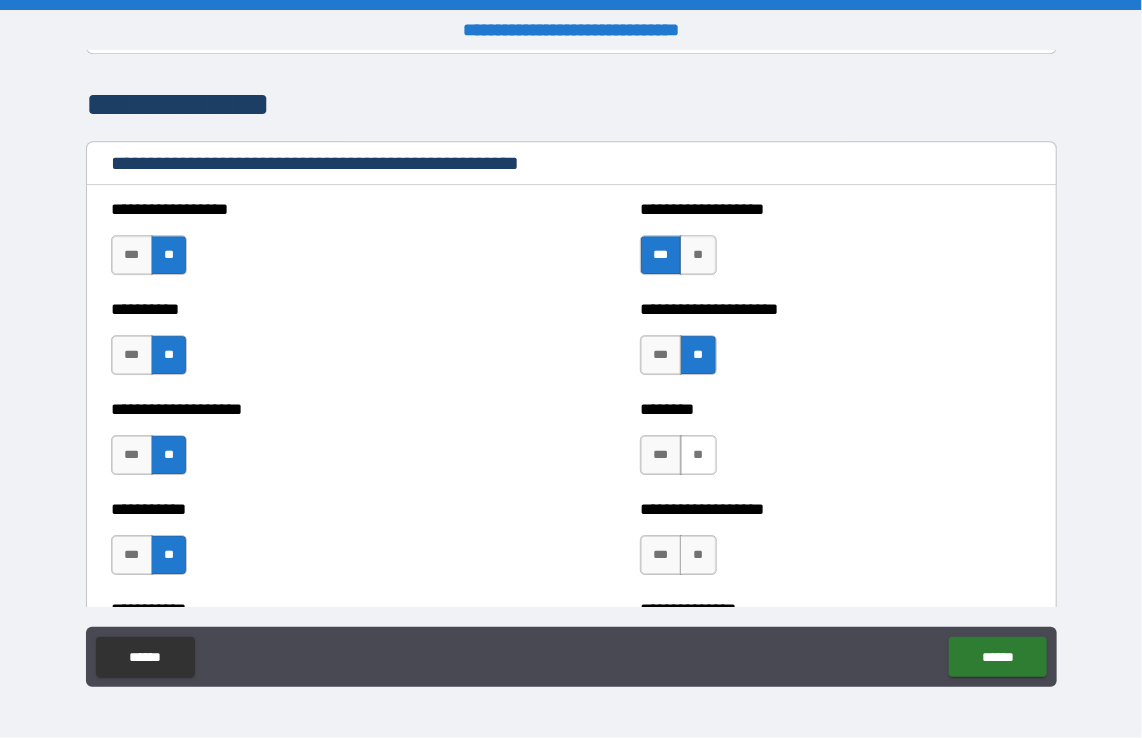click on "**" at bounding box center (698, 455) 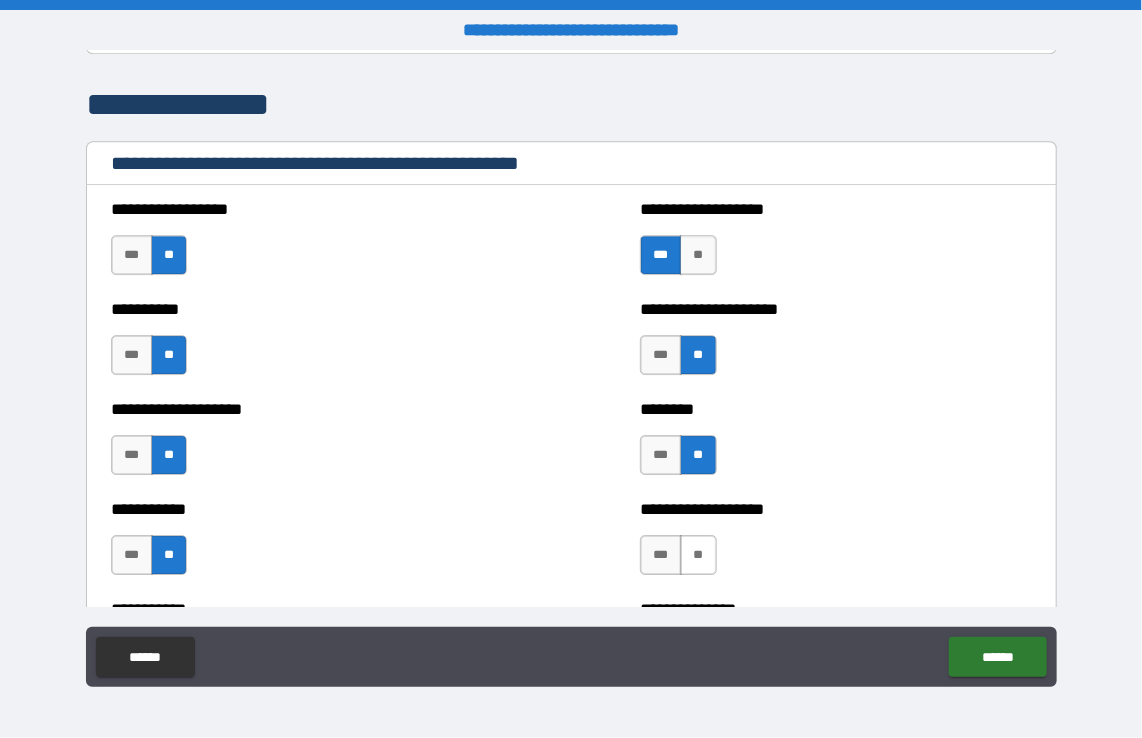 click on "**" at bounding box center [698, 555] 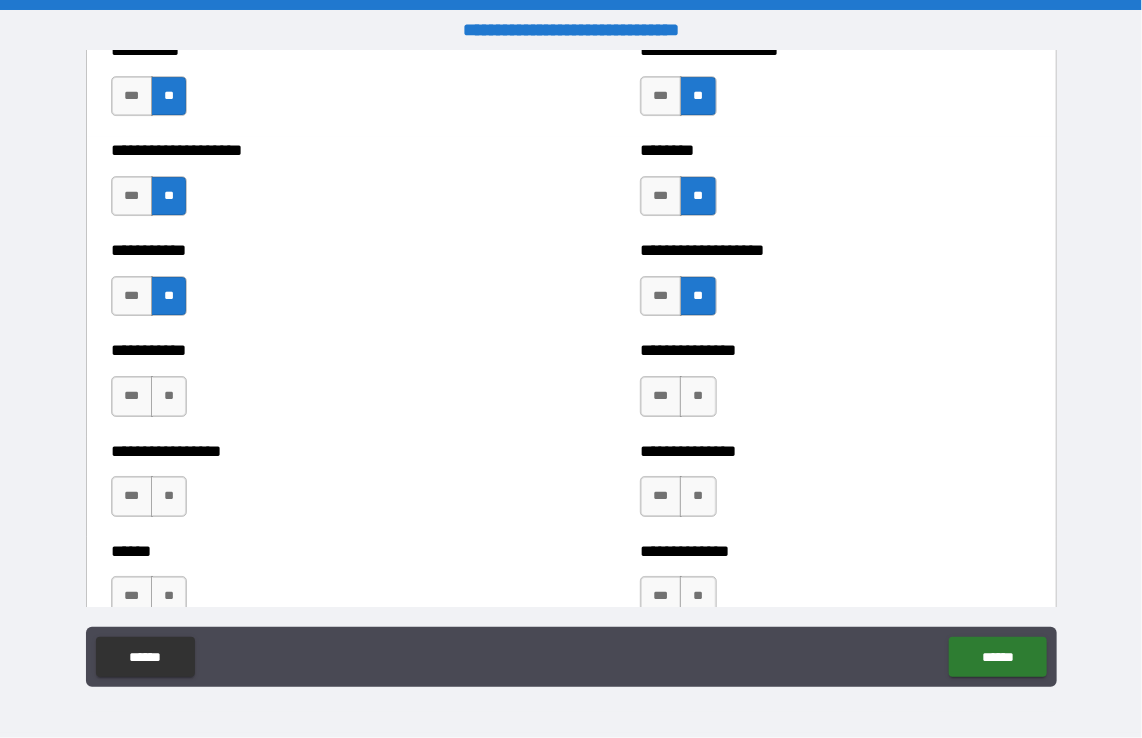 scroll, scrollTop: 2550, scrollLeft: 0, axis: vertical 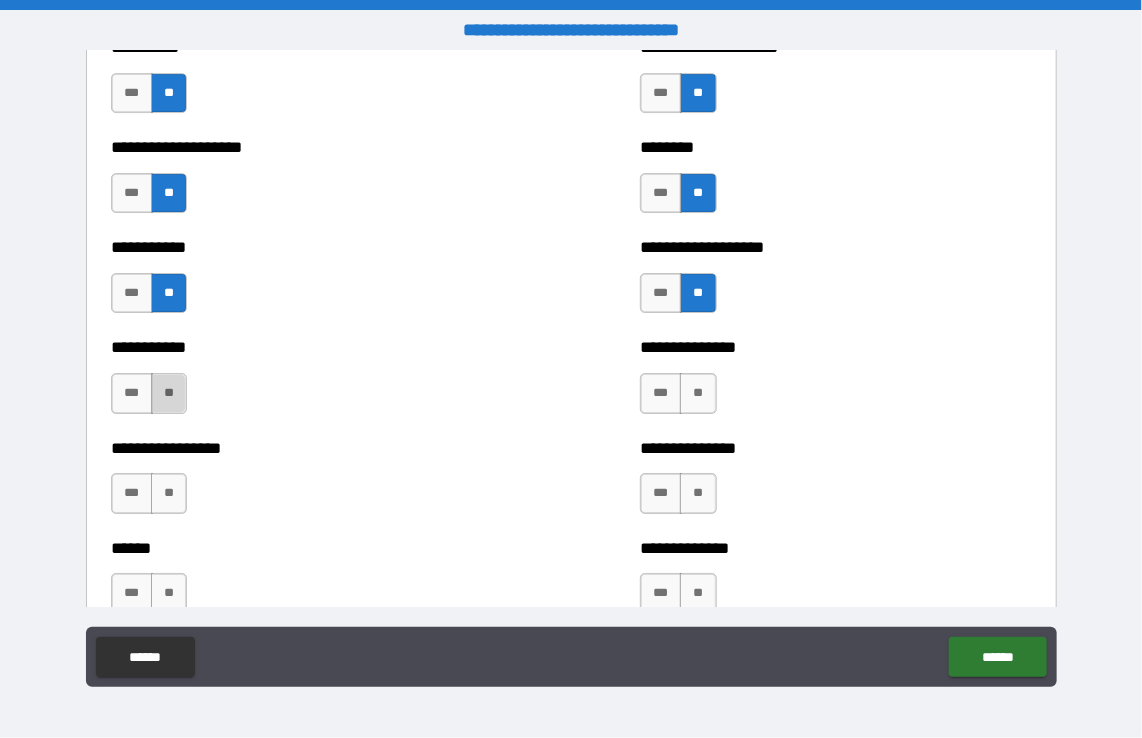 click on "**" at bounding box center (169, 393) 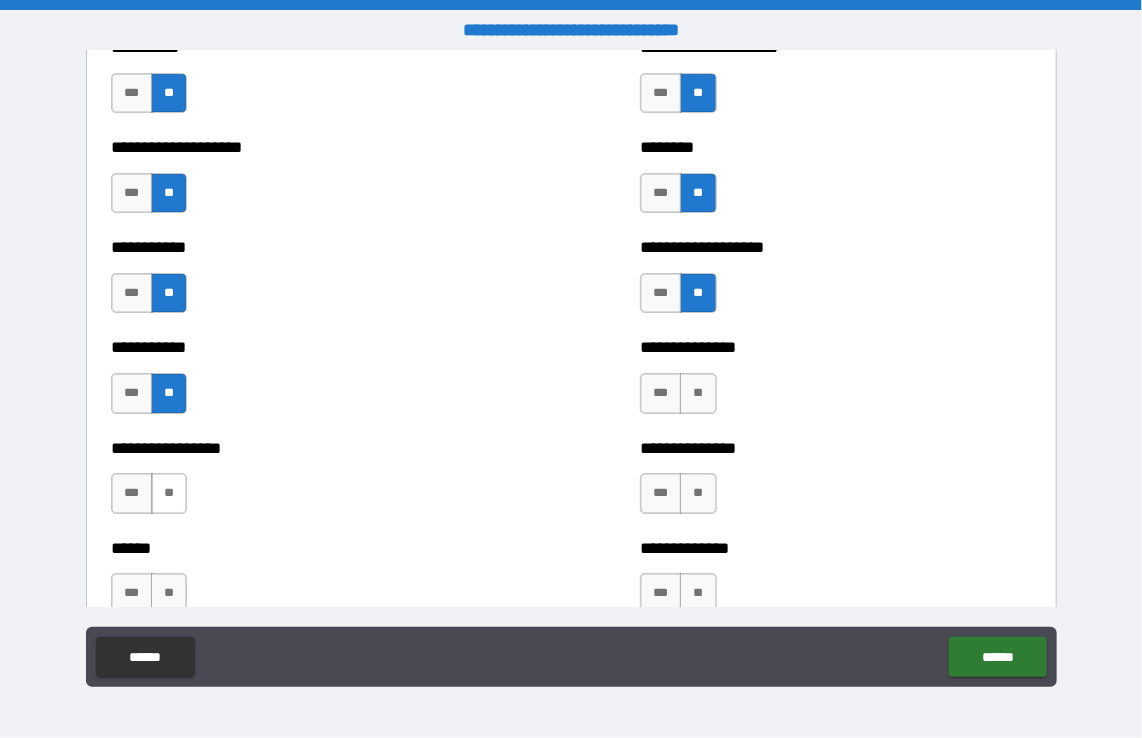 click on "**" at bounding box center [169, 493] 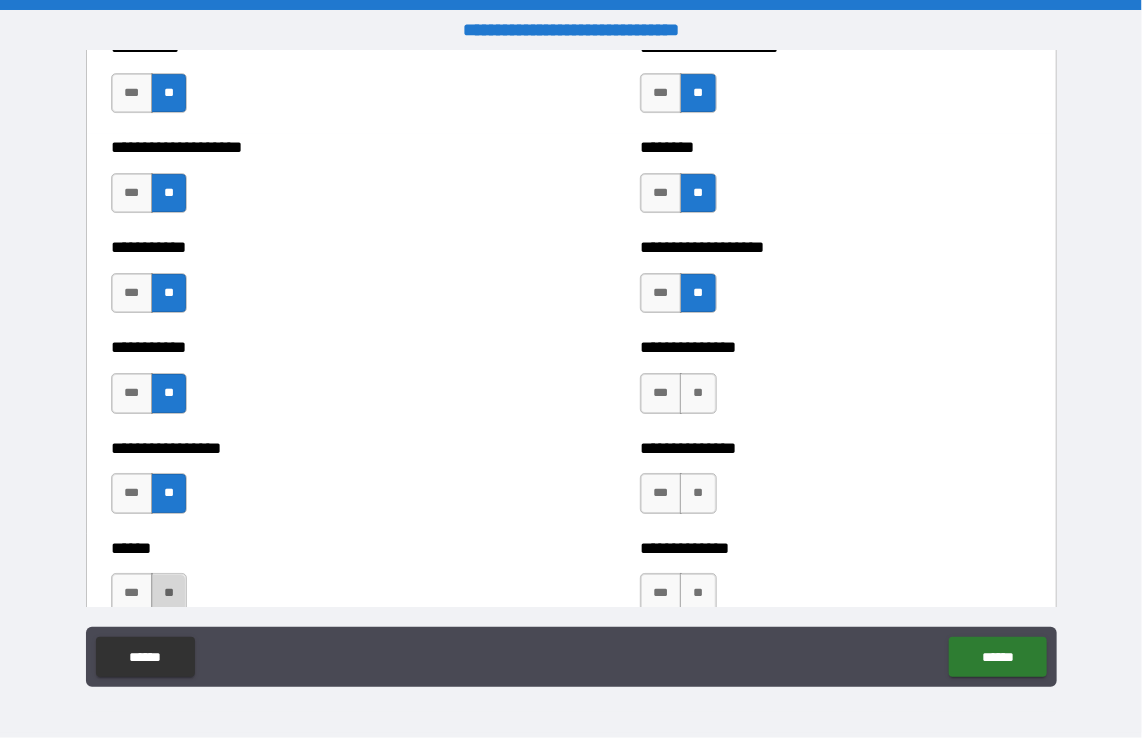 click on "**" at bounding box center [169, 593] 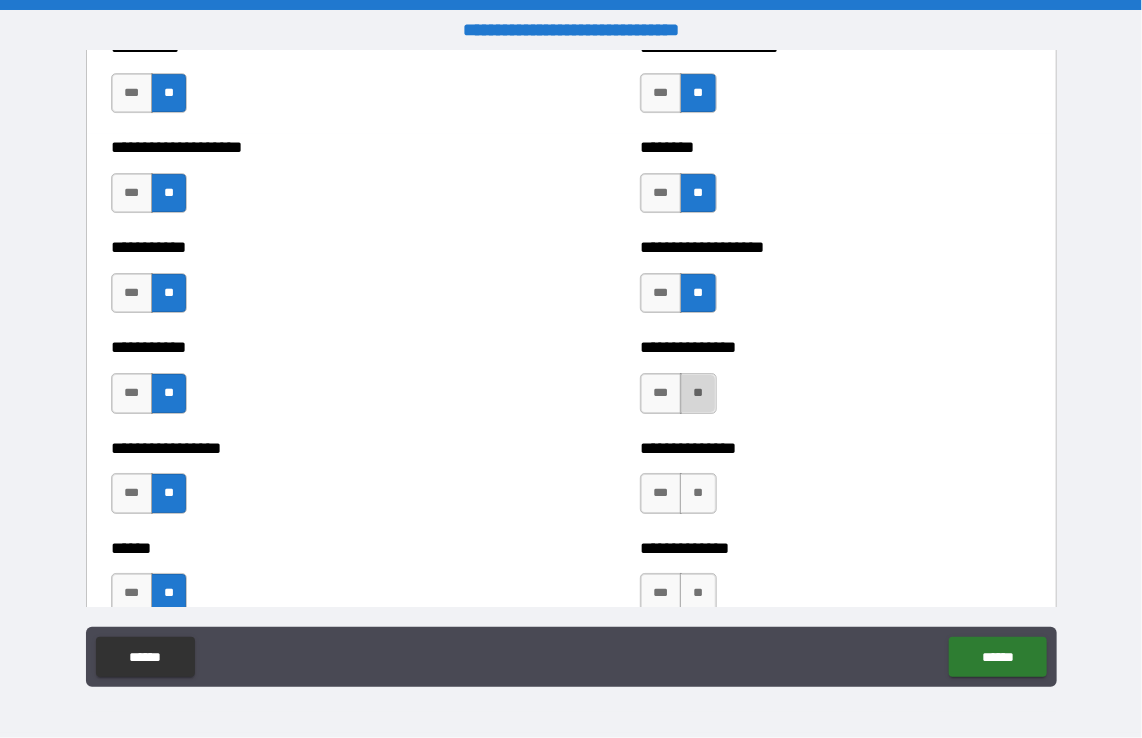 click on "**" at bounding box center [698, 393] 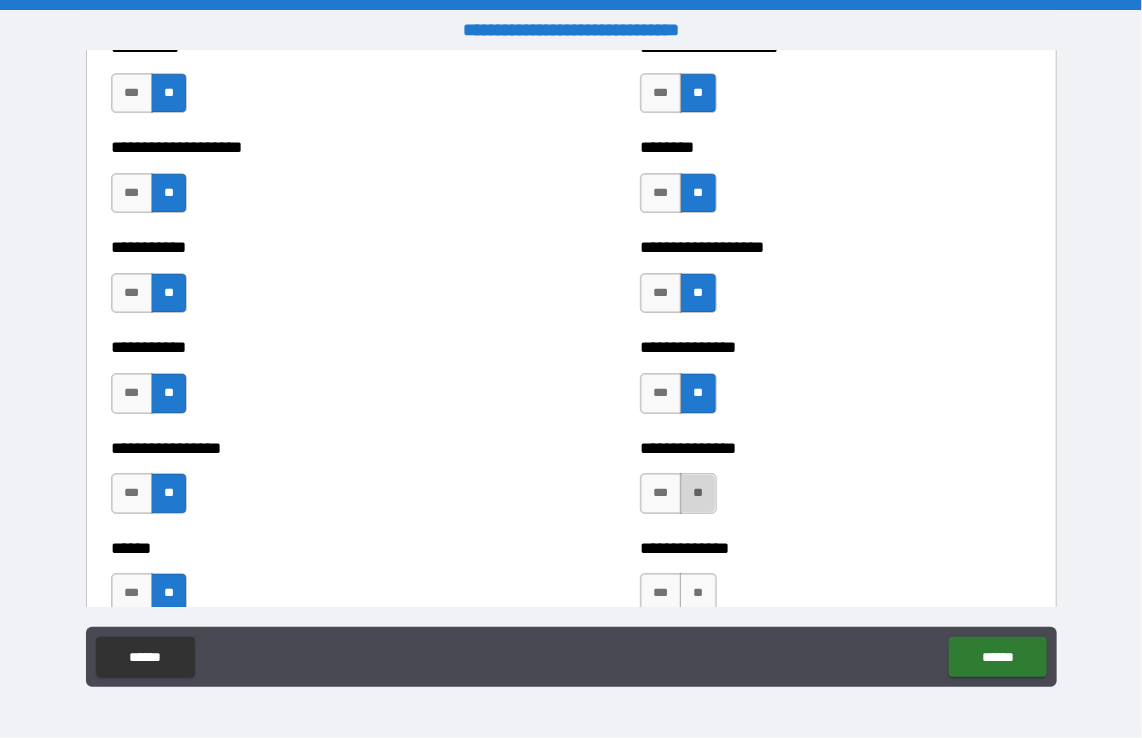 click on "**" at bounding box center [698, 493] 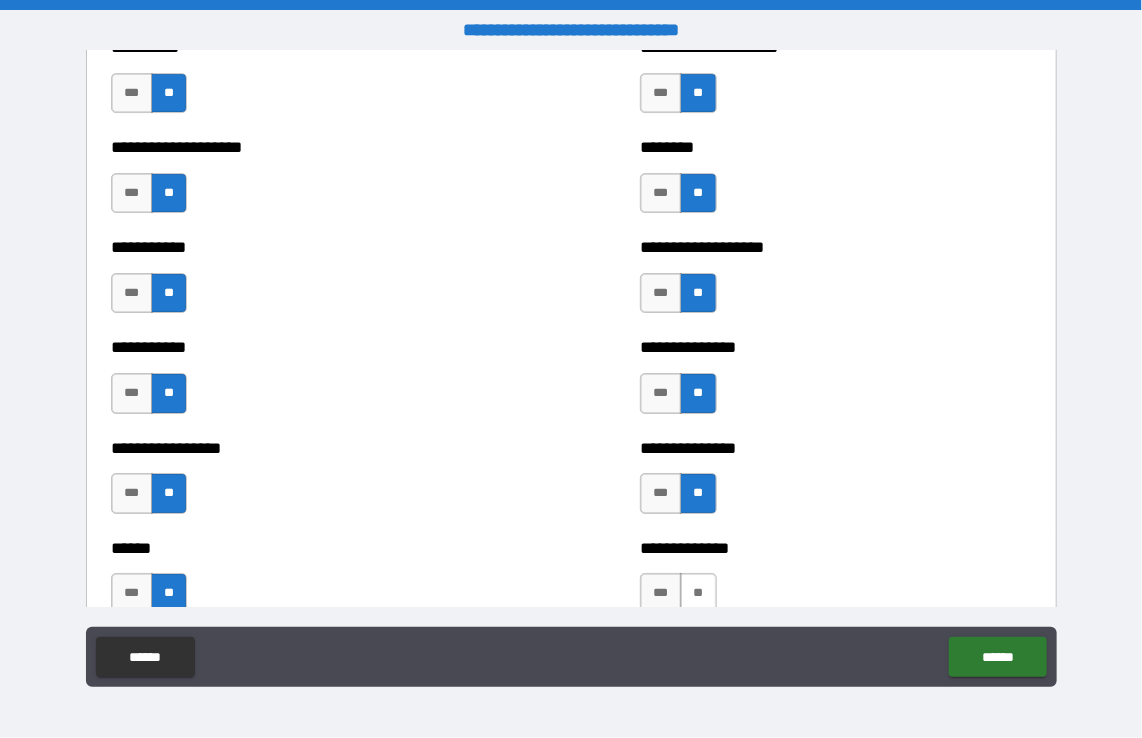 click on "**" at bounding box center [698, 593] 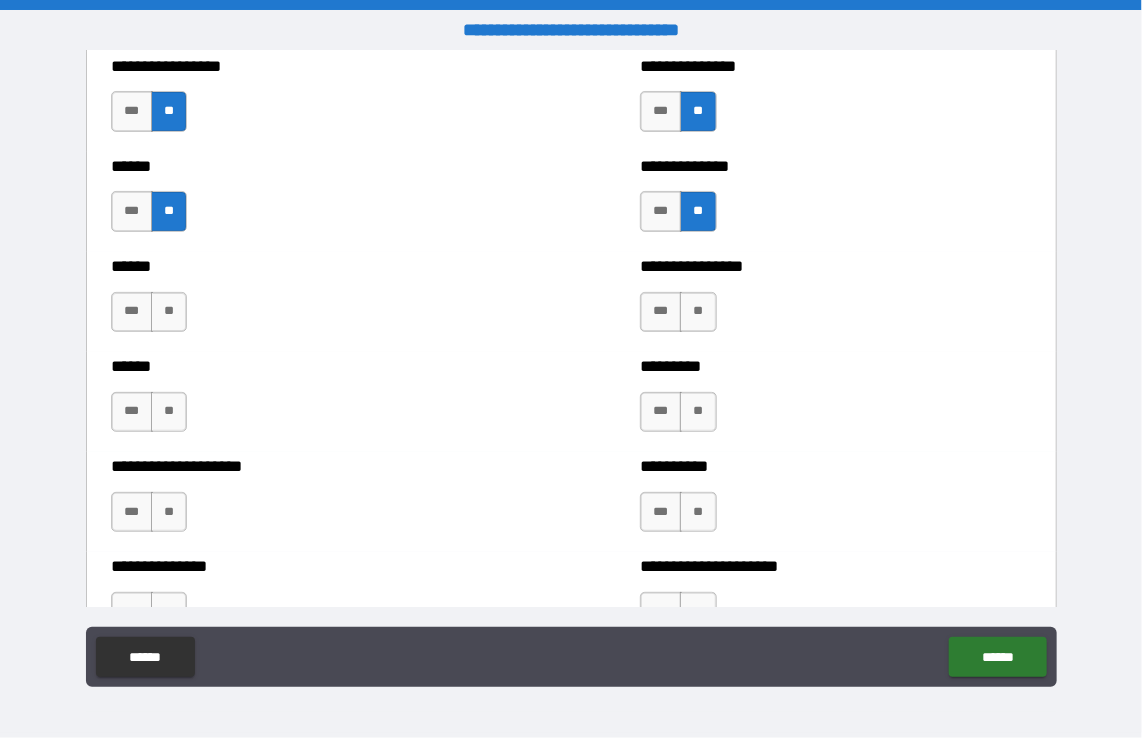 scroll, scrollTop: 2946, scrollLeft: 0, axis: vertical 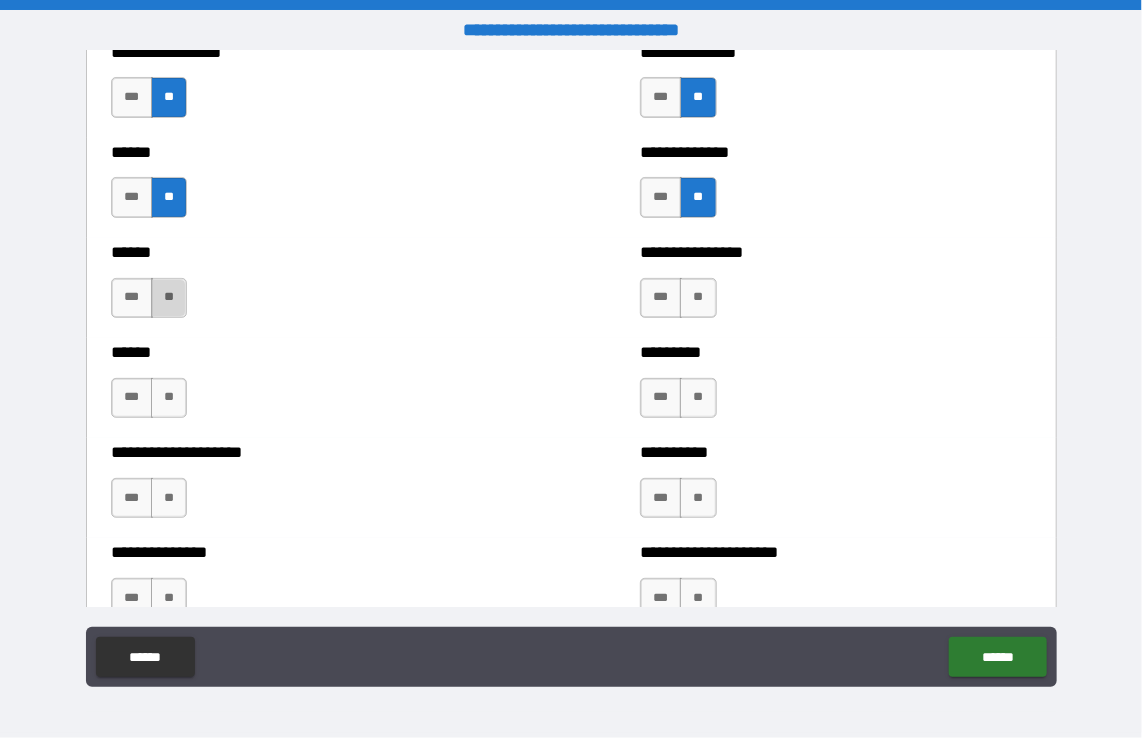 click on "**" at bounding box center (169, 298) 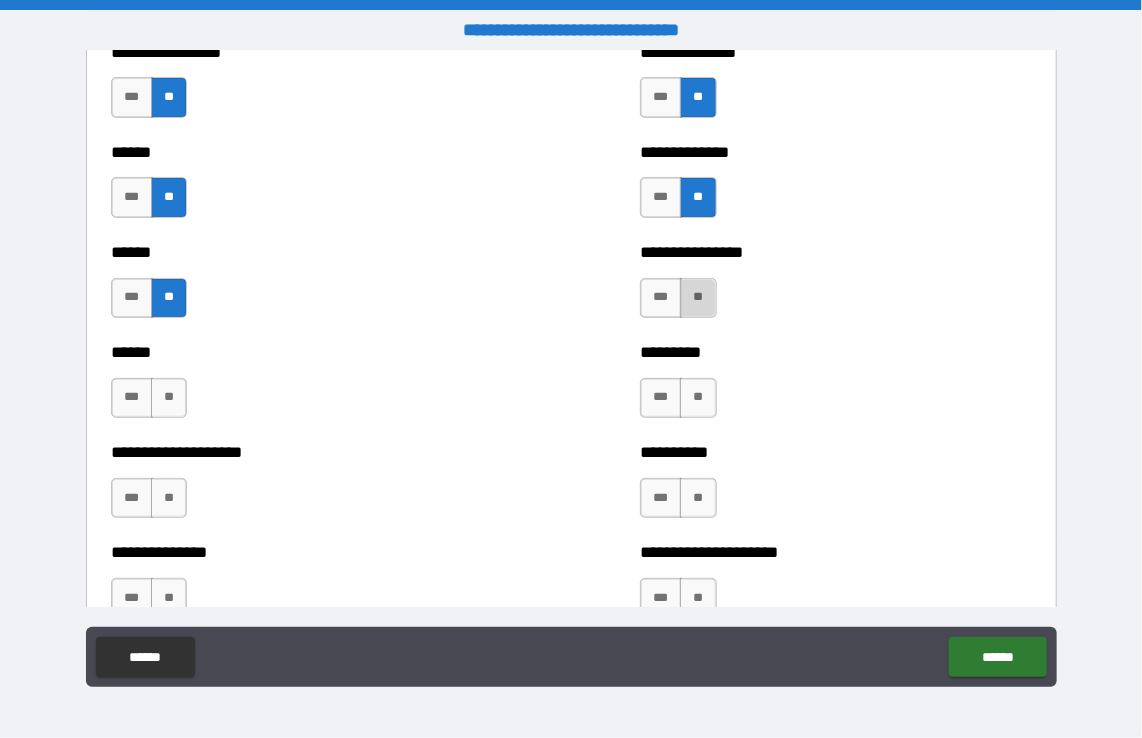 click on "**" at bounding box center [698, 298] 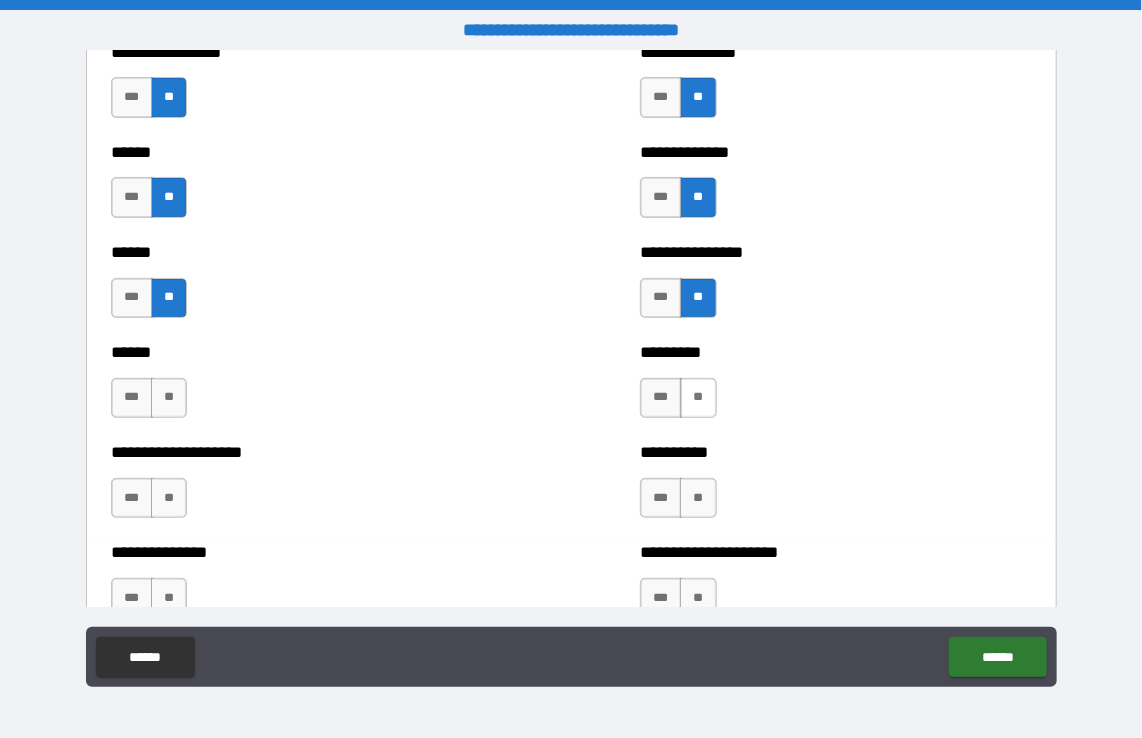 click on "**" at bounding box center [698, 398] 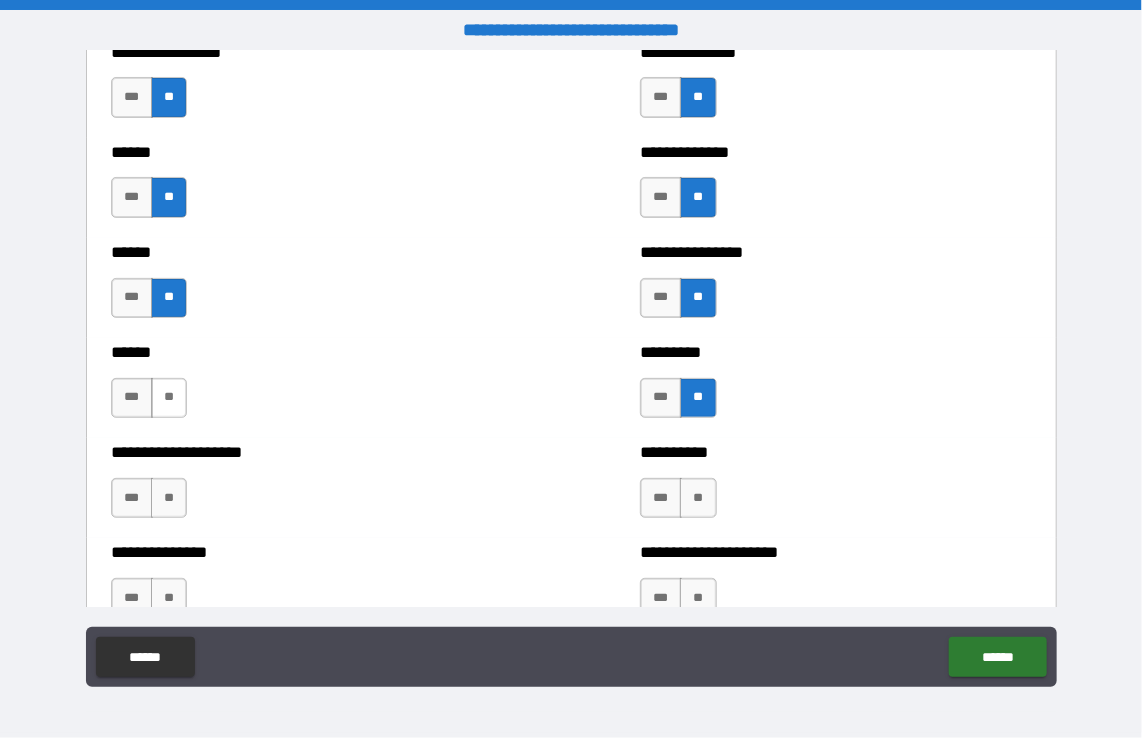 click on "**" at bounding box center (169, 398) 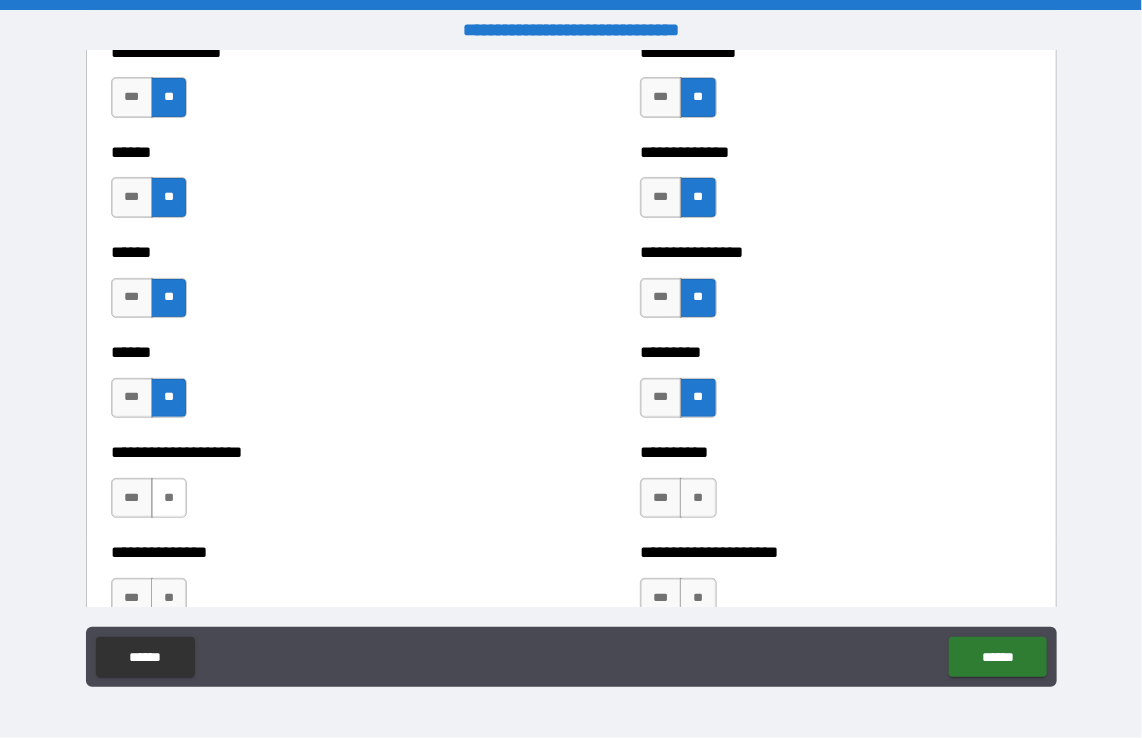 click on "**" at bounding box center [169, 498] 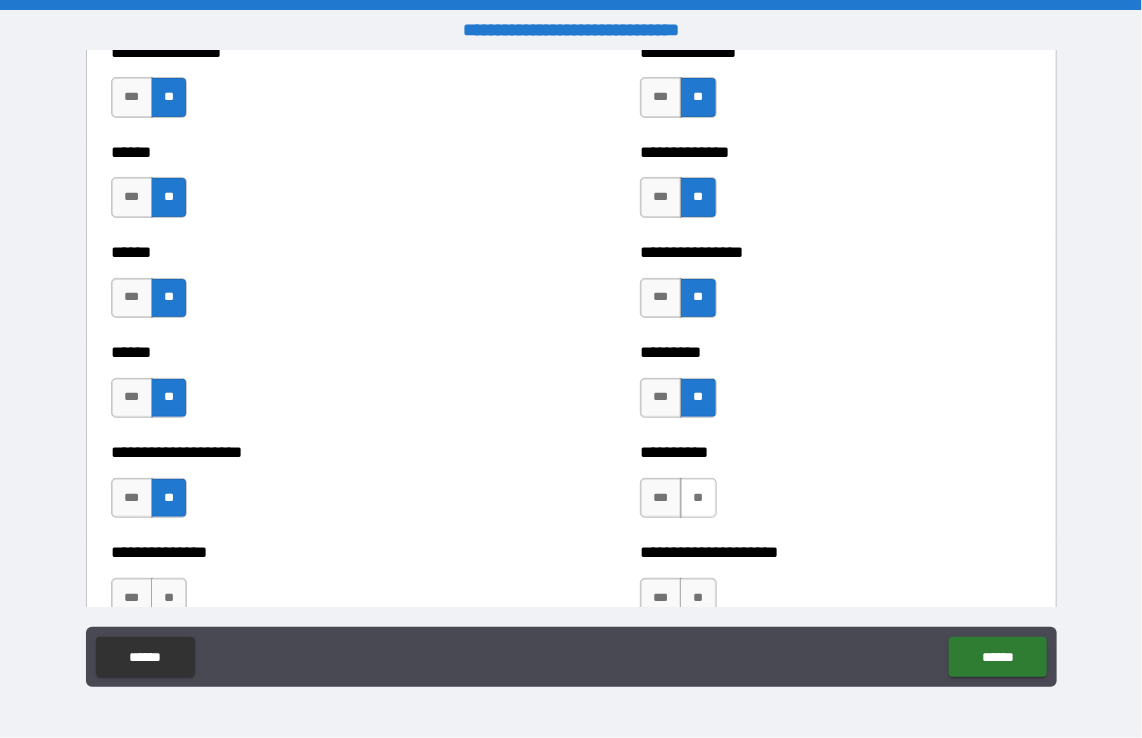 click on "**" at bounding box center [698, 498] 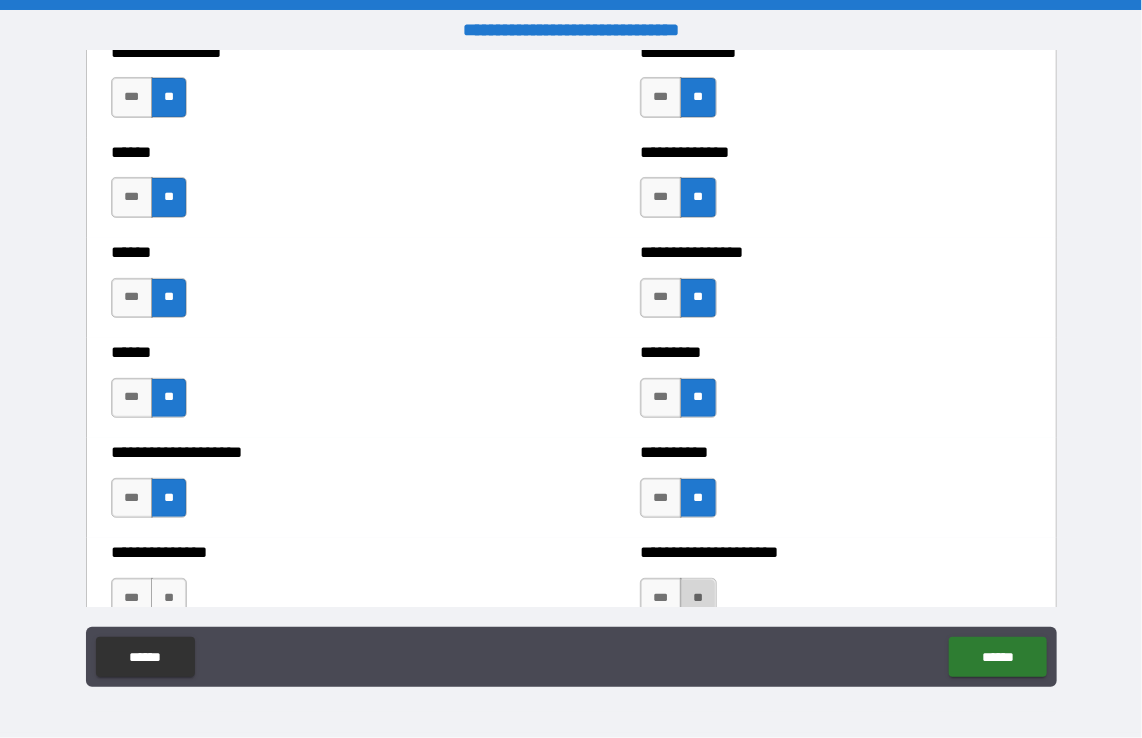 click on "**" at bounding box center (698, 598) 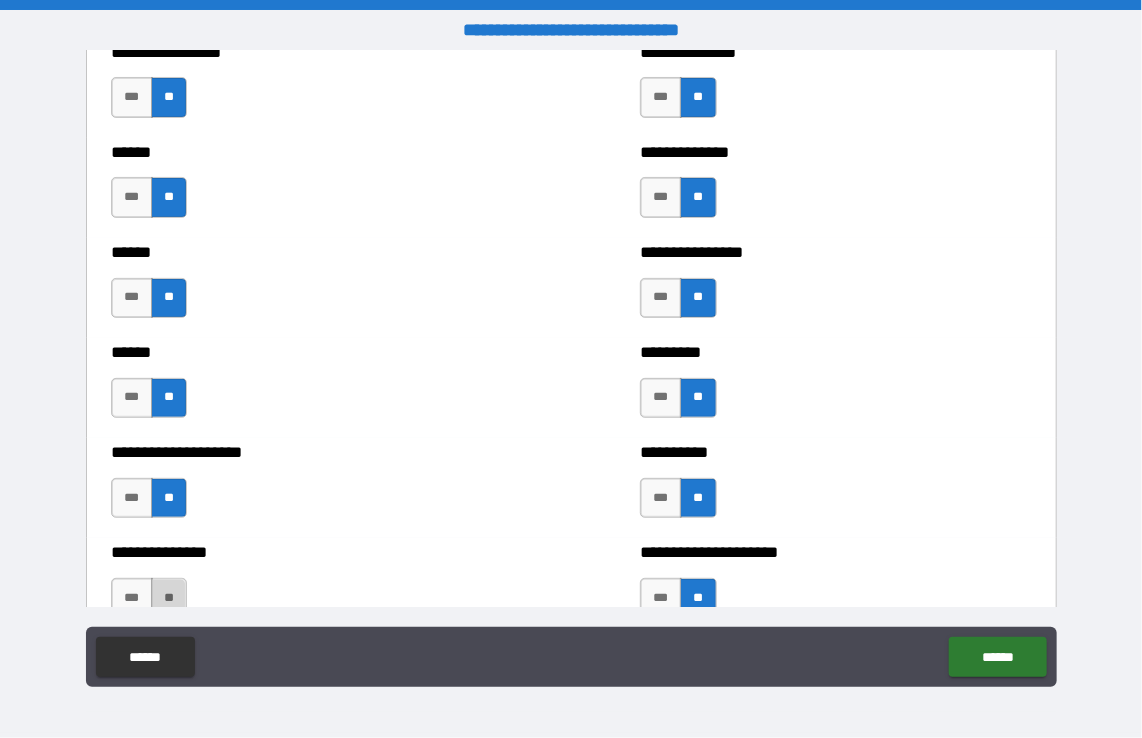 click on "**" at bounding box center [169, 598] 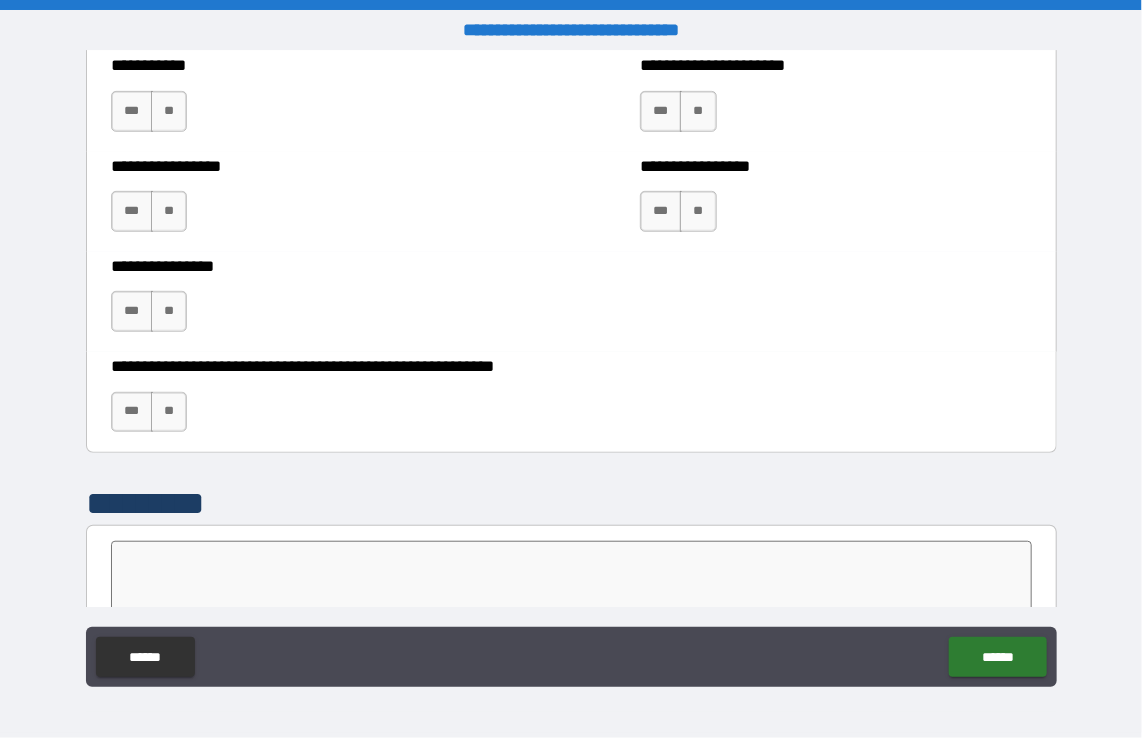 scroll, scrollTop: 6036, scrollLeft: 0, axis: vertical 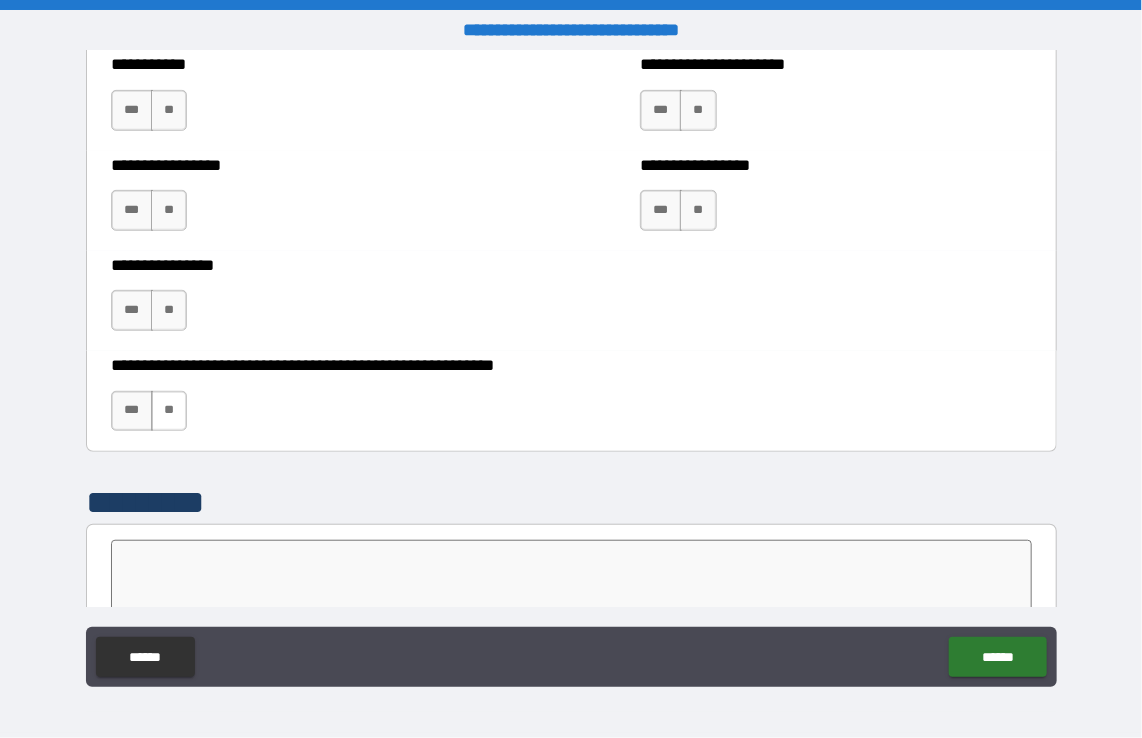 click on "**" at bounding box center [169, 411] 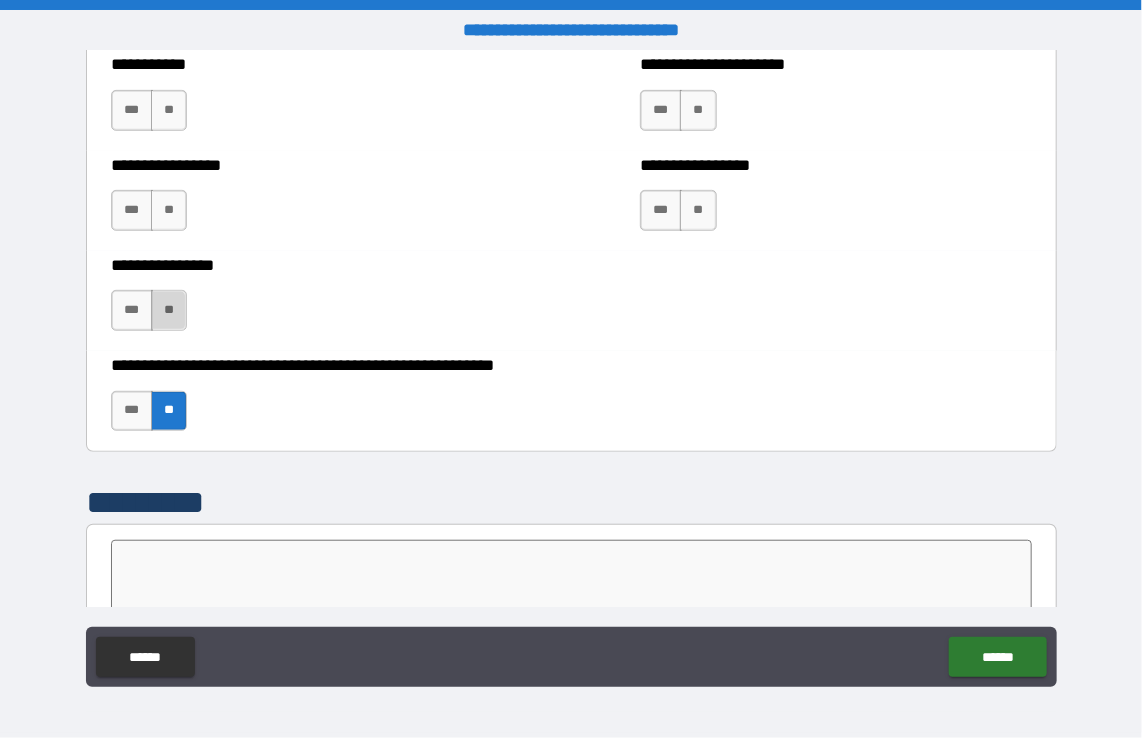 click on "**" at bounding box center [169, 310] 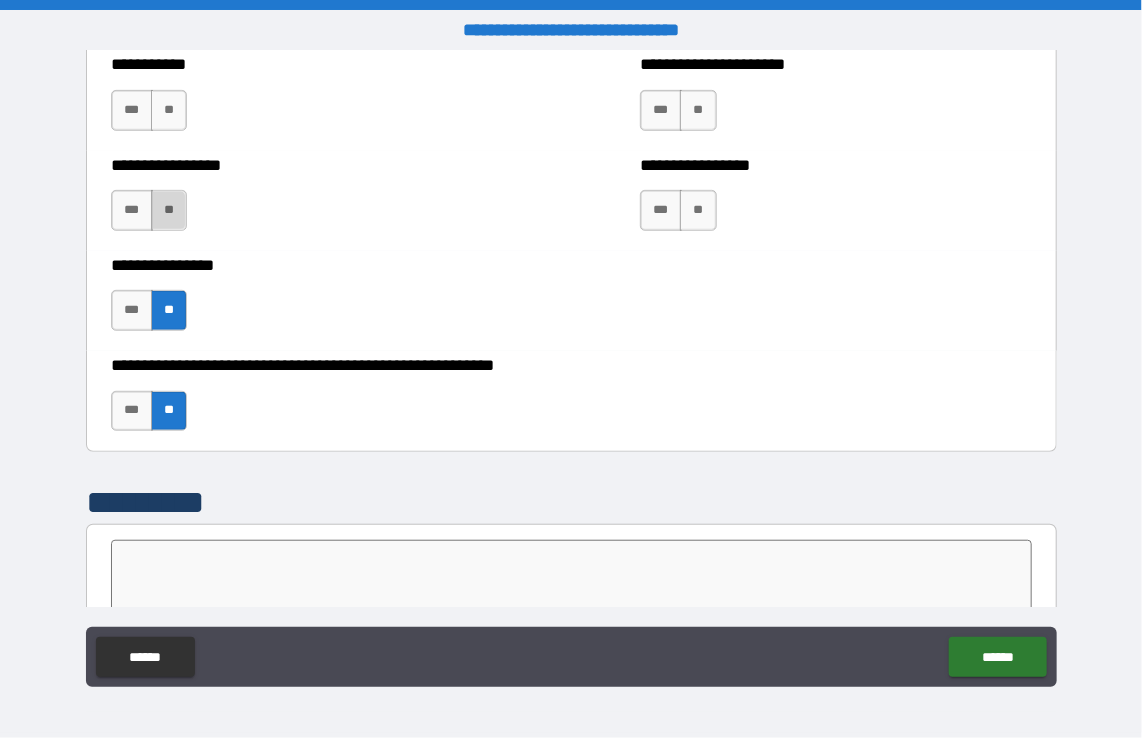 click on "**" at bounding box center (169, 210) 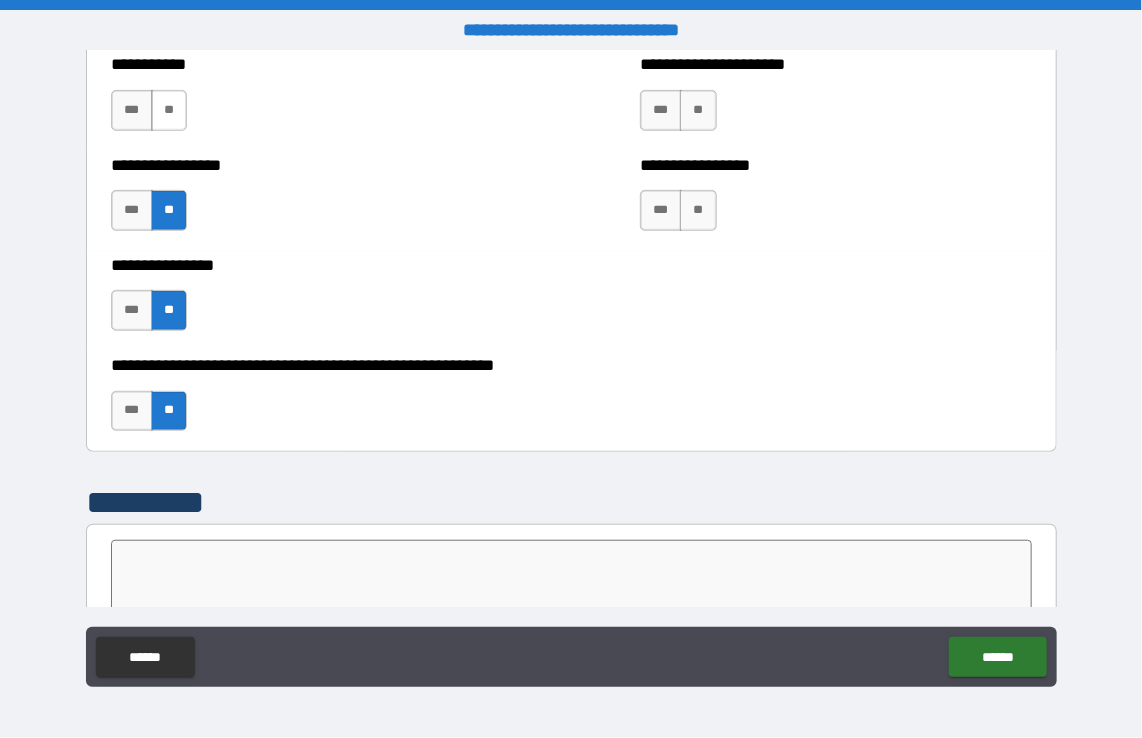 click on "**" at bounding box center (169, 110) 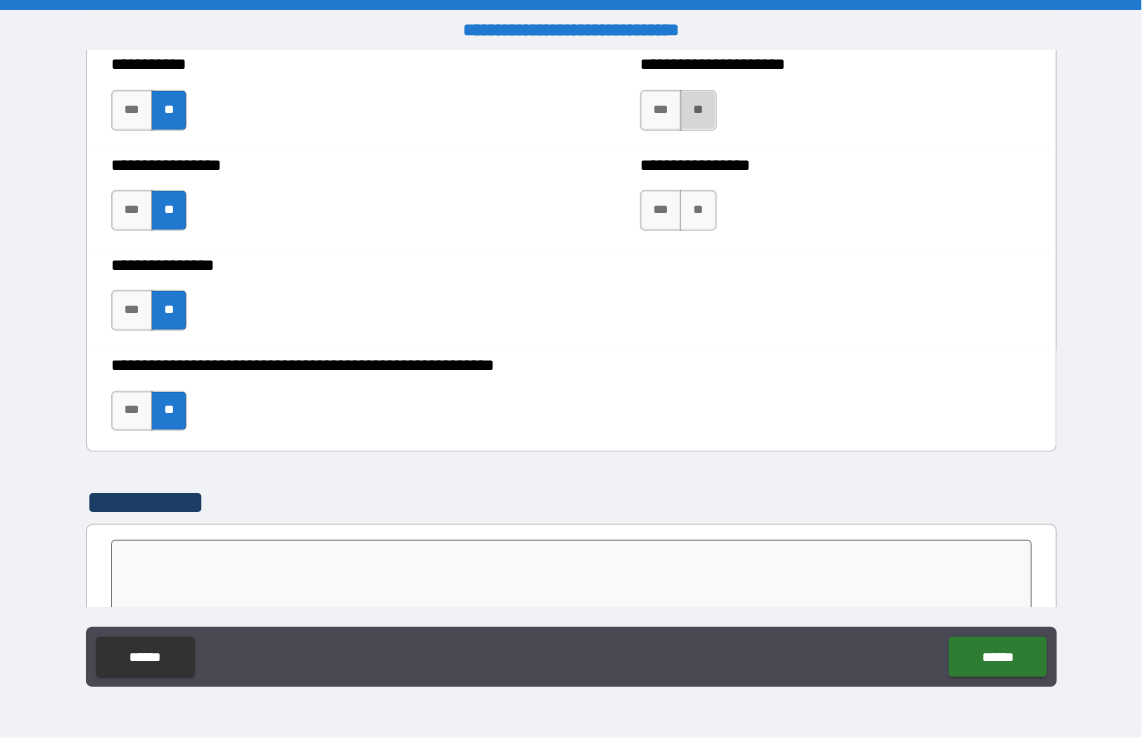 click on "**" at bounding box center [698, 110] 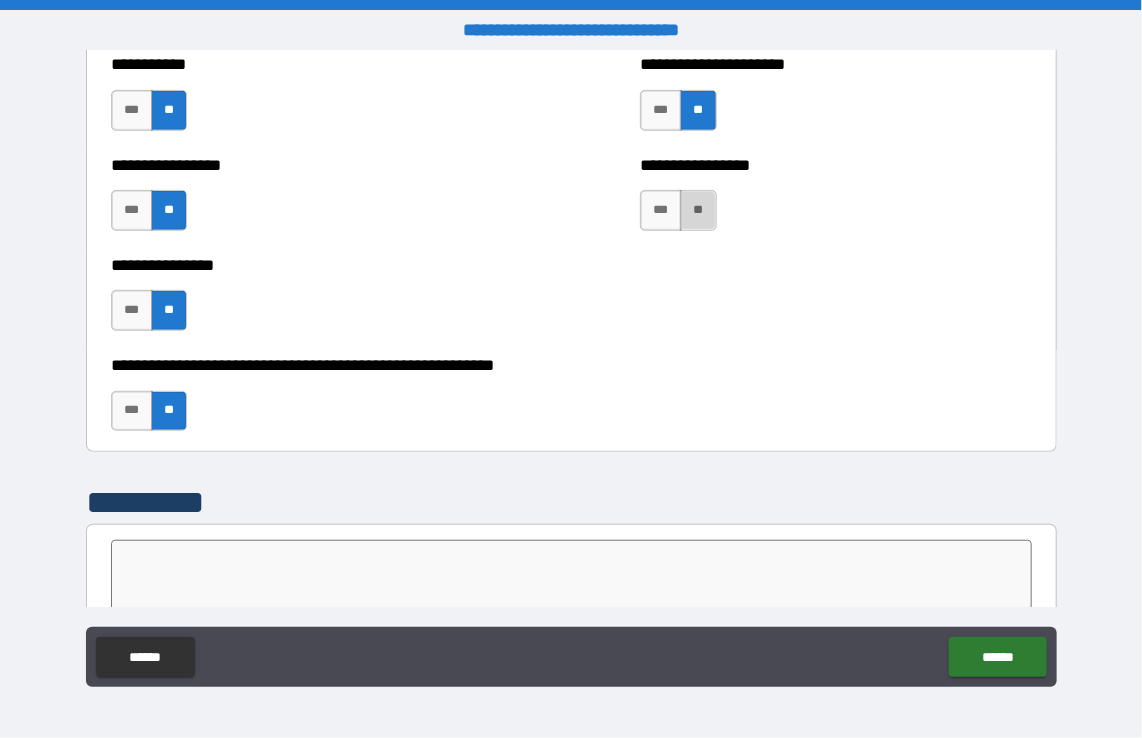 click on "**" at bounding box center [698, 210] 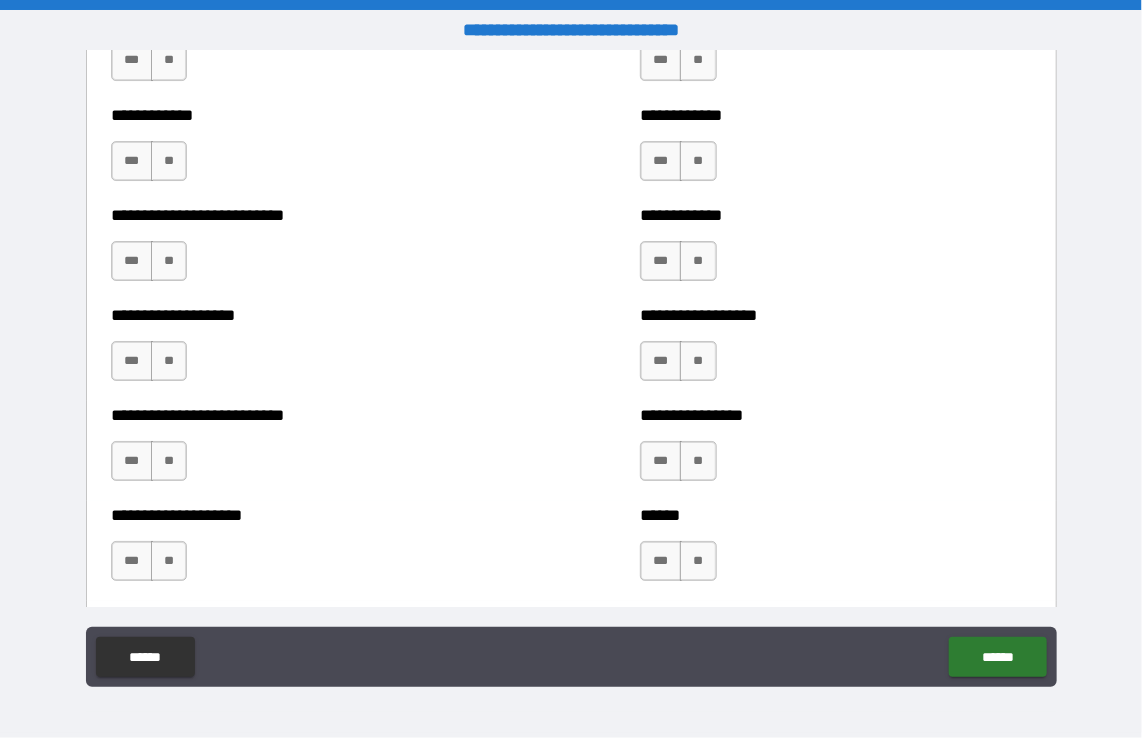 scroll, scrollTop: 5484, scrollLeft: 0, axis: vertical 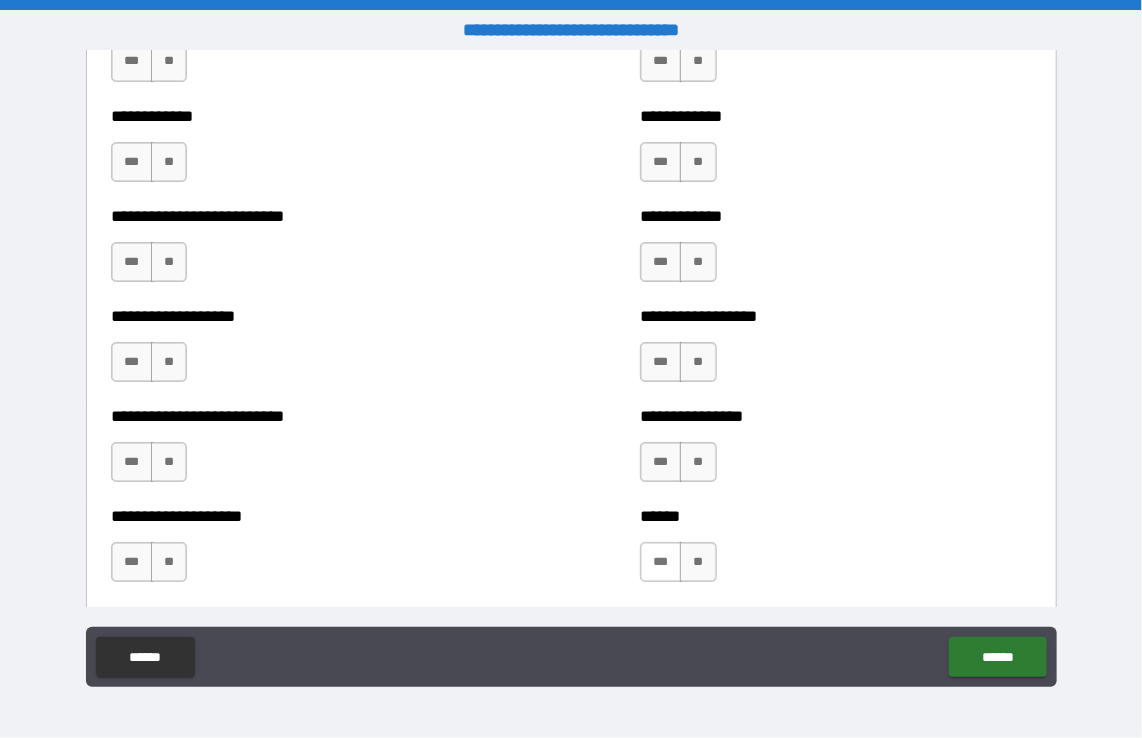 click on "***" at bounding box center [661, 562] 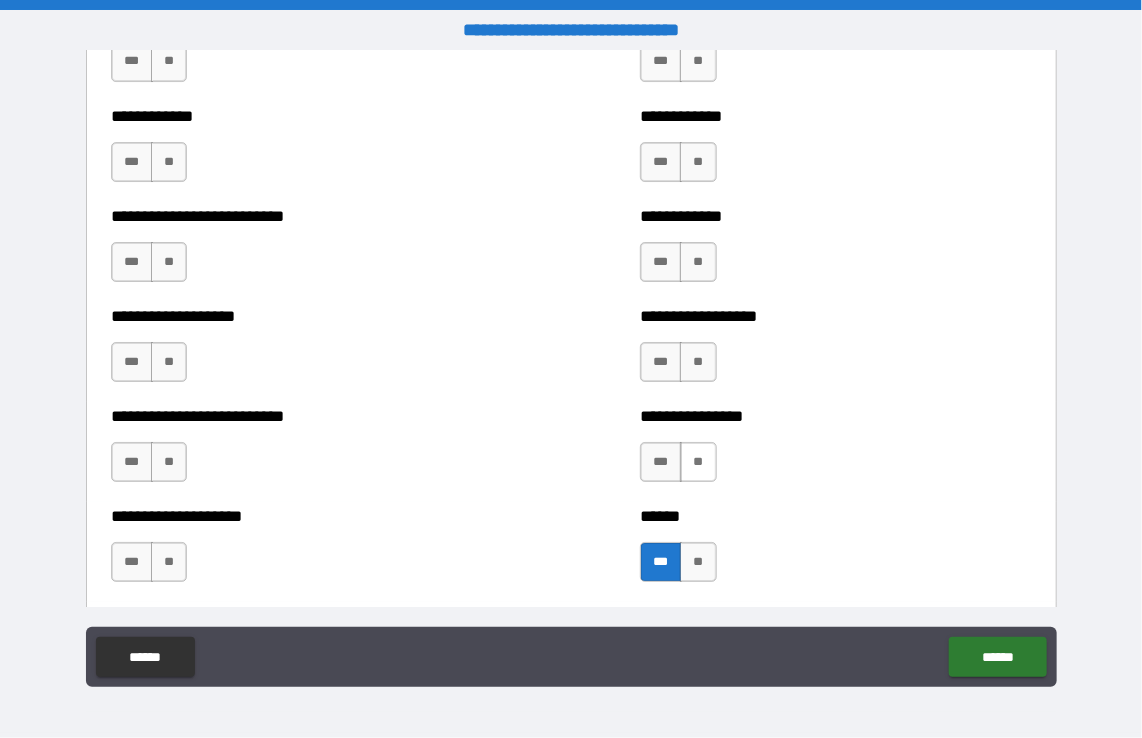 click on "**" at bounding box center (698, 462) 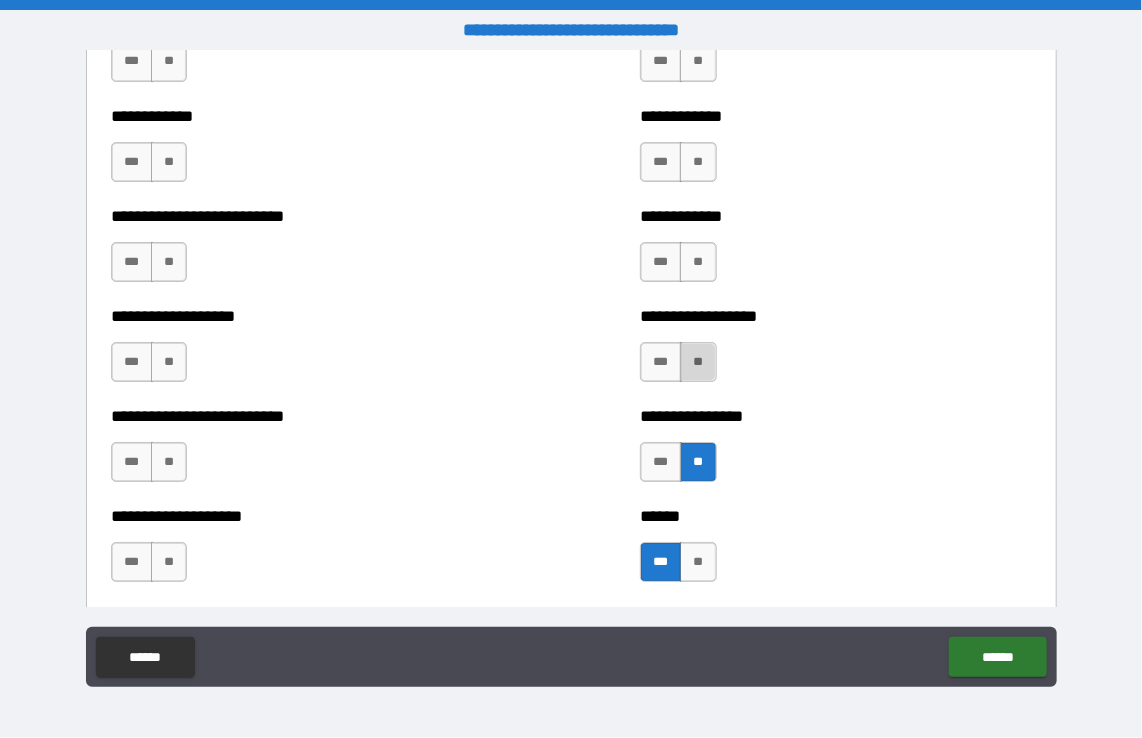 click on "**" at bounding box center [698, 362] 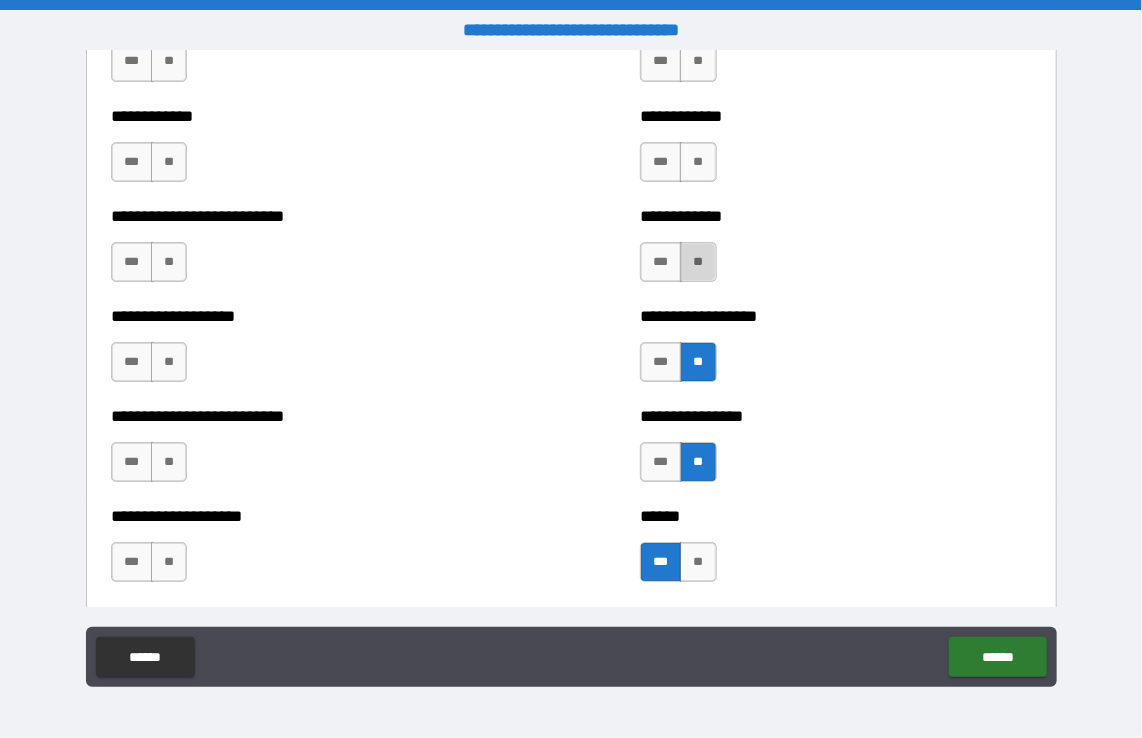 click on "**" at bounding box center [698, 262] 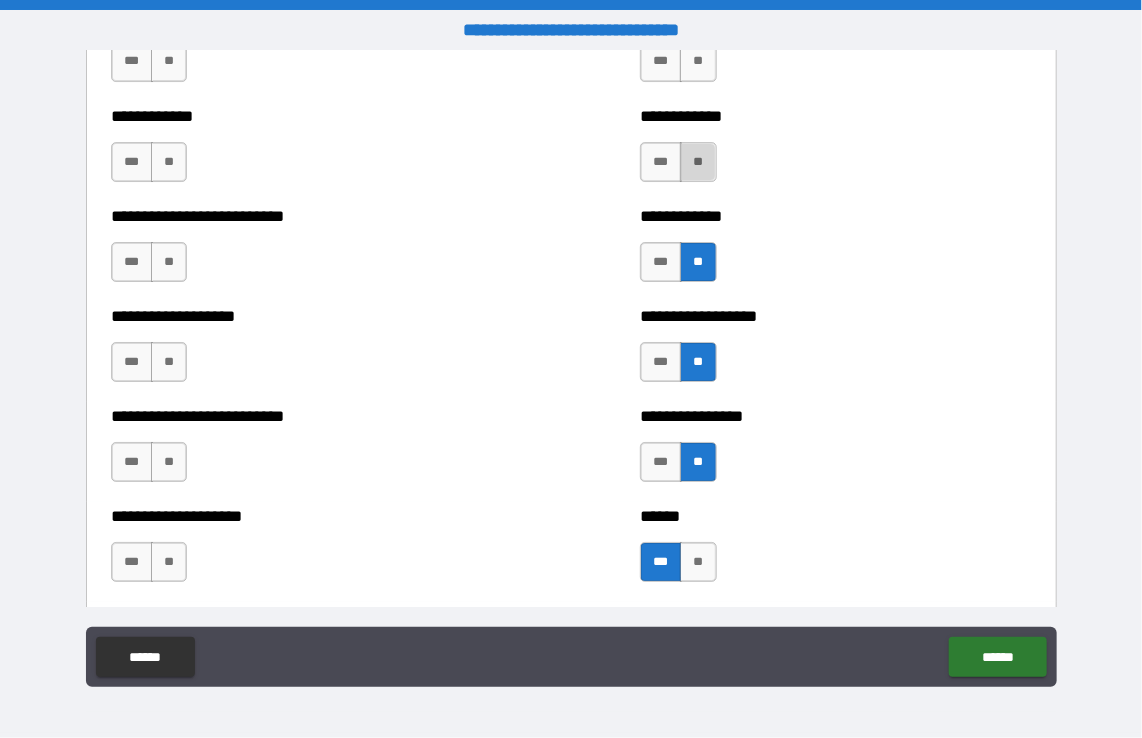 click on "**" at bounding box center [698, 162] 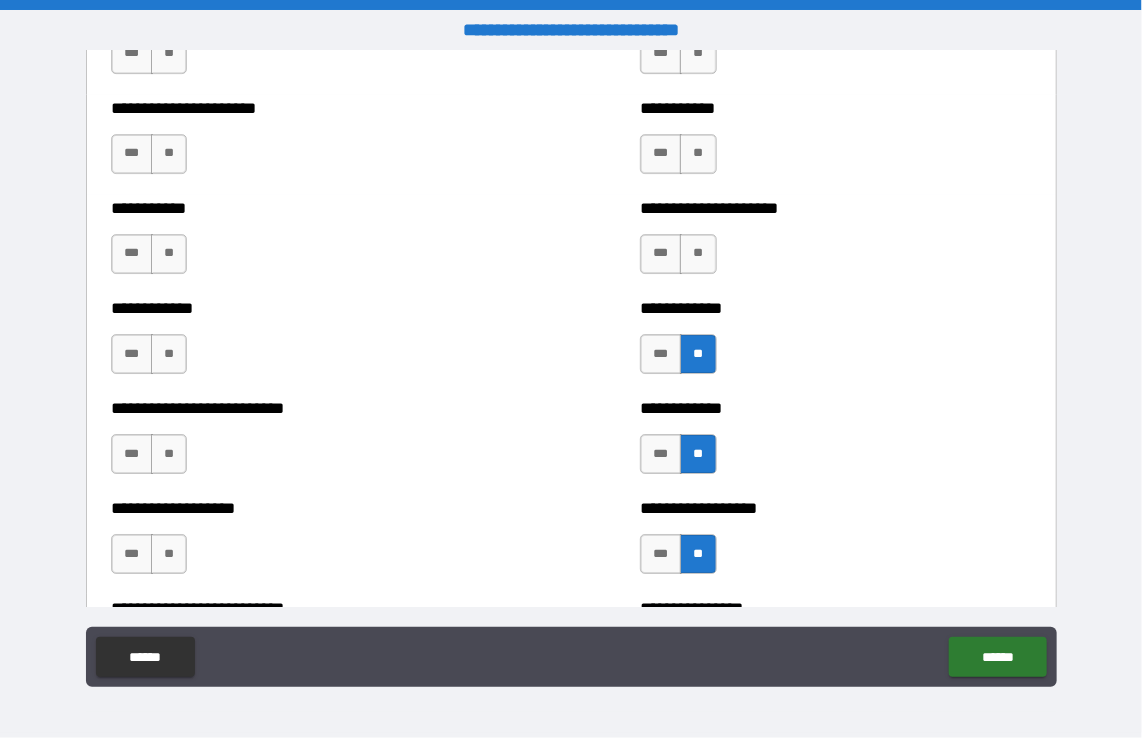 scroll, scrollTop: 5292, scrollLeft: 0, axis: vertical 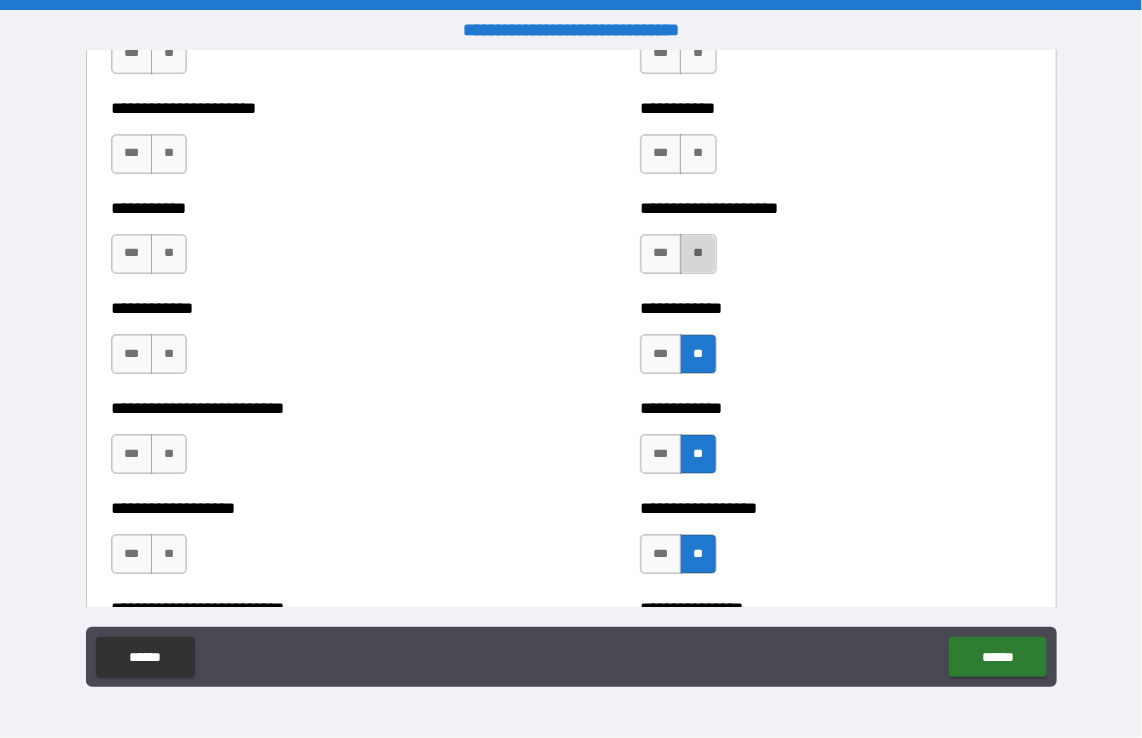 click on "**" at bounding box center [698, 254] 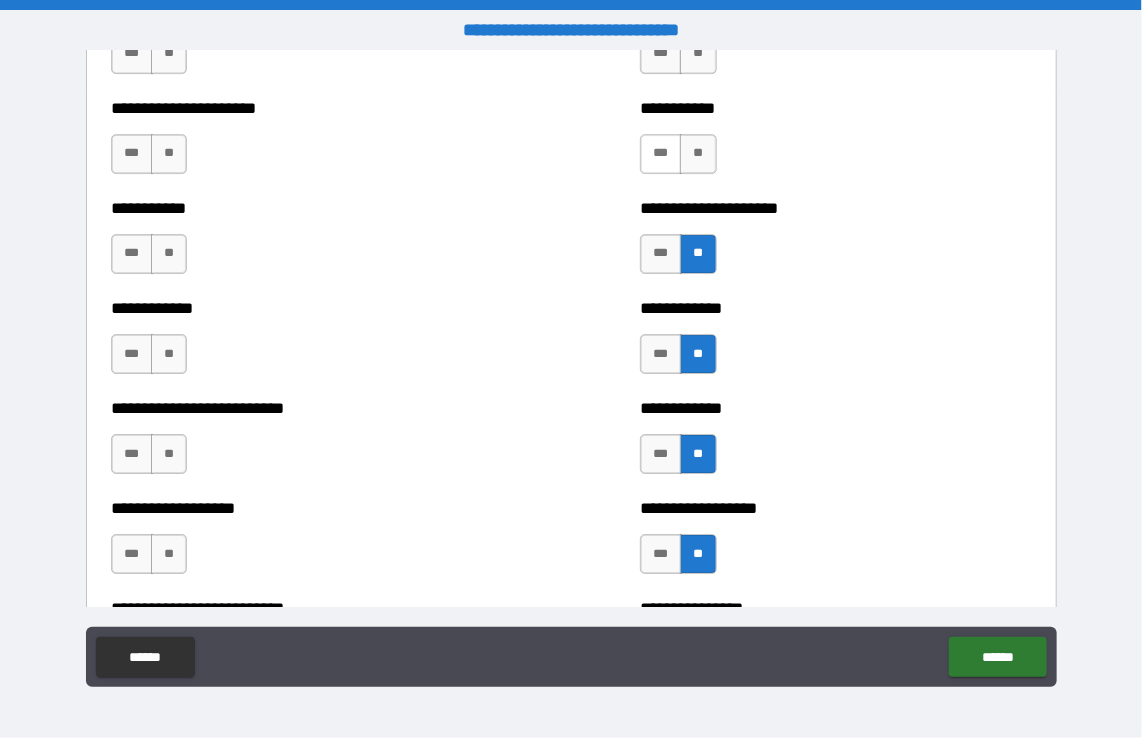click on "***" at bounding box center (661, 154) 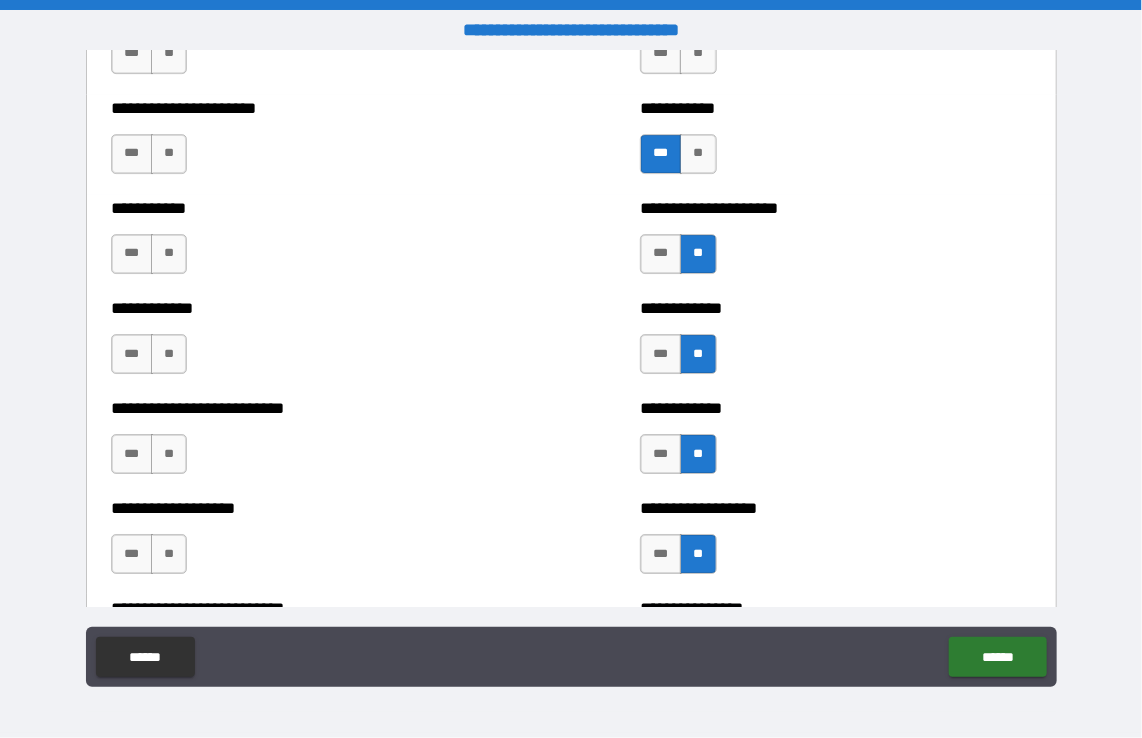 scroll, scrollTop: 5148, scrollLeft: 0, axis: vertical 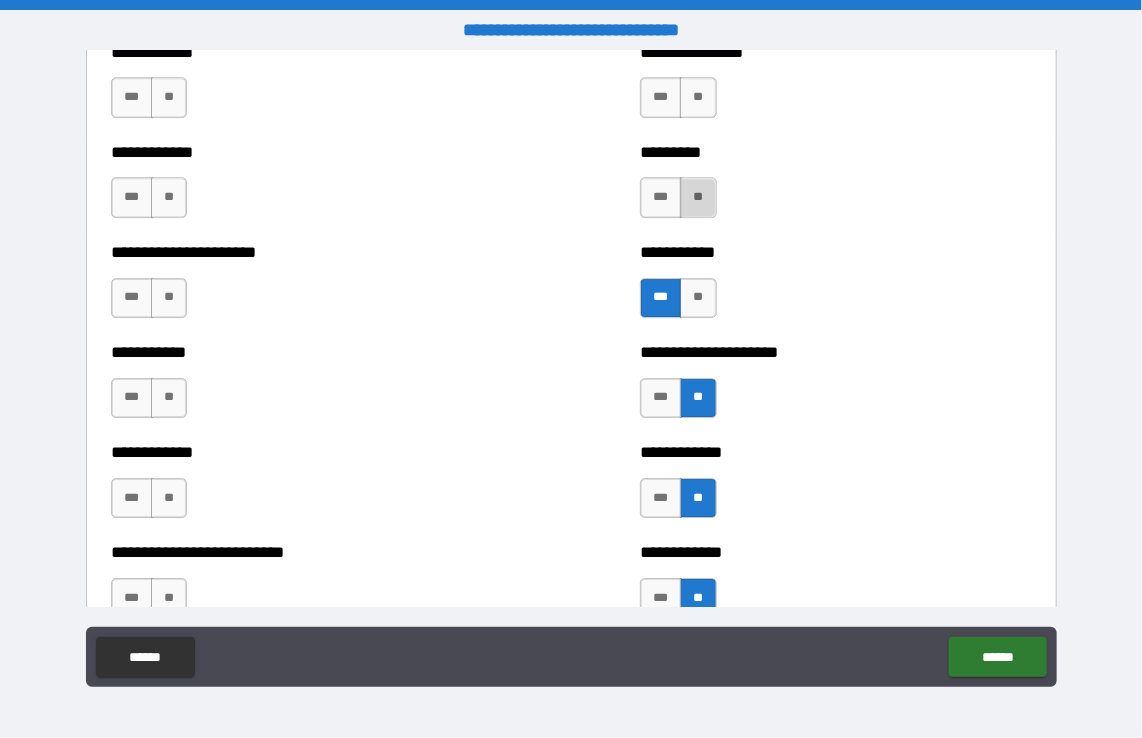 click on "**" at bounding box center (698, 197) 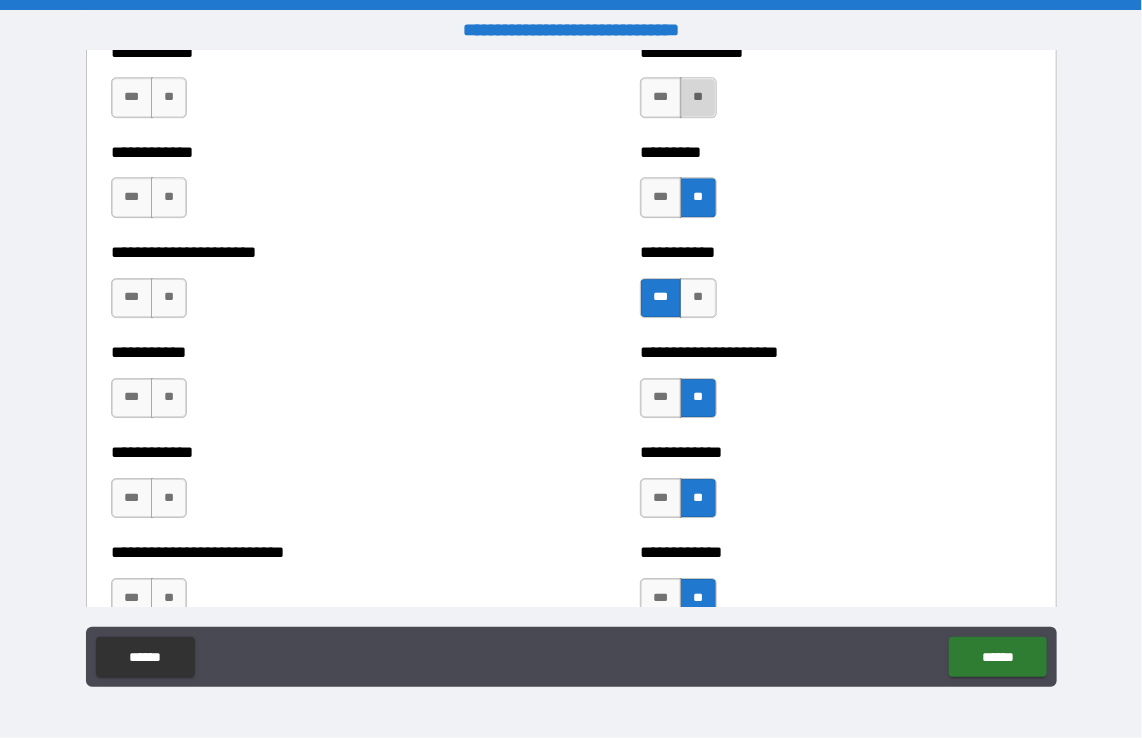 click on "**" at bounding box center [698, 97] 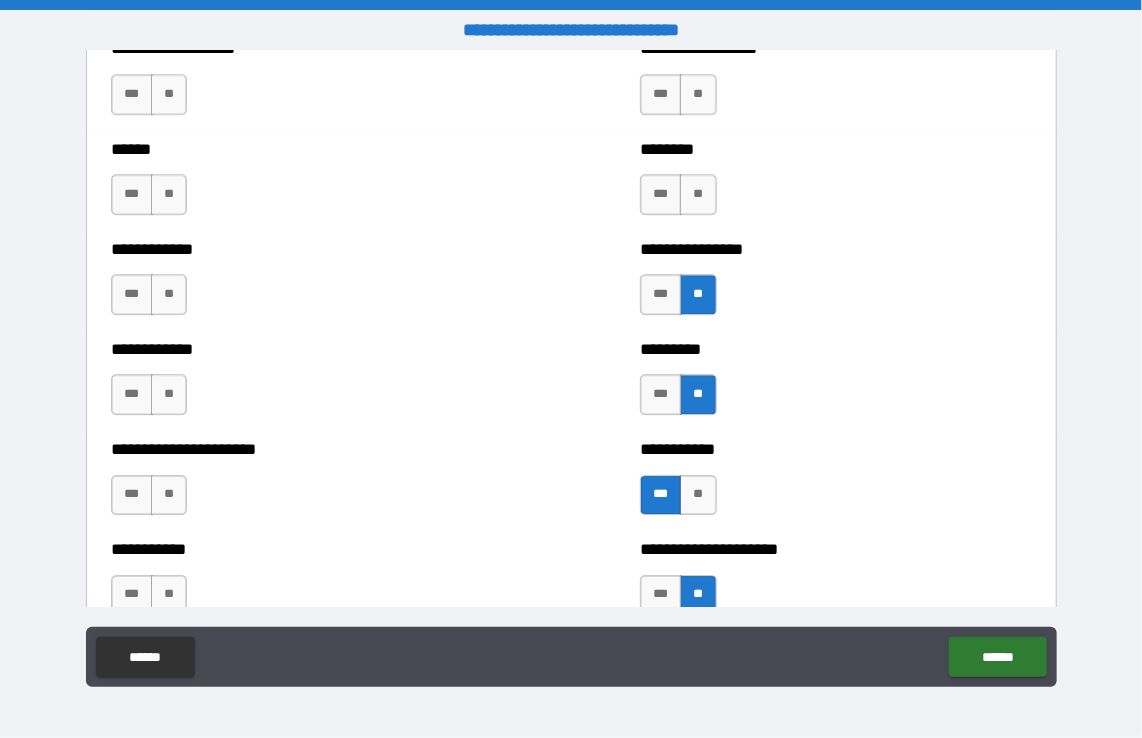 scroll, scrollTop: 4931, scrollLeft: 0, axis: vertical 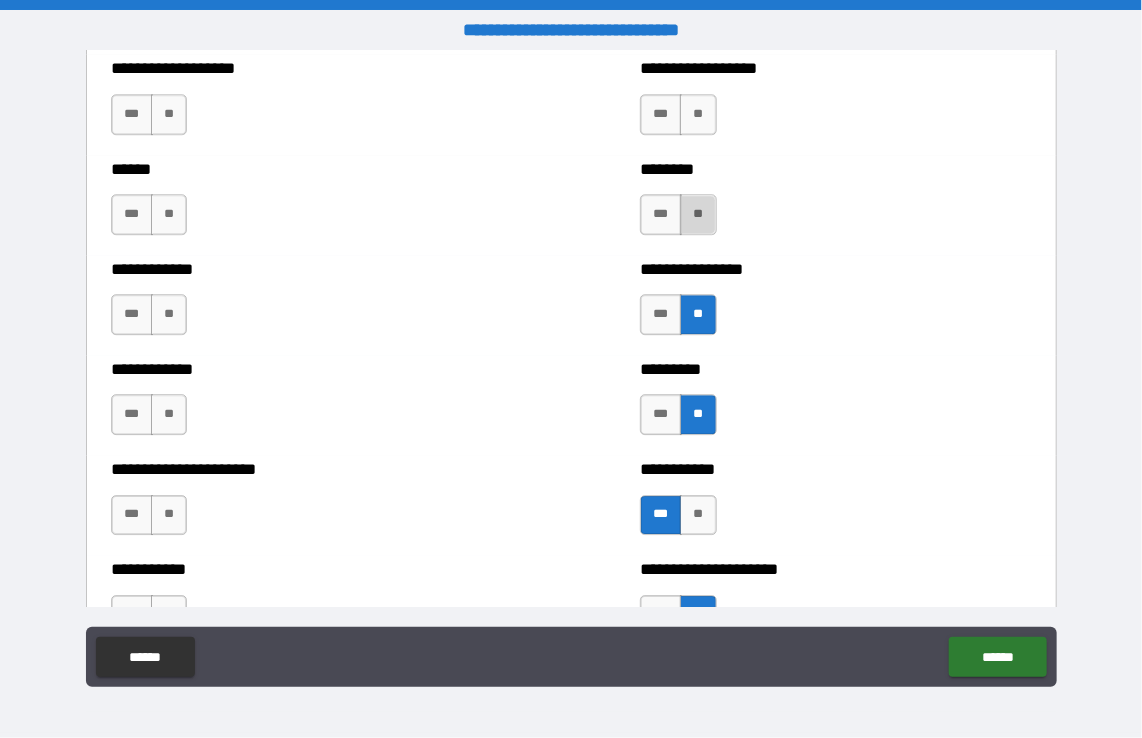 click on "**" at bounding box center (698, 214) 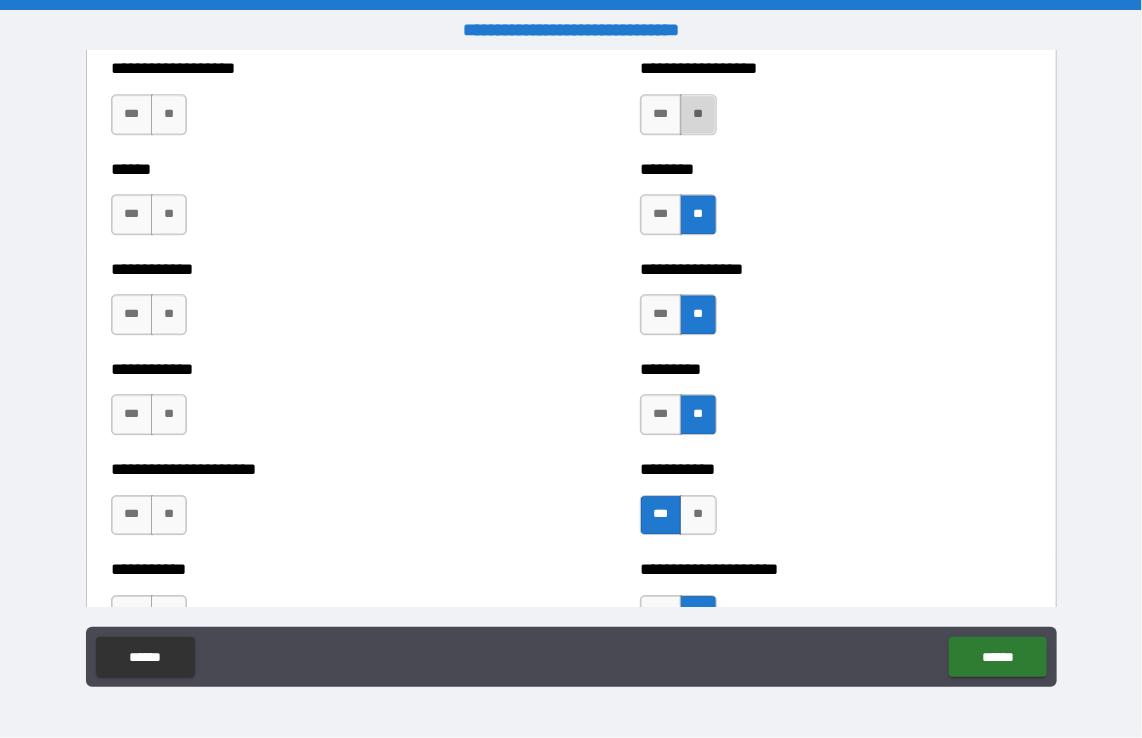 click on "**" at bounding box center [698, 114] 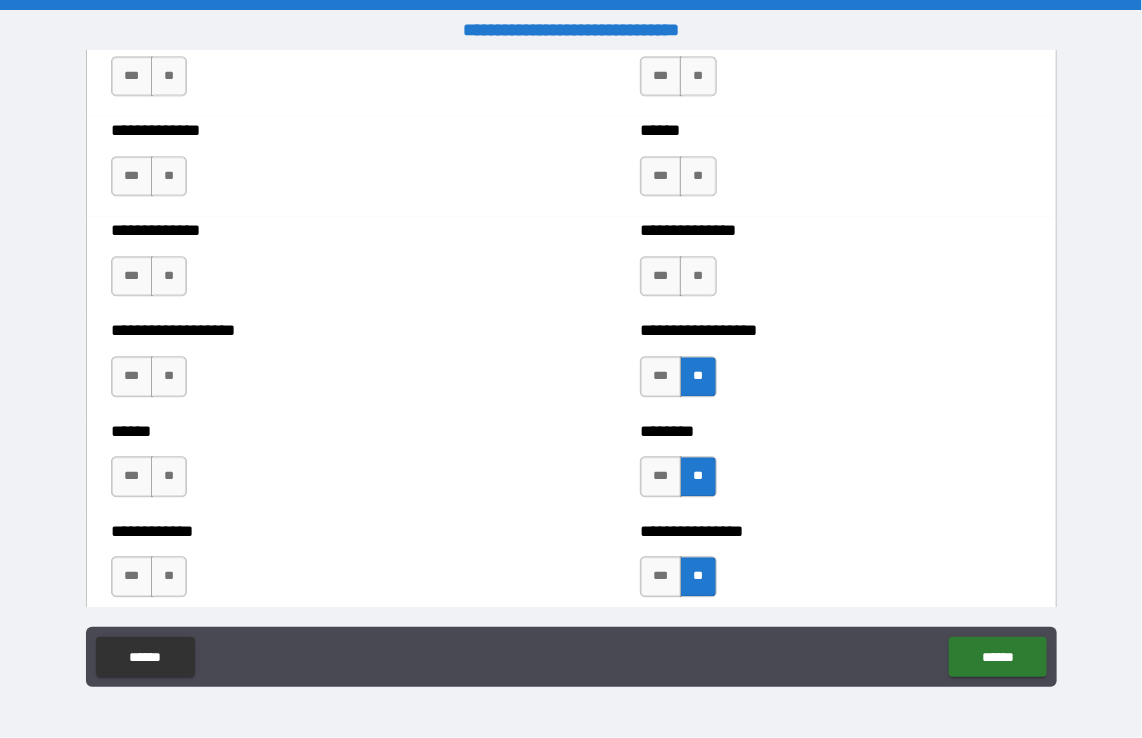 scroll, scrollTop: 4668, scrollLeft: 0, axis: vertical 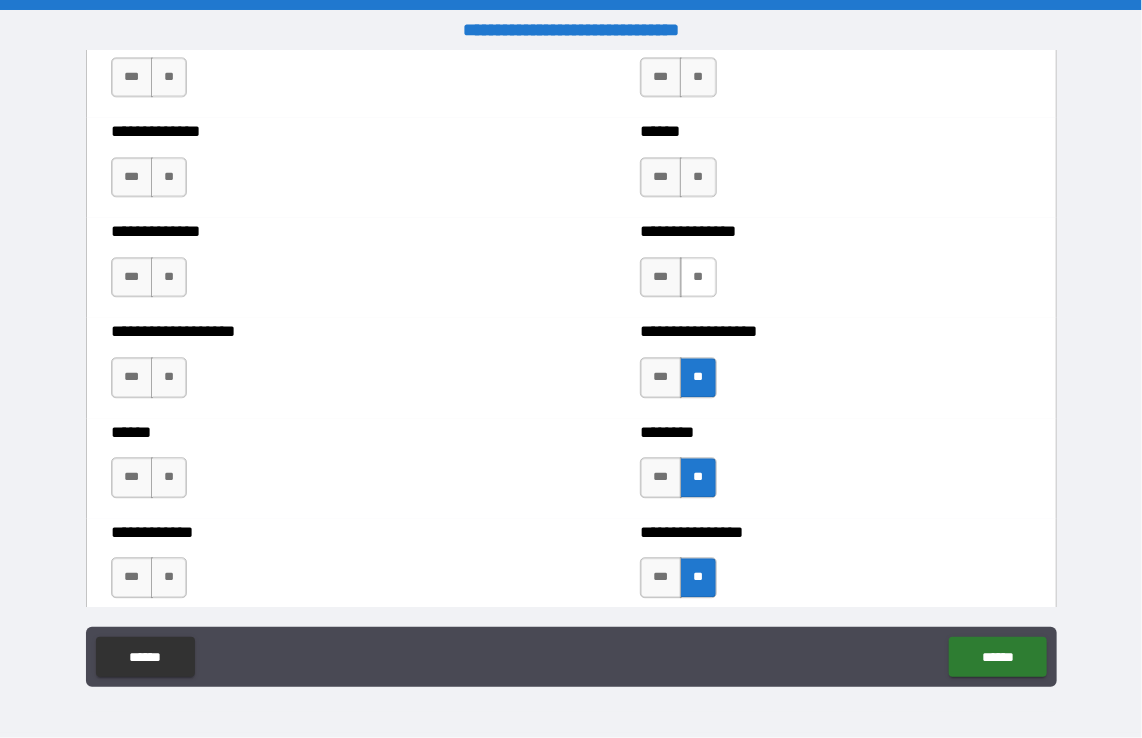click on "**" at bounding box center (698, 277) 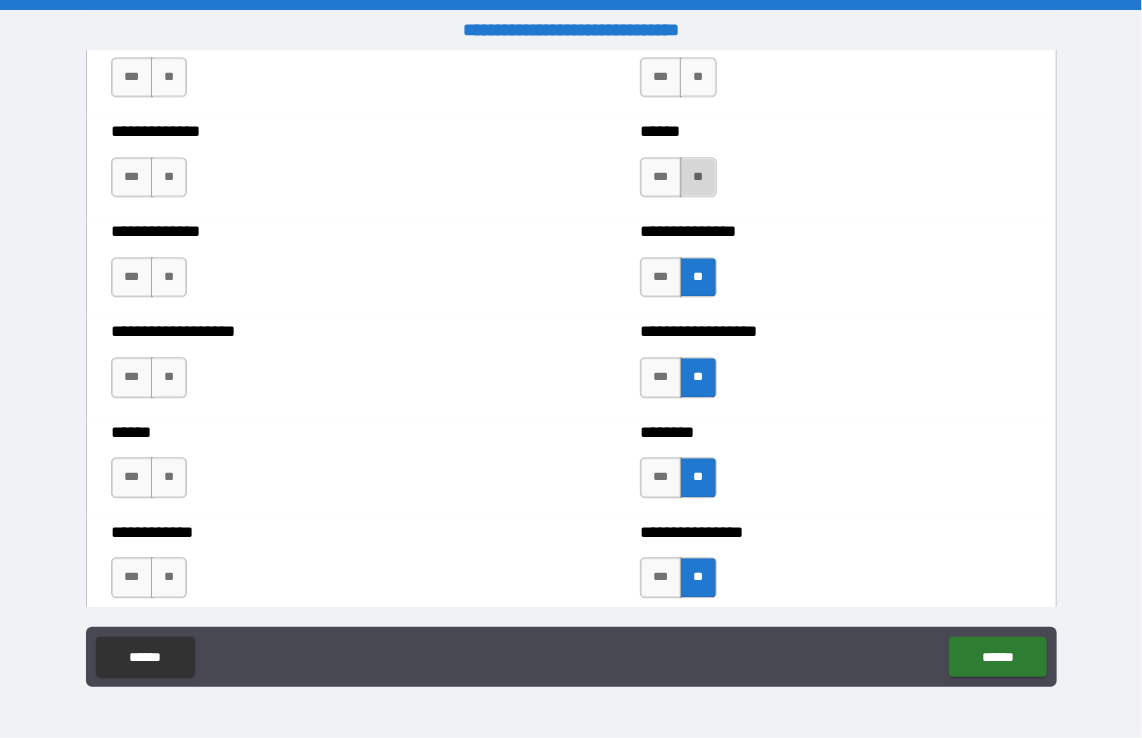 click on "**" at bounding box center (698, 177) 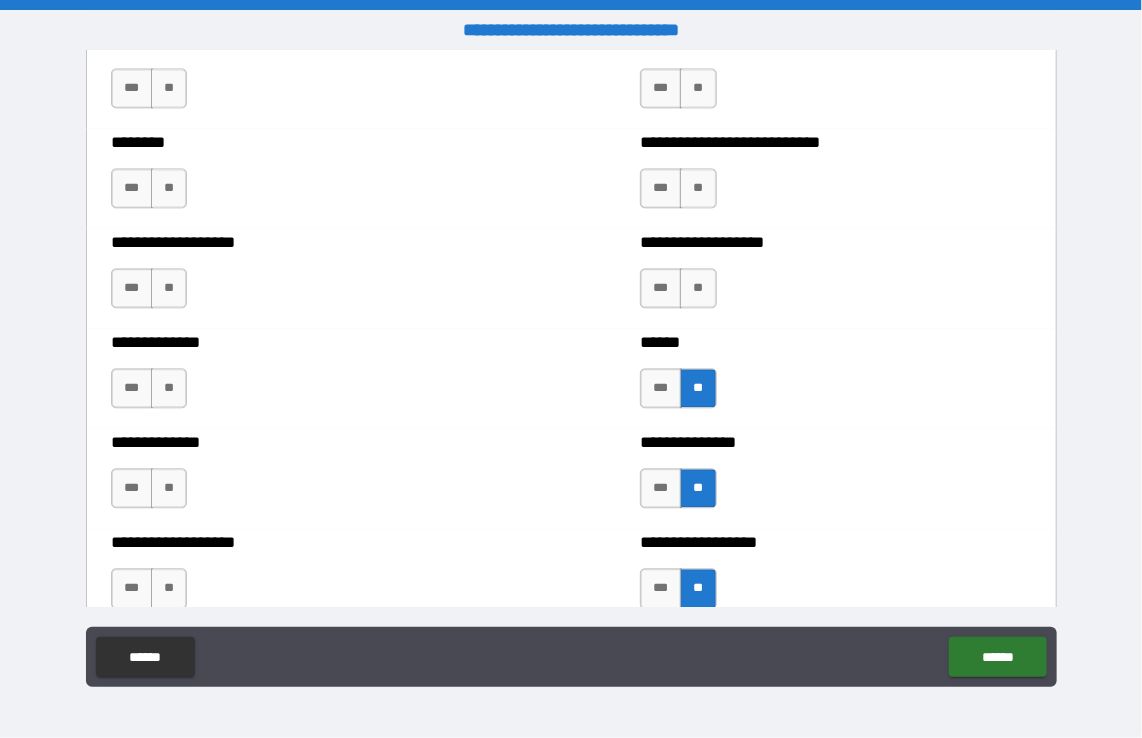 scroll, scrollTop: 4456, scrollLeft: 0, axis: vertical 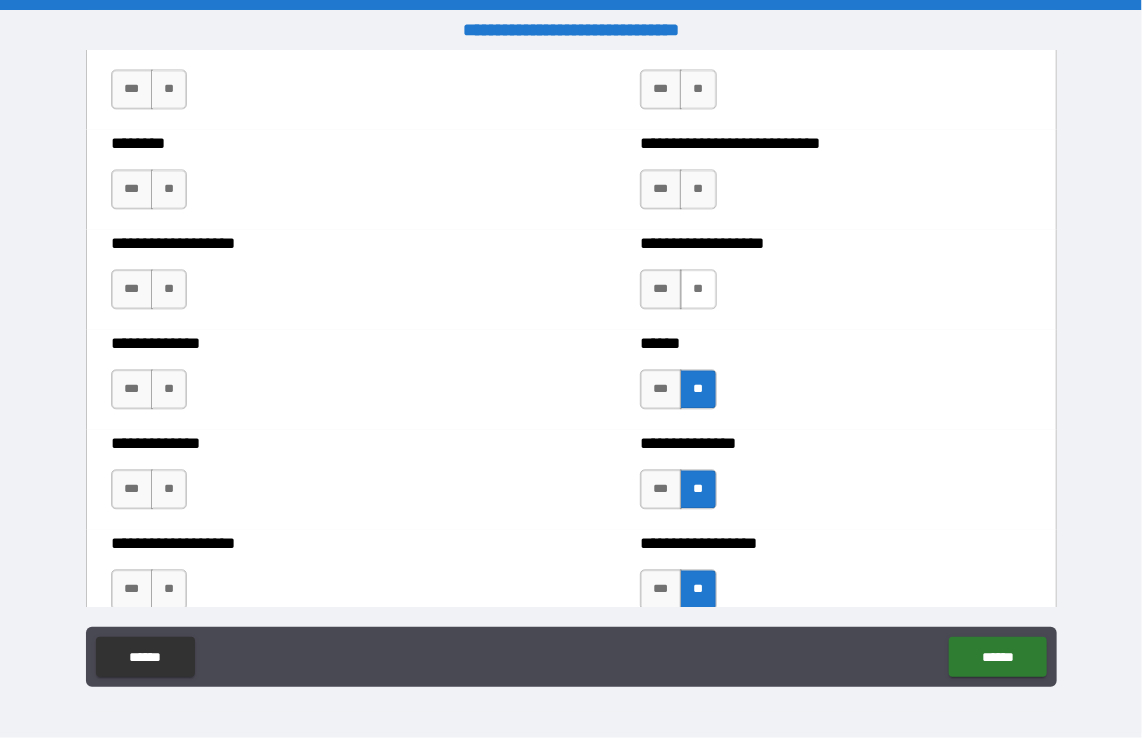 click on "**" at bounding box center [698, 289] 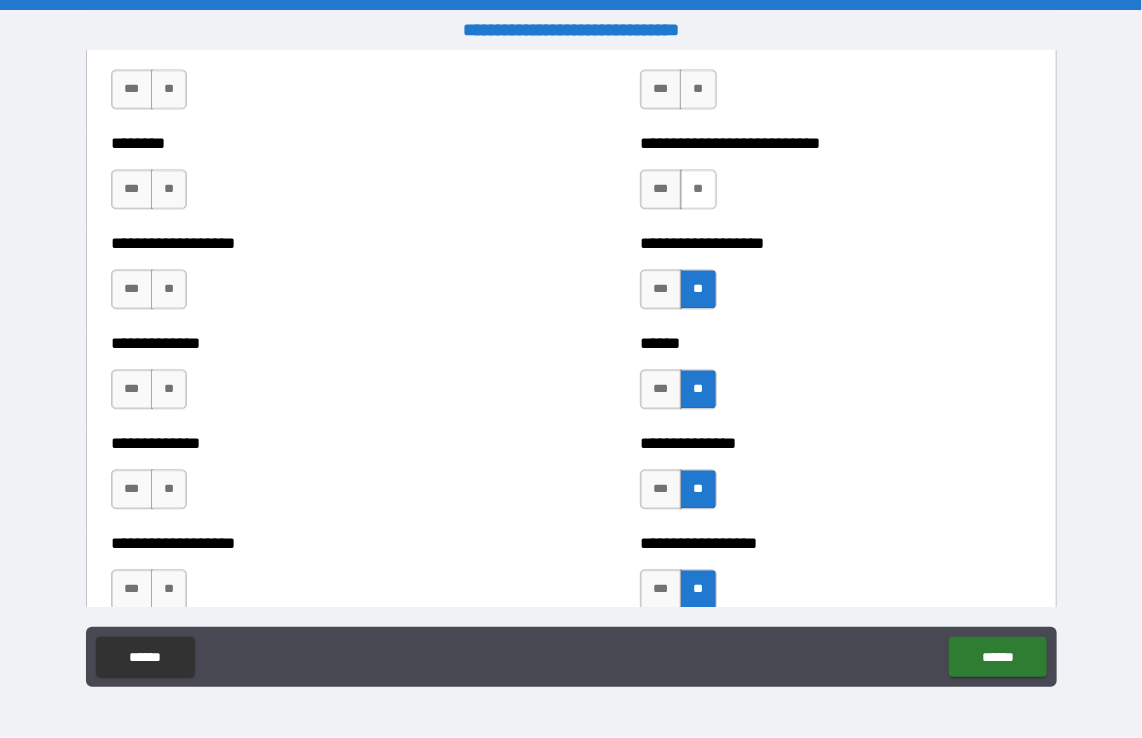 click on "**" at bounding box center [698, 189] 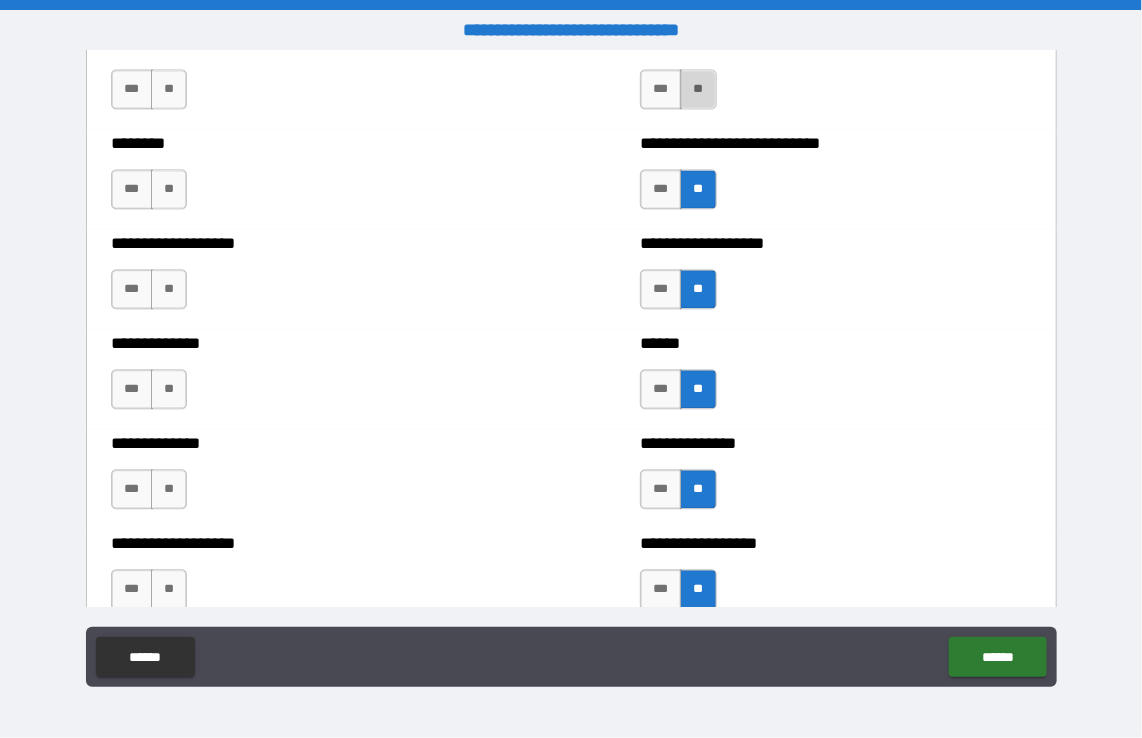 click on "**" at bounding box center [698, 89] 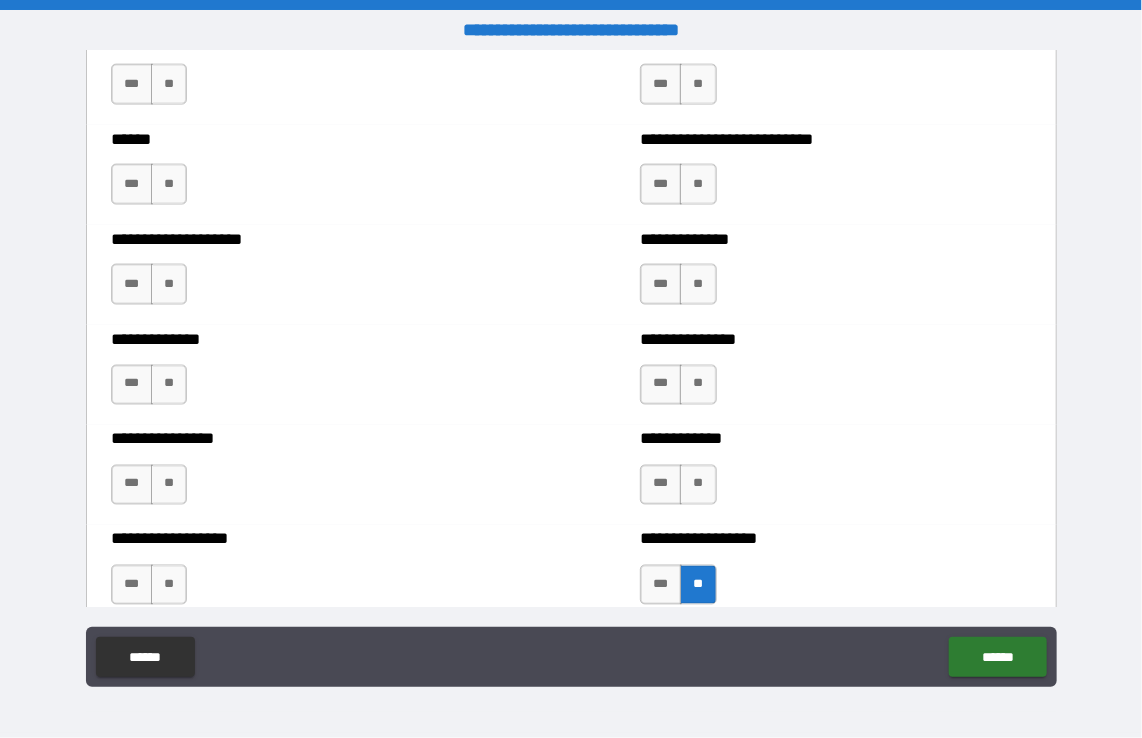 scroll, scrollTop: 3960, scrollLeft: 0, axis: vertical 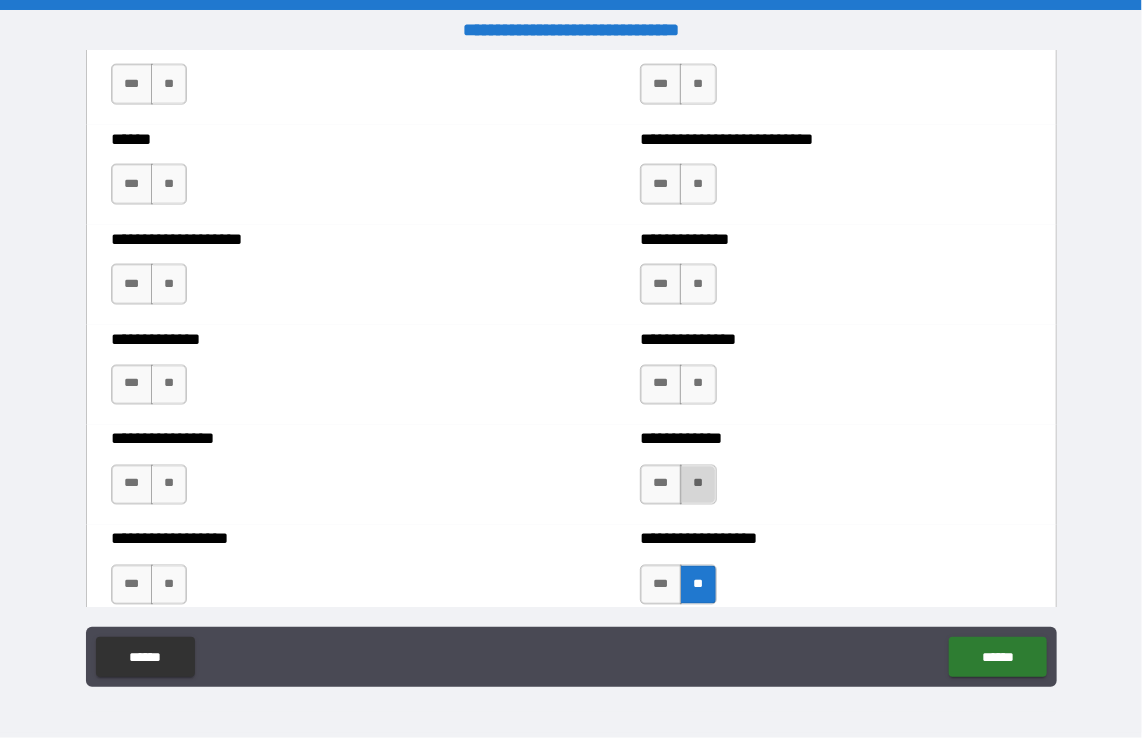 click on "**" at bounding box center (698, 485) 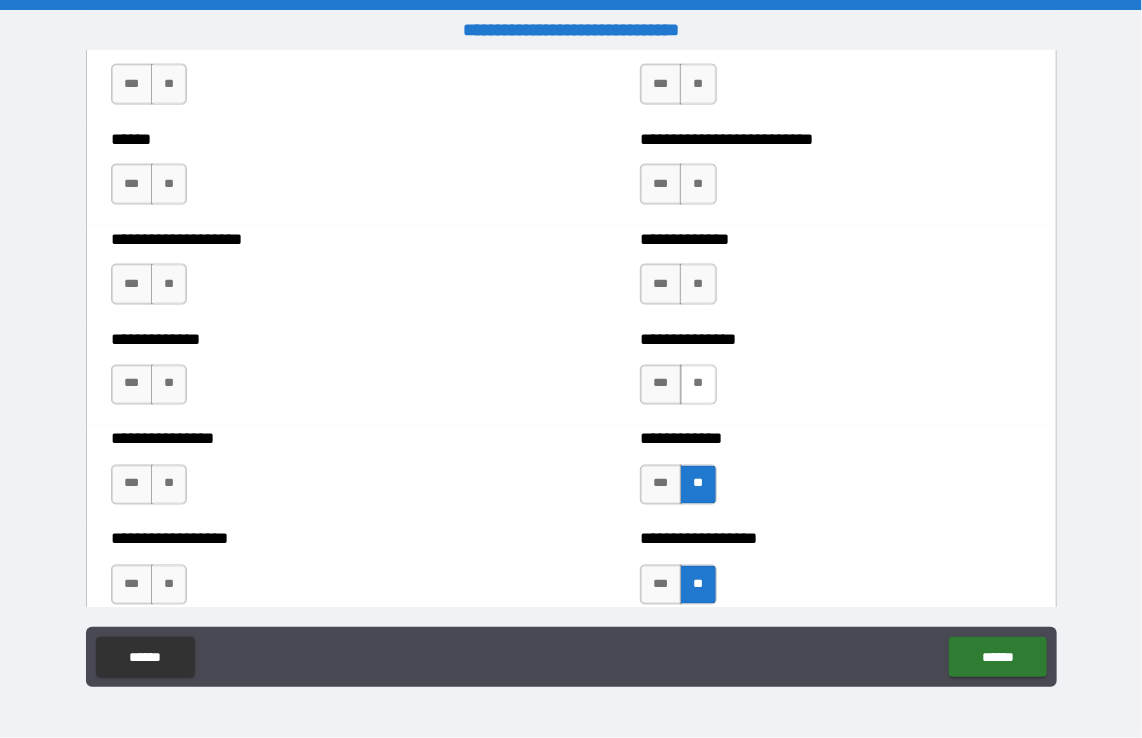click on "**" at bounding box center (698, 385) 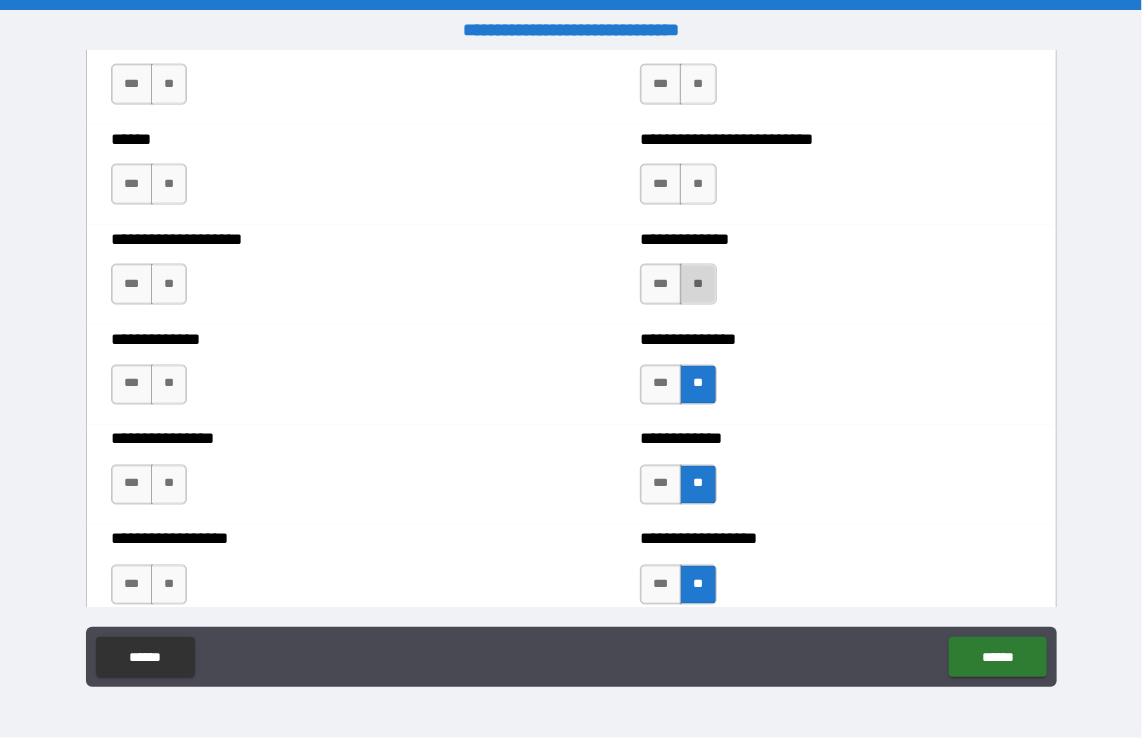 click on "**" at bounding box center (698, 284) 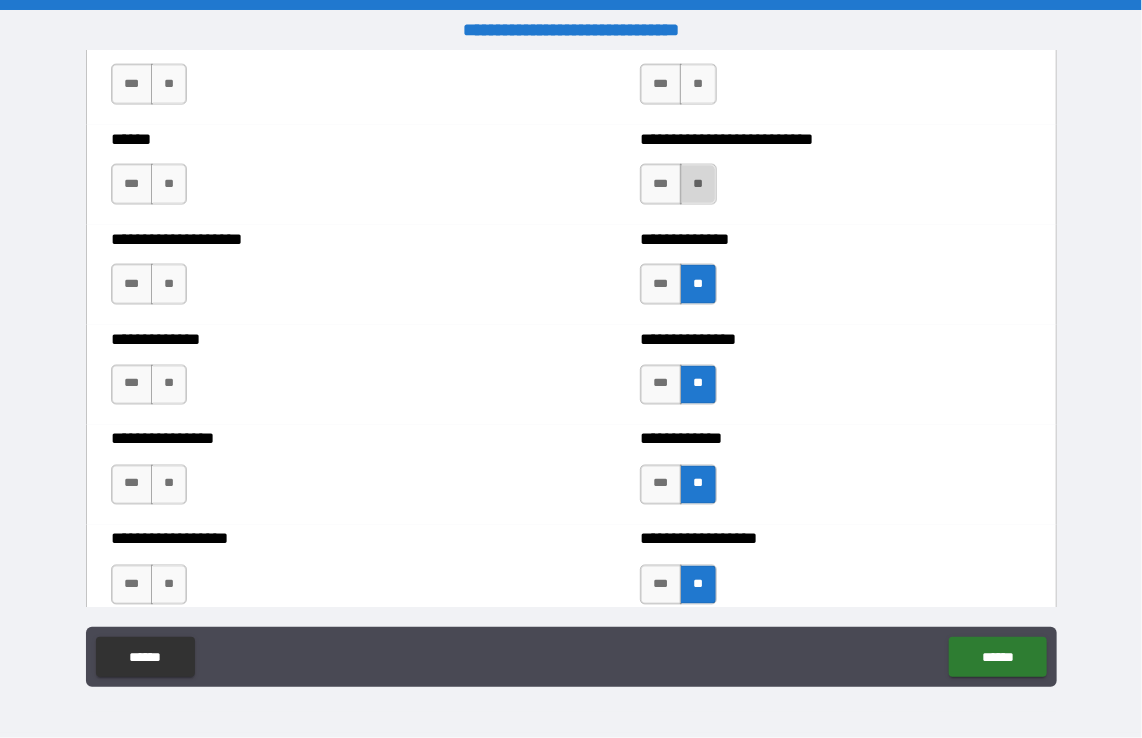 click on "**" at bounding box center (698, 184) 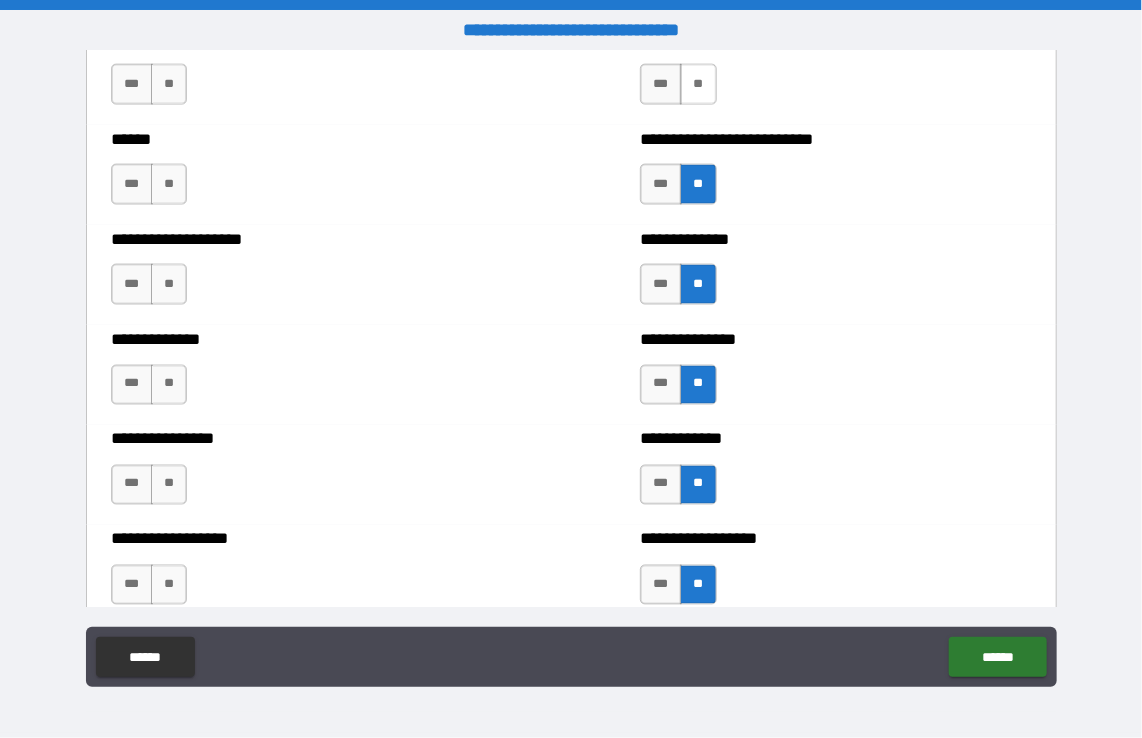 click on "**" at bounding box center [698, 84] 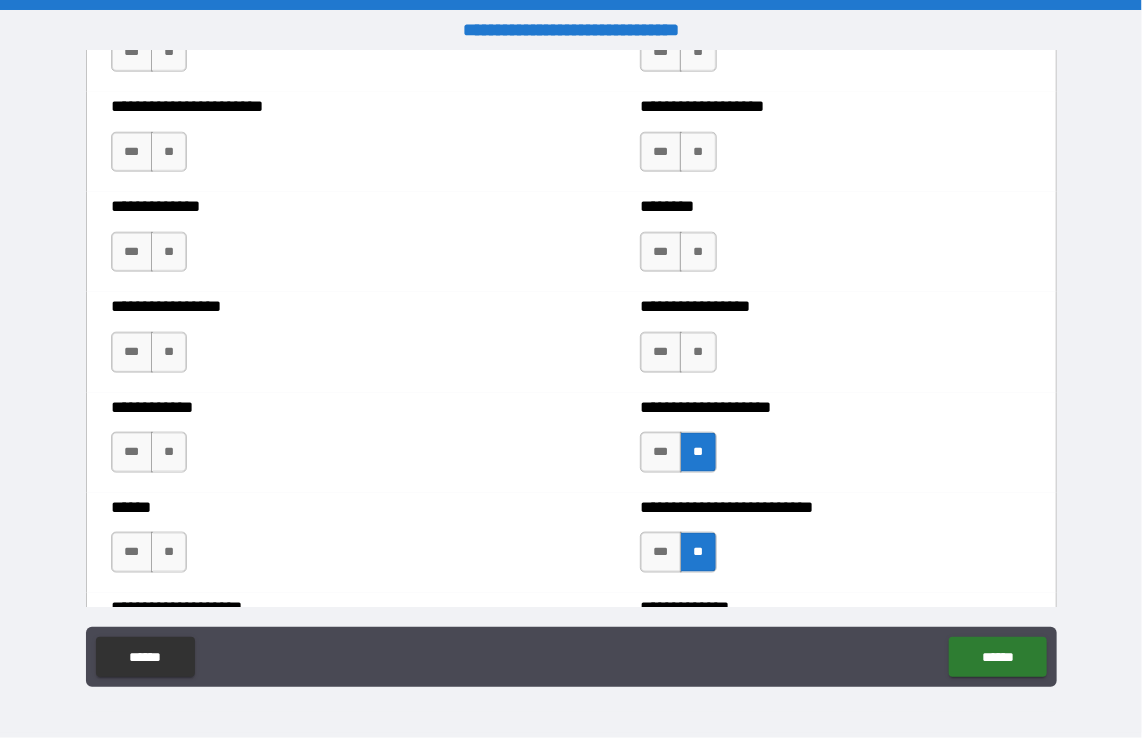 scroll, scrollTop: 3588, scrollLeft: 0, axis: vertical 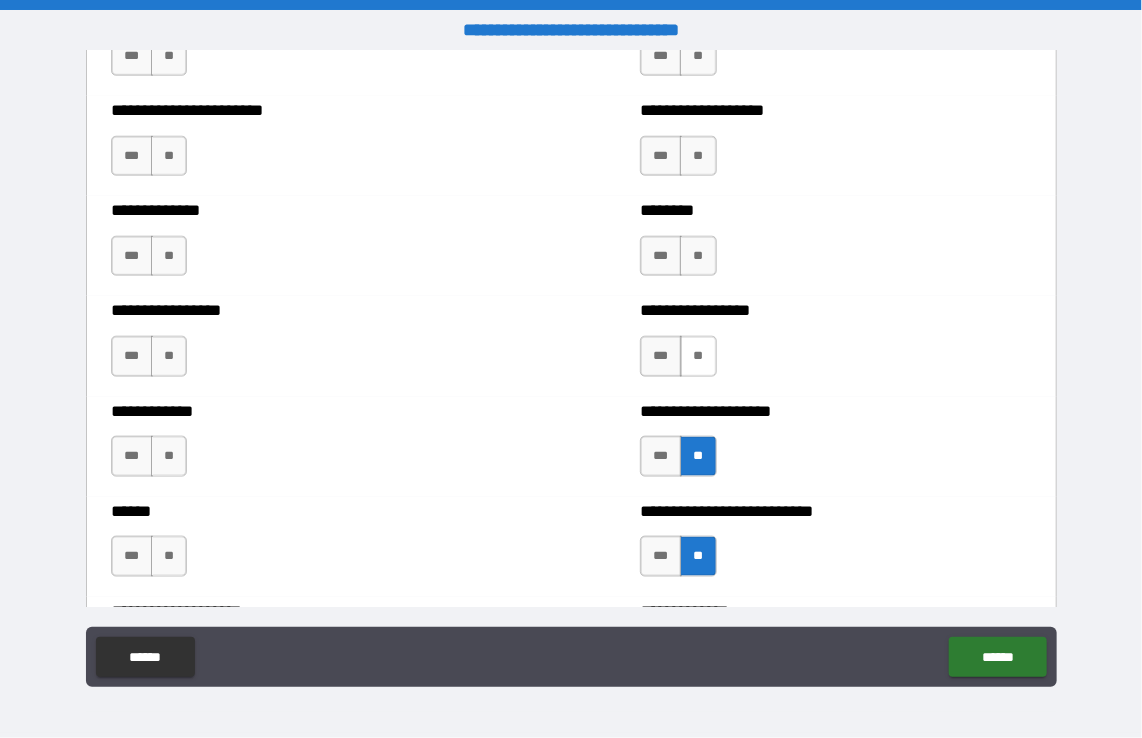 click on "**" at bounding box center (698, 356) 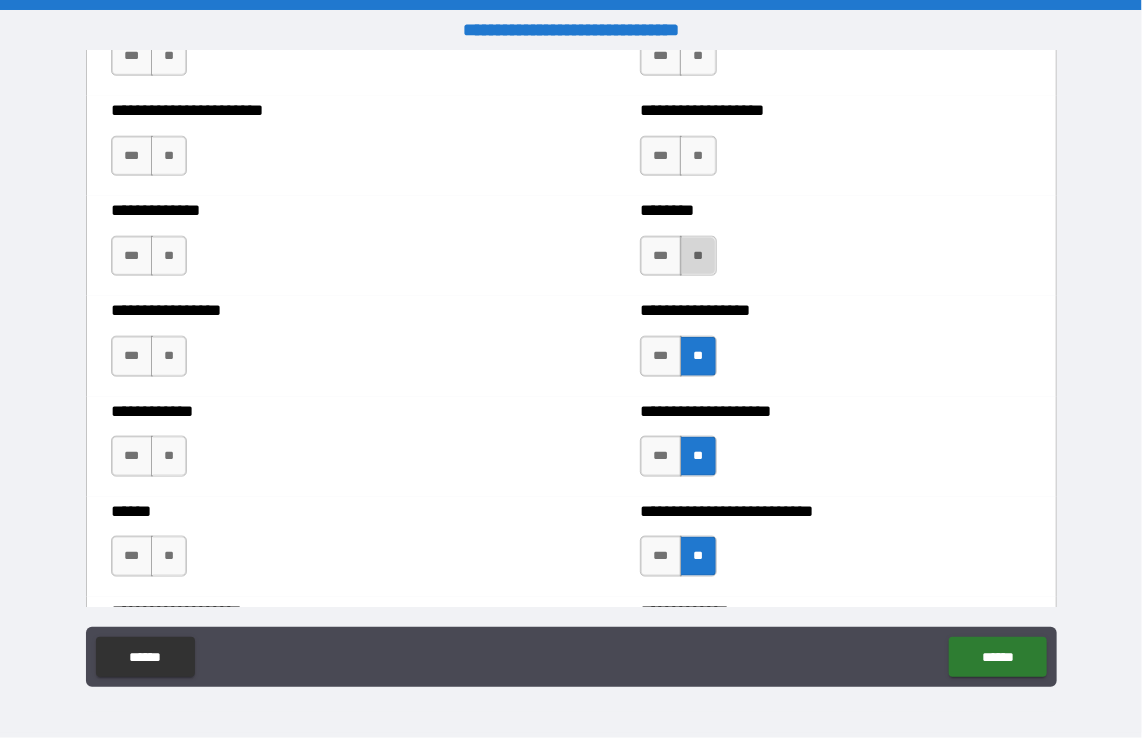 click on "**" at bounding box center (698, 256) 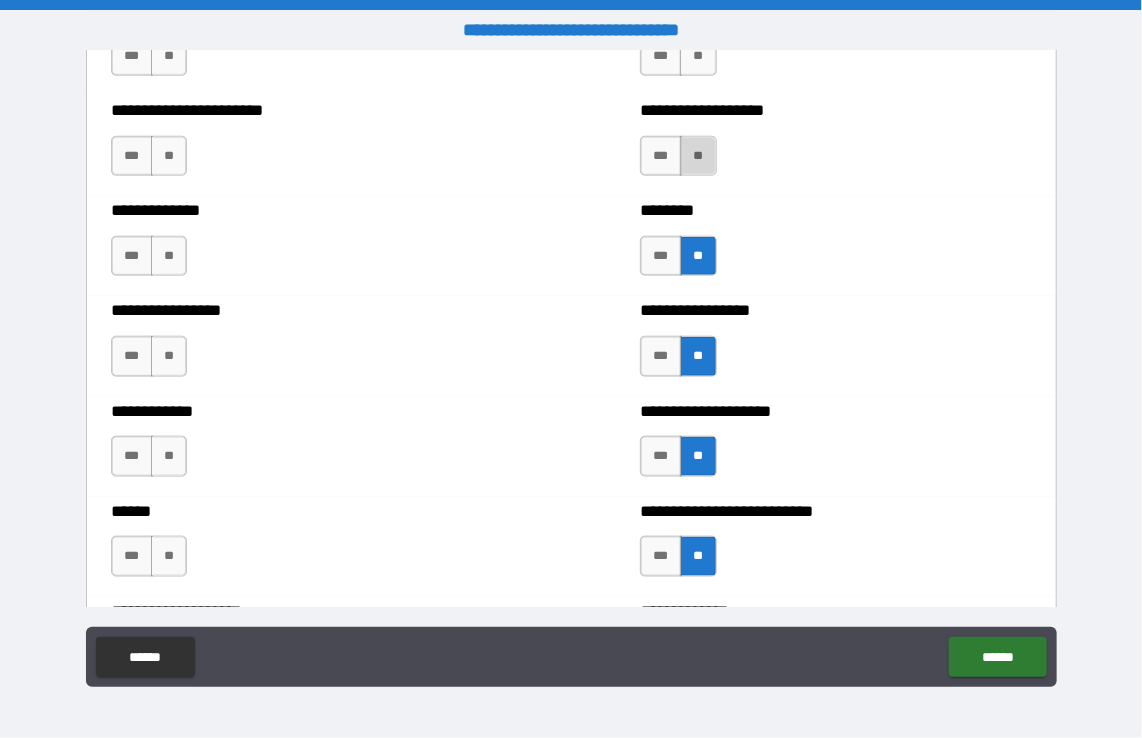 click on "**" at bounding box center [698, 156] 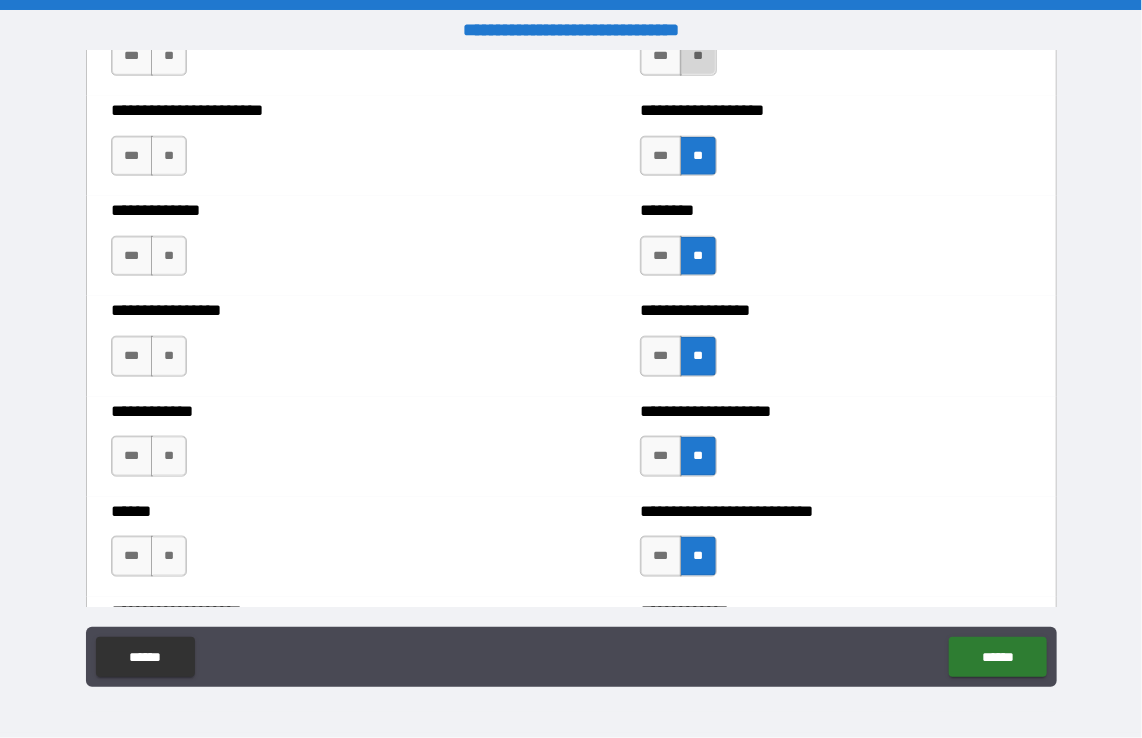 click on "**" at bounding box center (698, 56) 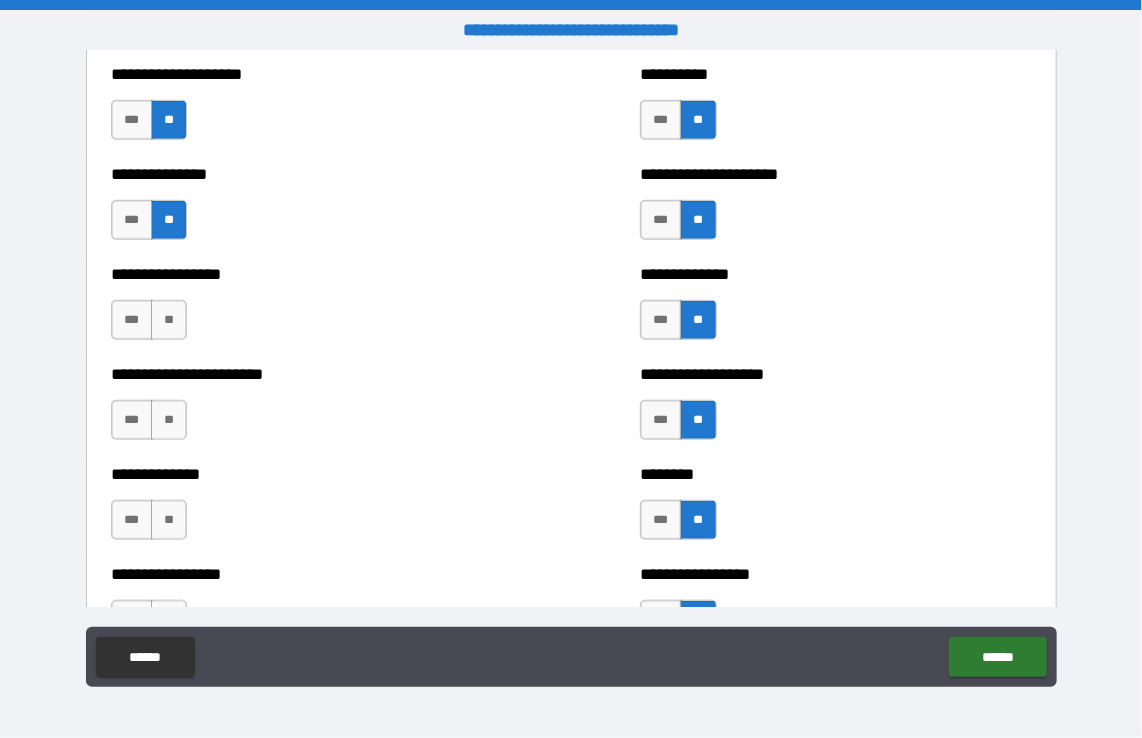 scroll, scrollTop: 3324, scrollLeft: 0, axis: vertical 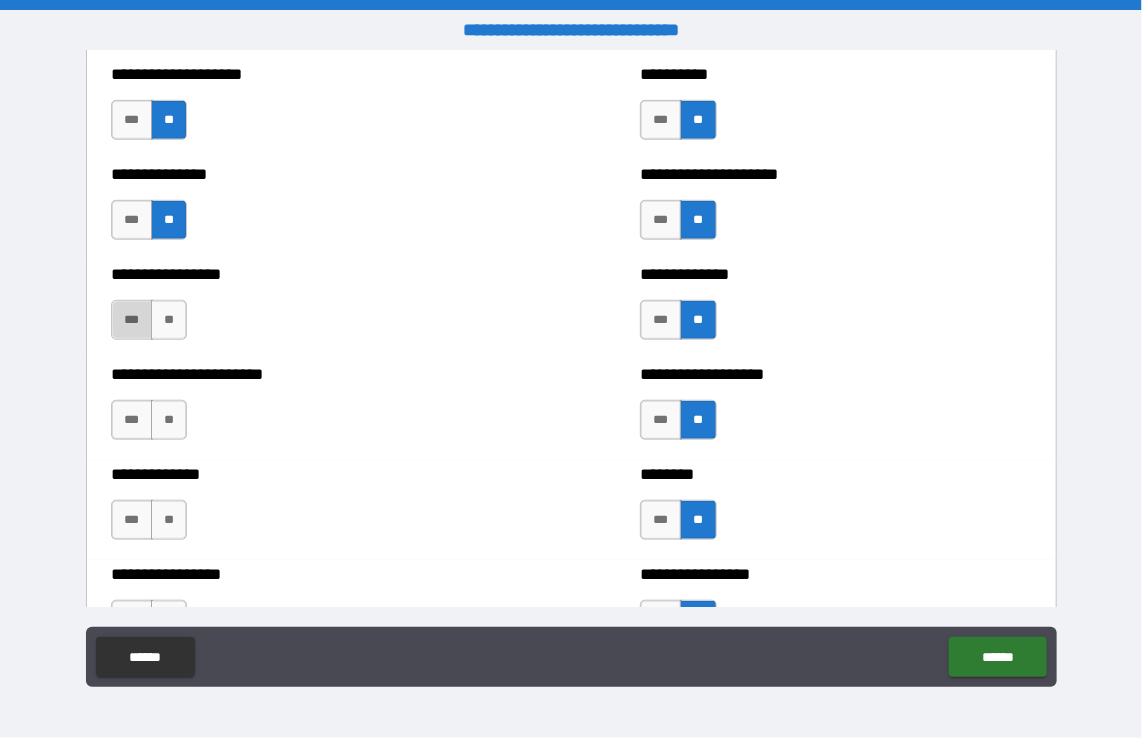 click on "***" at bounding box center [132, 320] 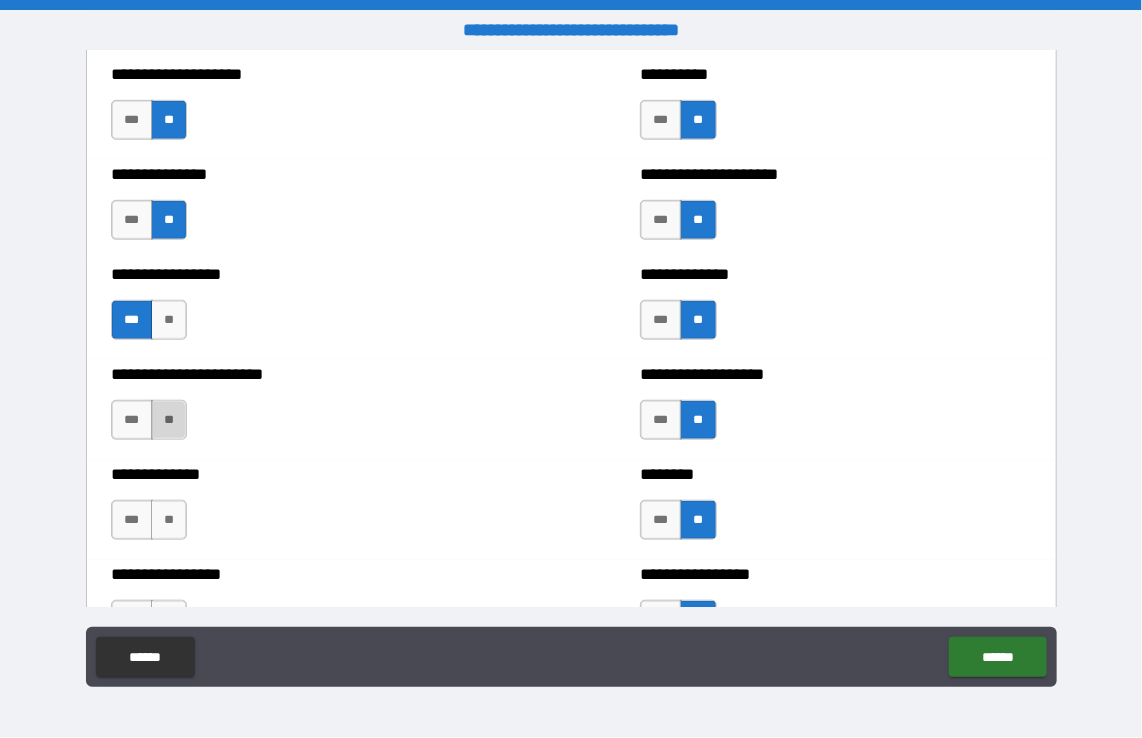 click on "**" at bounding box center (169, 420) 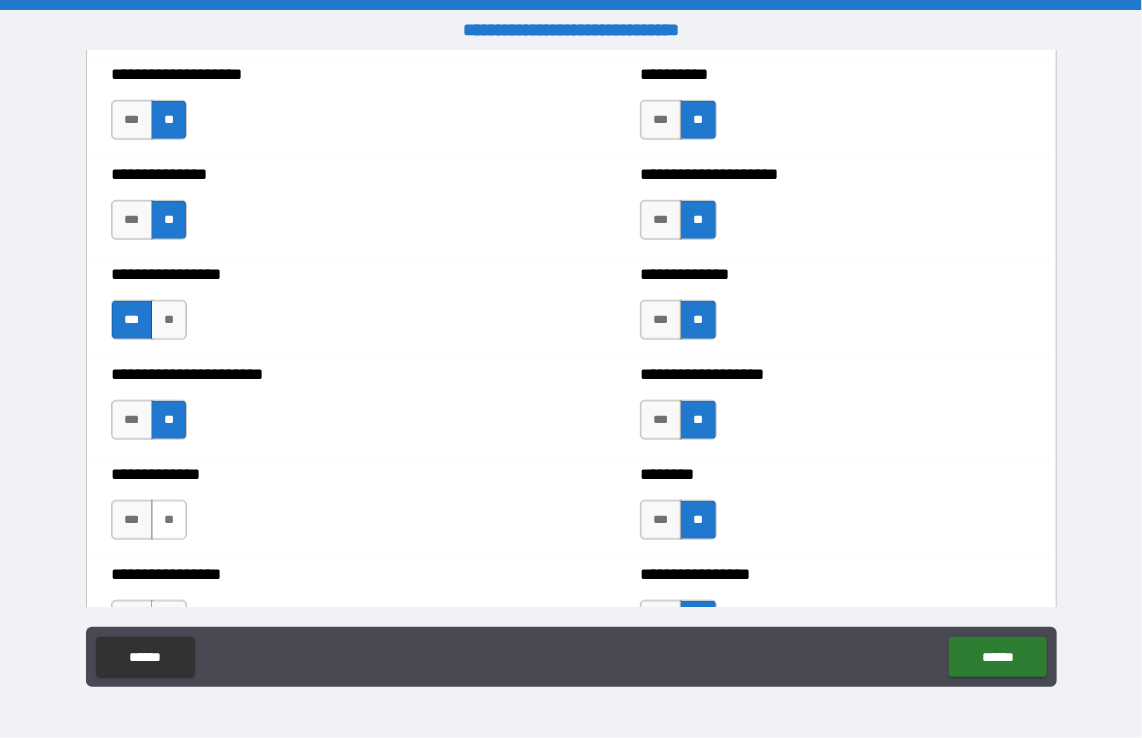 click on "**" at bounding box center (169, 520) 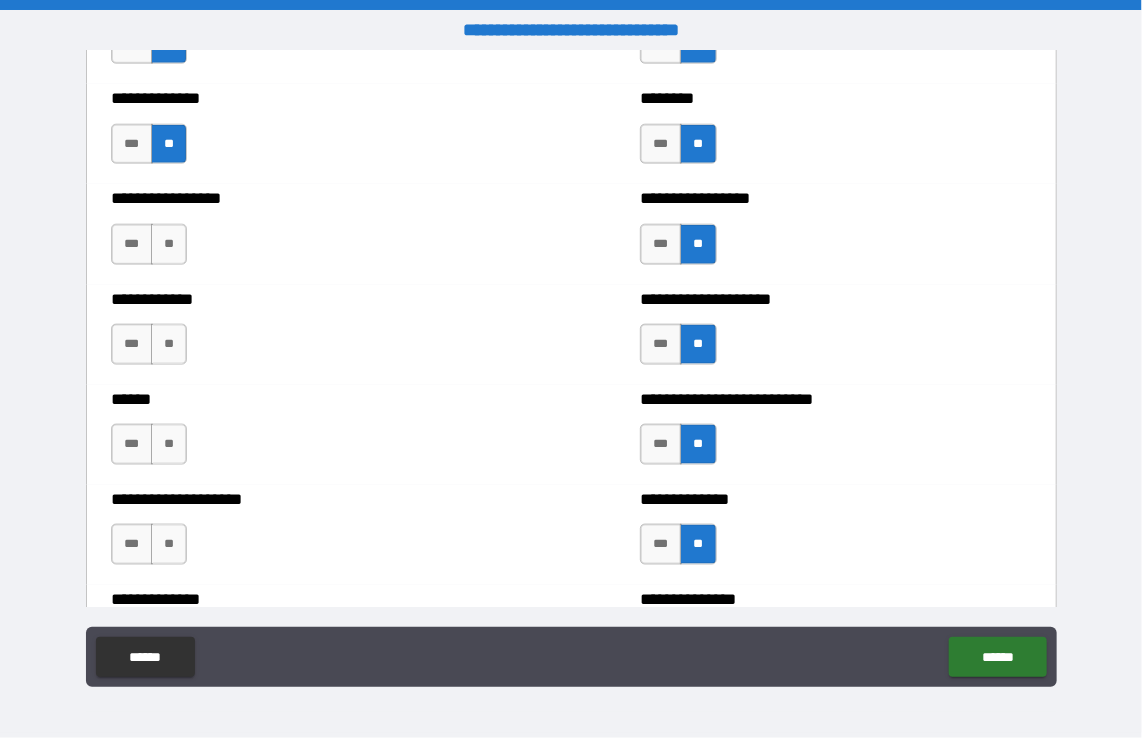 scroll, scrollTop: 3705, scrollLeft: 0, axis: vertical 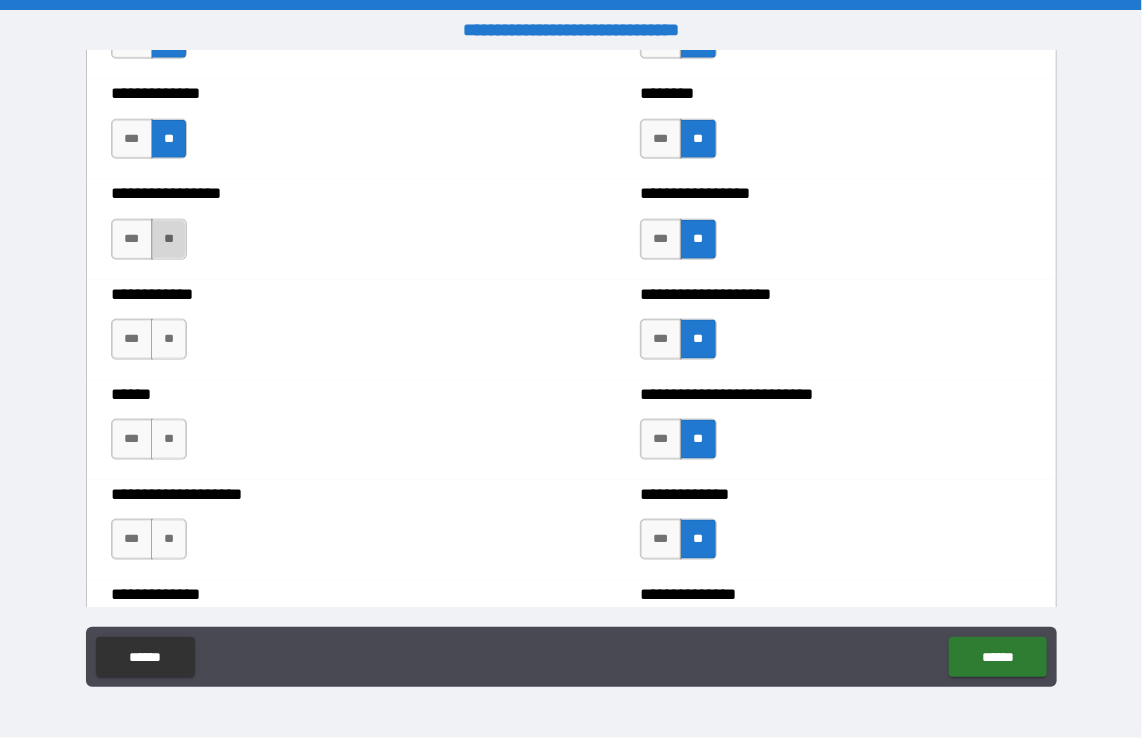 click on "**" at bounding box center [169, 239] 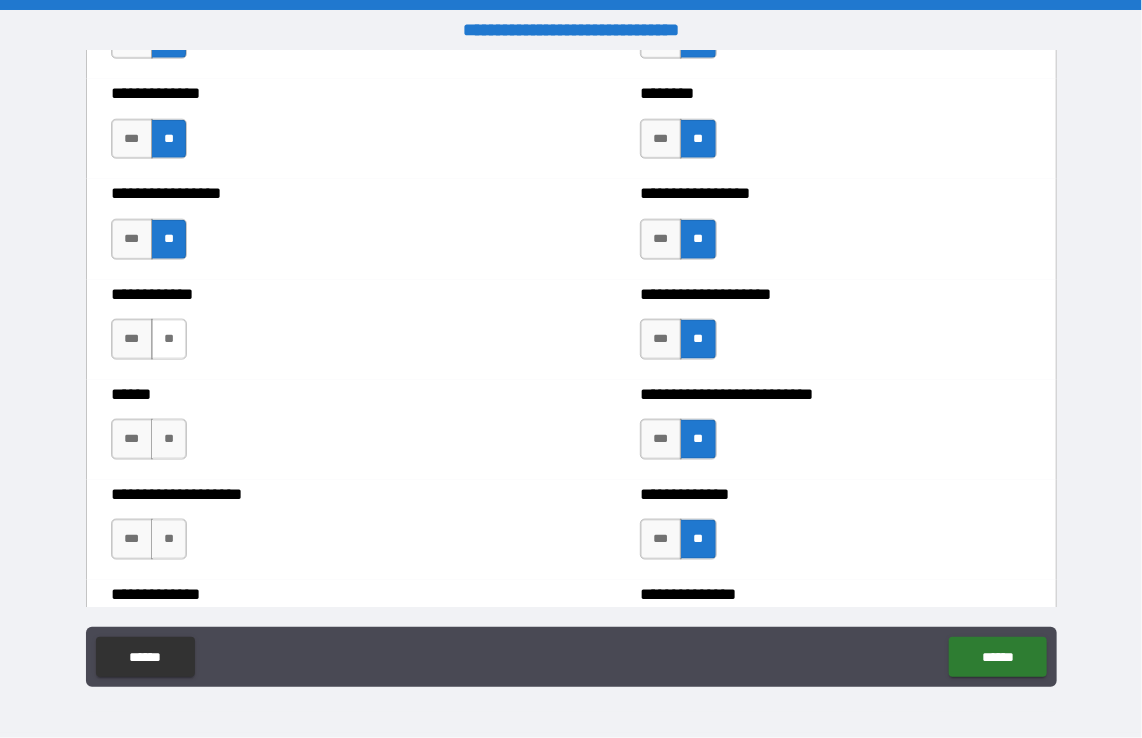 click on "**" at bounding box center [169, 339] 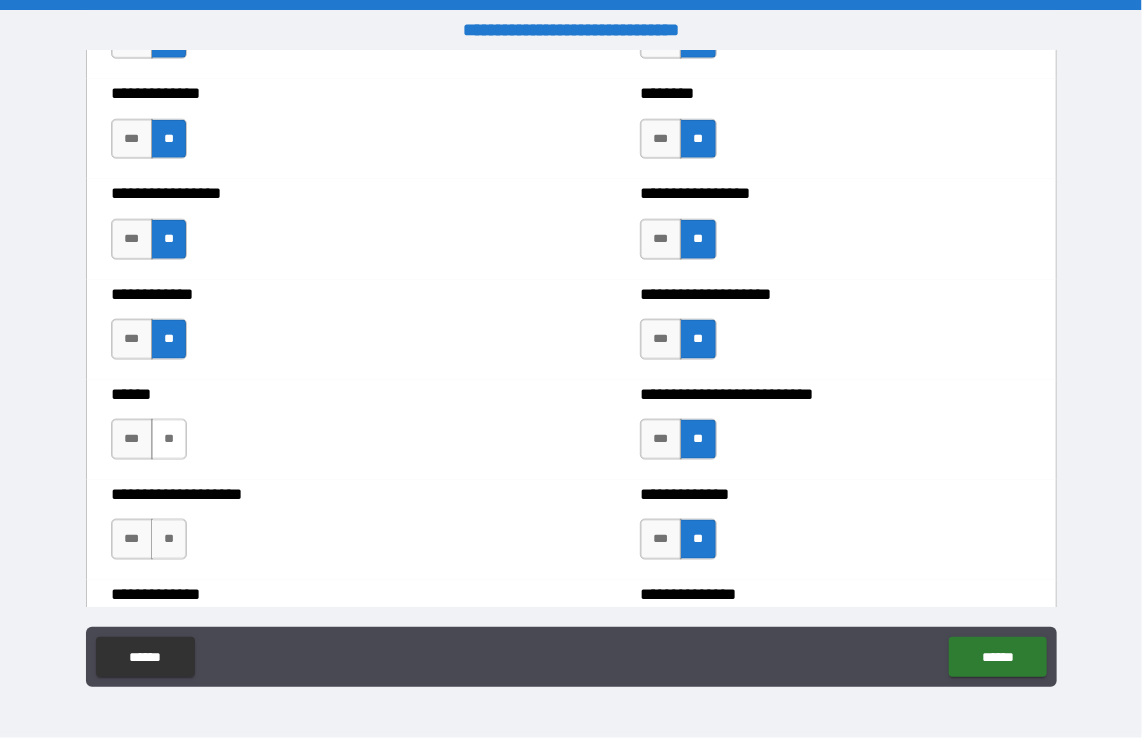 click on "**" at bounding box center [169, 439] 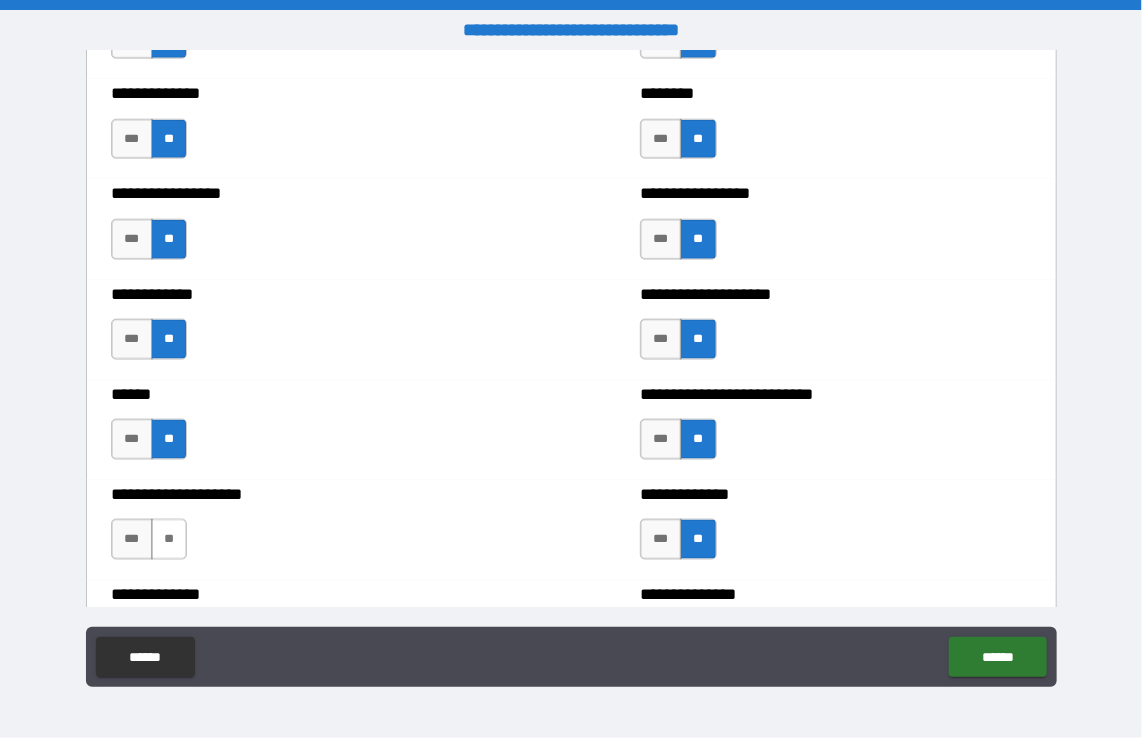 click on "**" at bounding box center [169, 539] 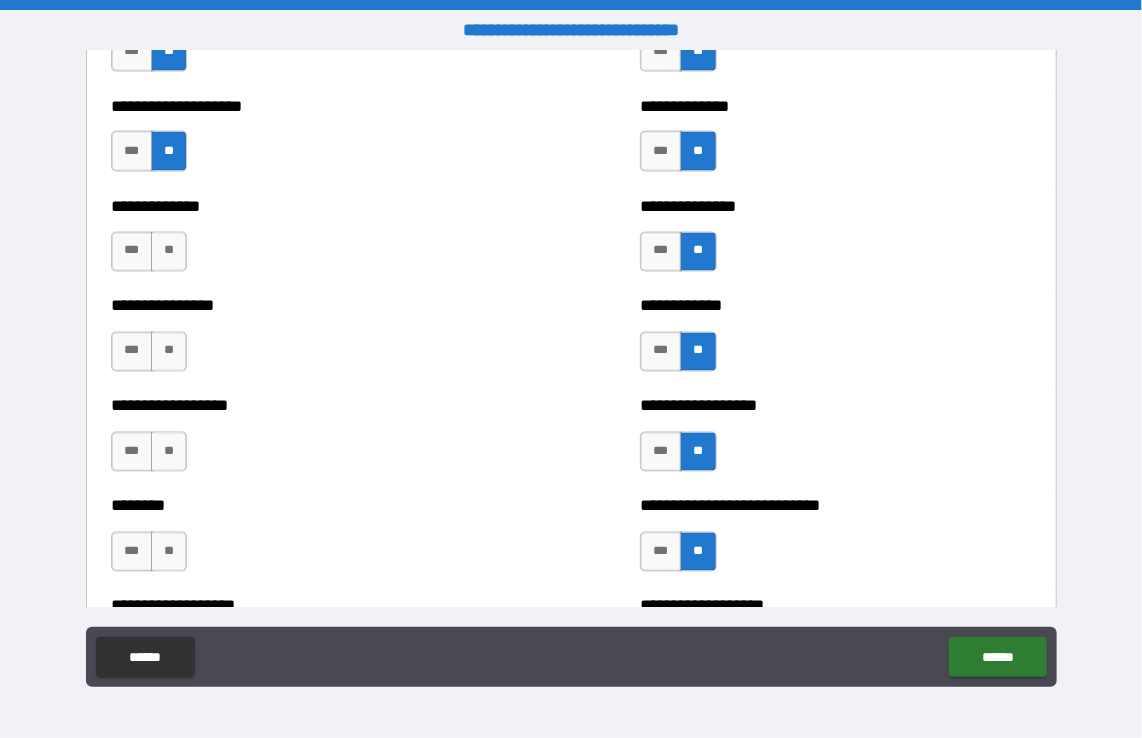 scroll, scrollTop: 4095, scrollLeft: 0, axis: vertical 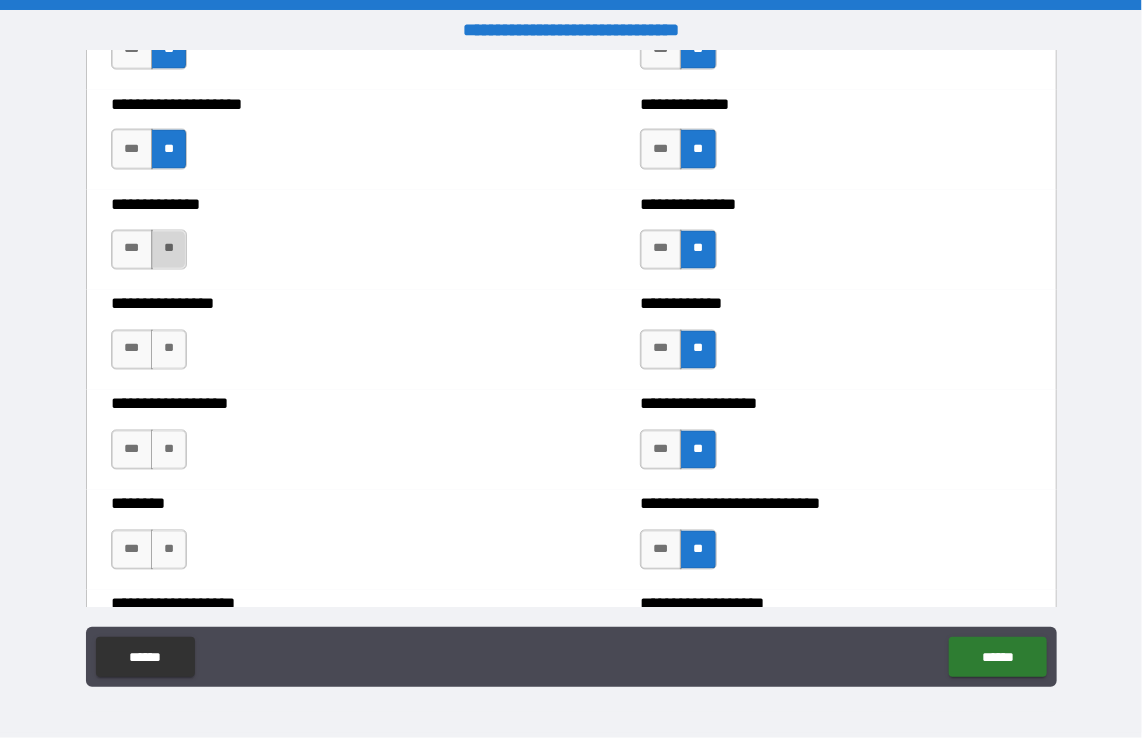 click on "**" at bounding box center [169, 250] 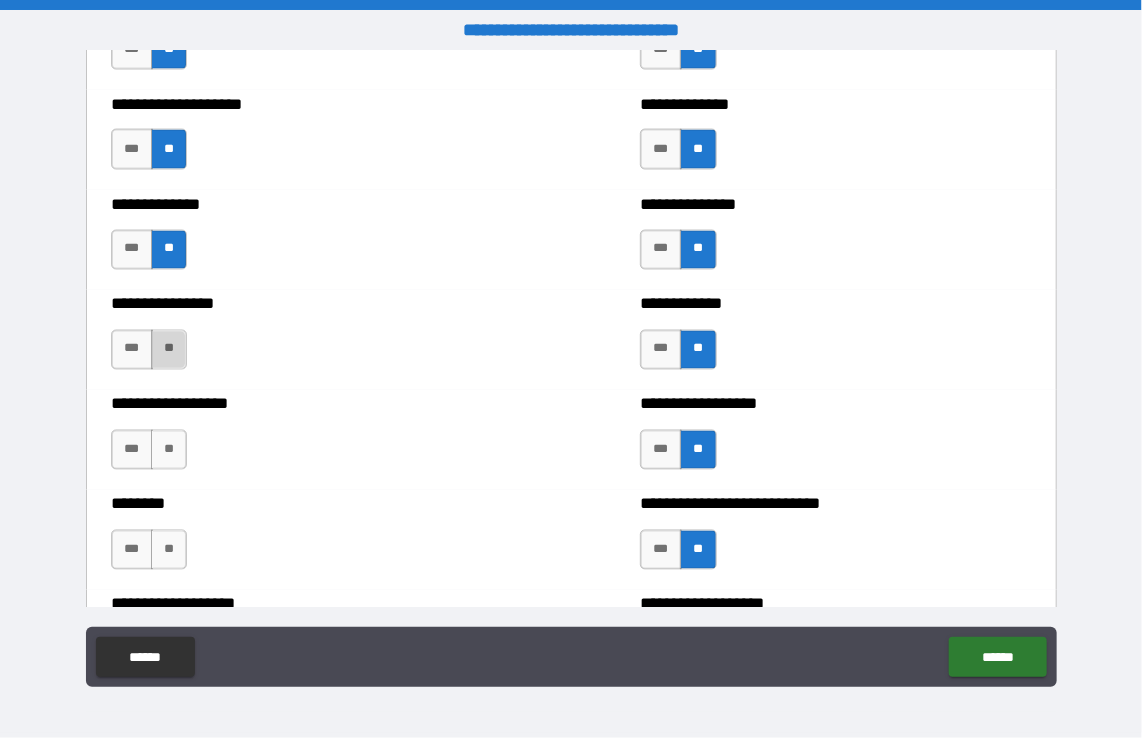 click on "**" at bounding box center (169, 350) 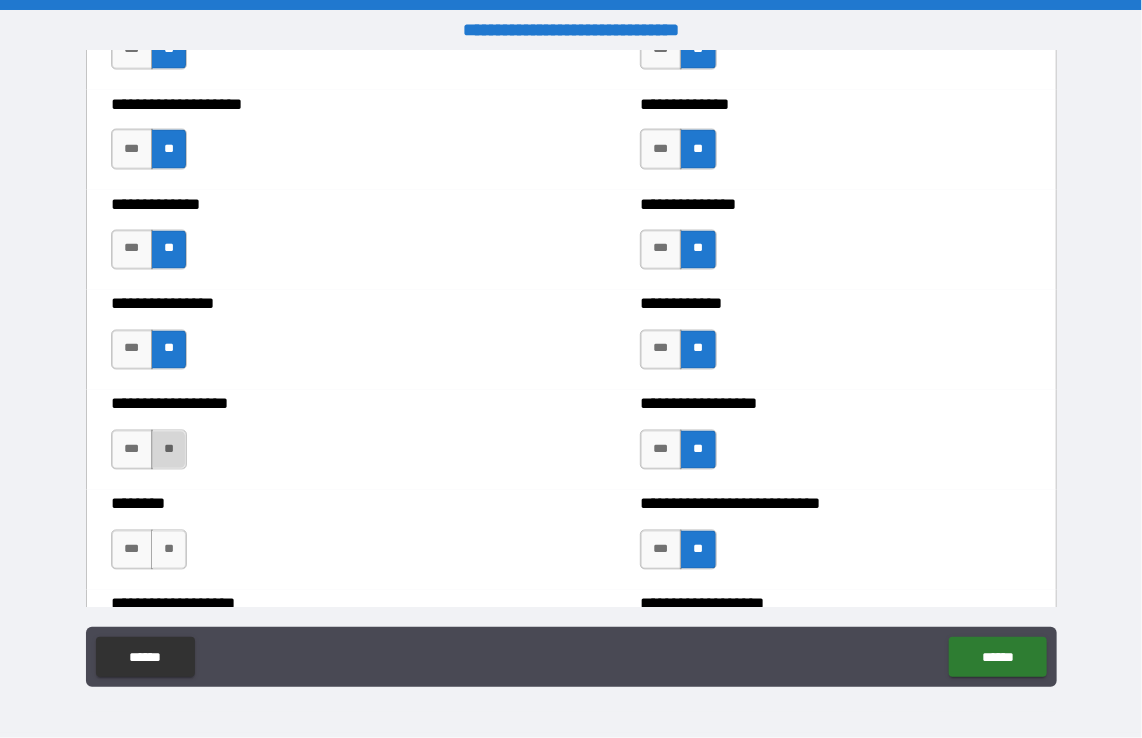 click on "**" at bounding box center (169, 450) 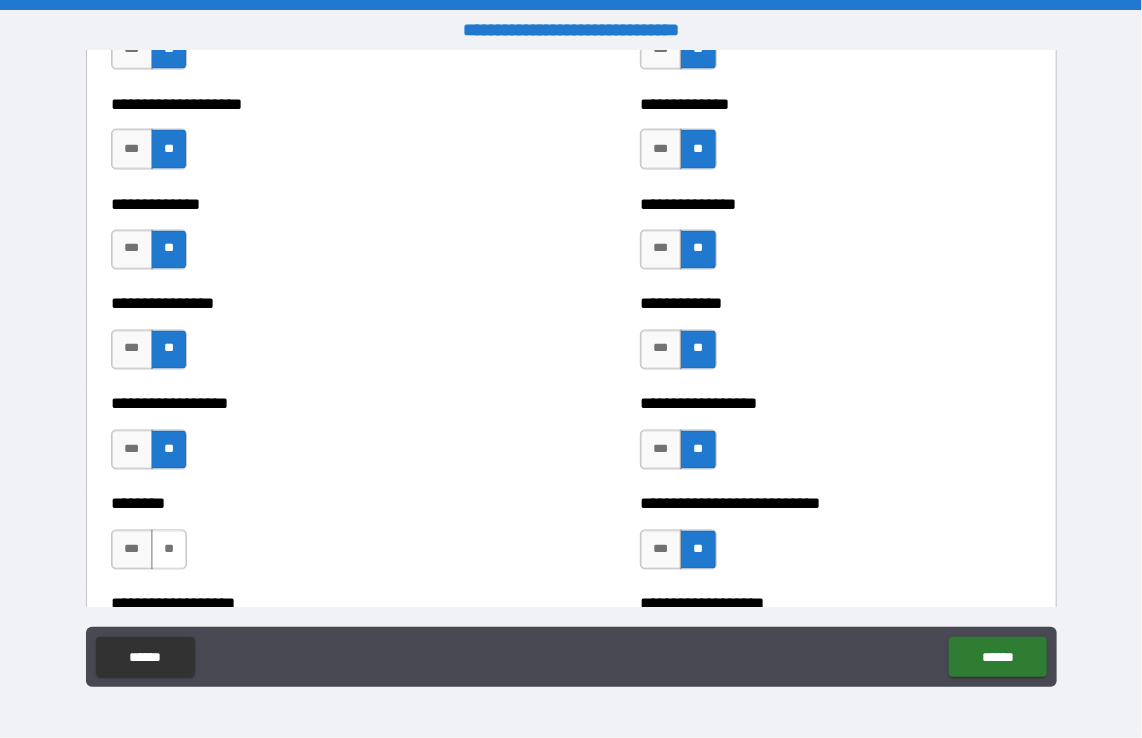 click on "**" at bounding box center (169, 550) 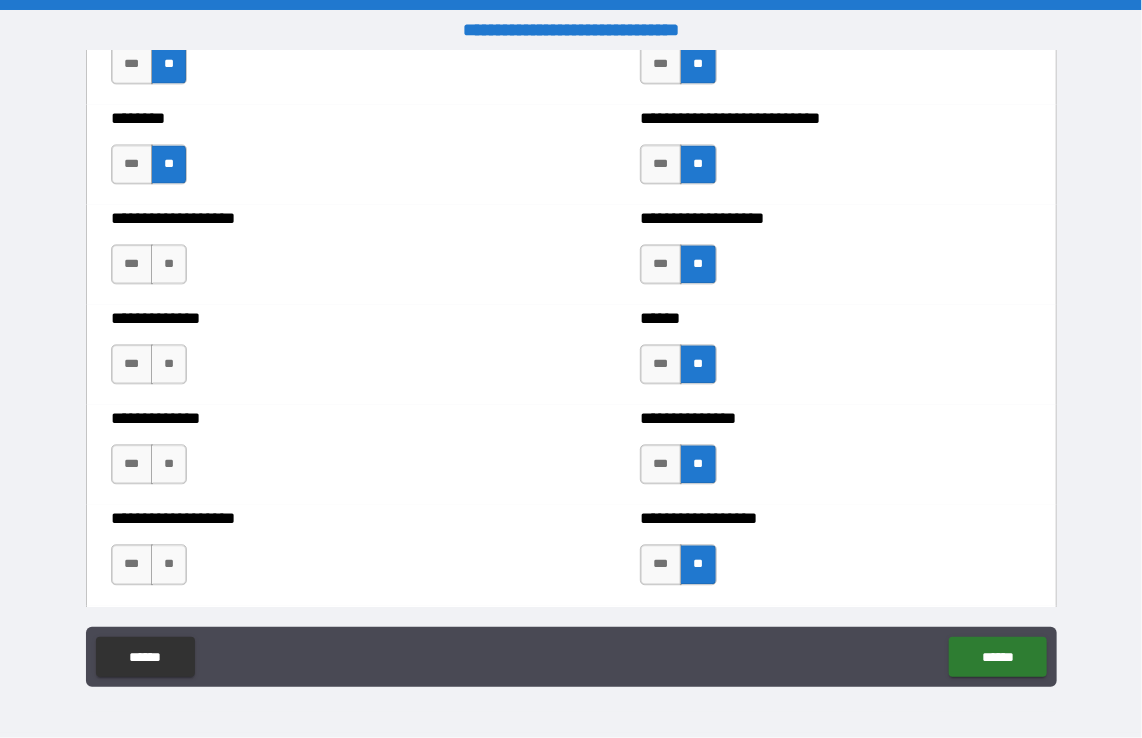 scroll, scrollTop: 4483, scrollLeft: 0, axis: vertical 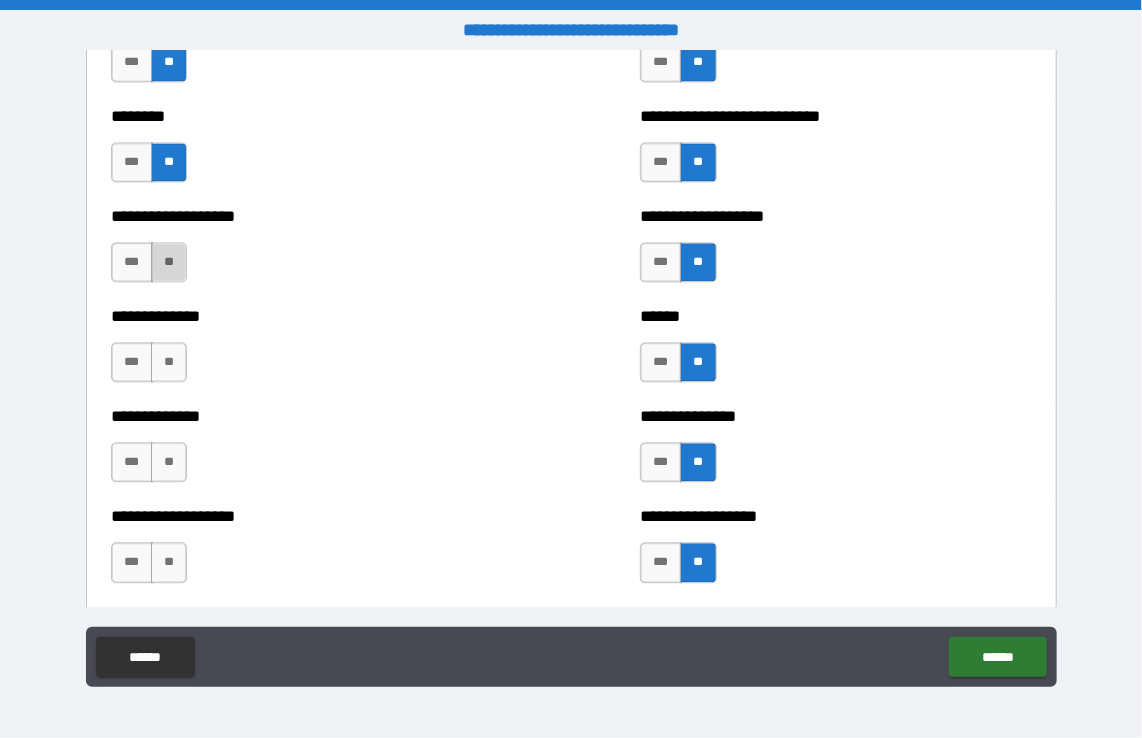 click on "**" at bounding box center [169, 262] 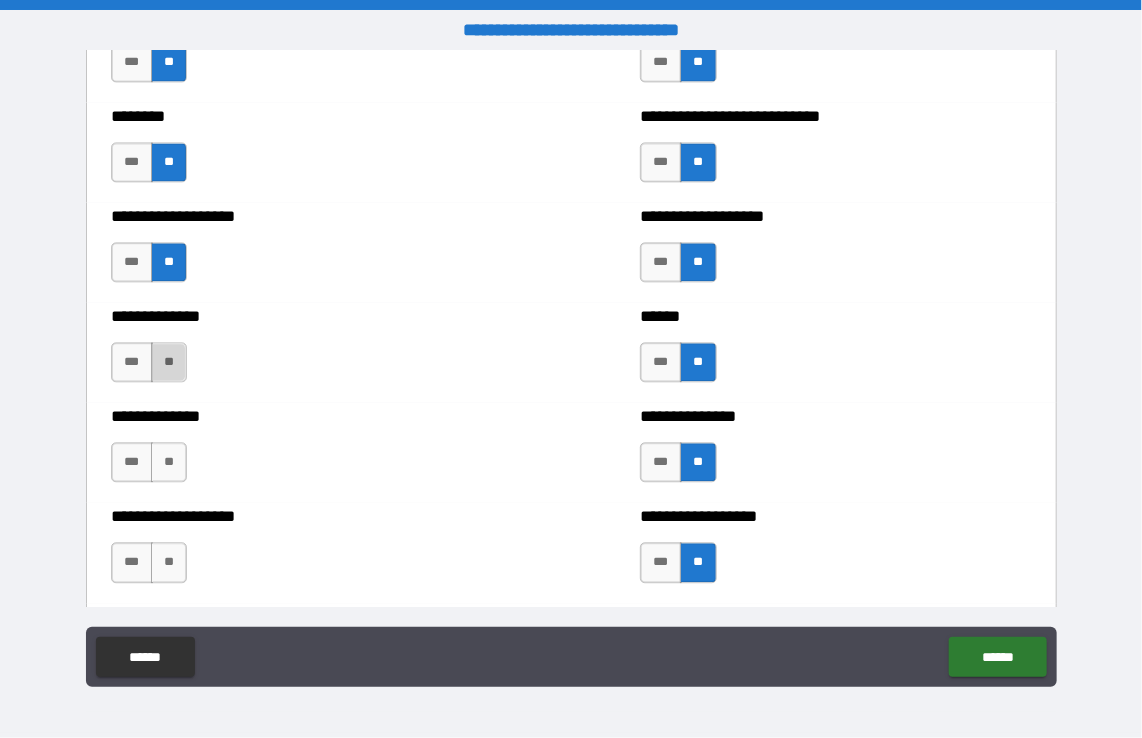 click on "**" at bounding box center [169, 362] 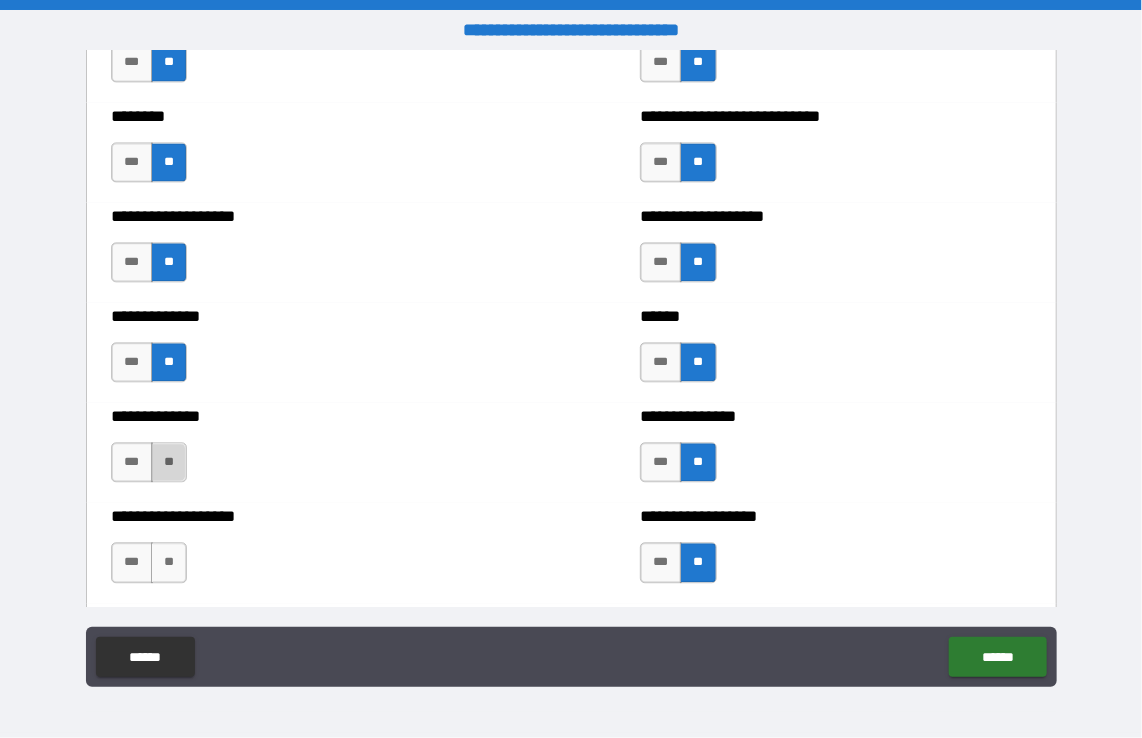 click on "**" at bounding box center [169, 462] 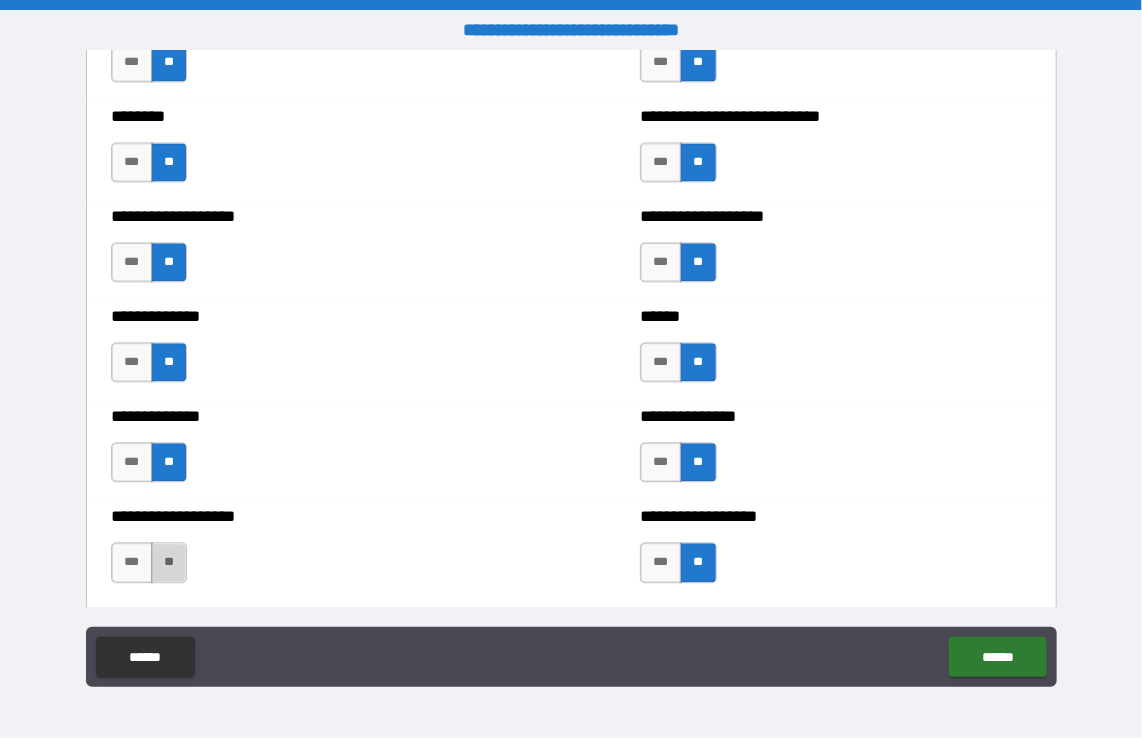 click on "**" at bounding box center (169, 562) 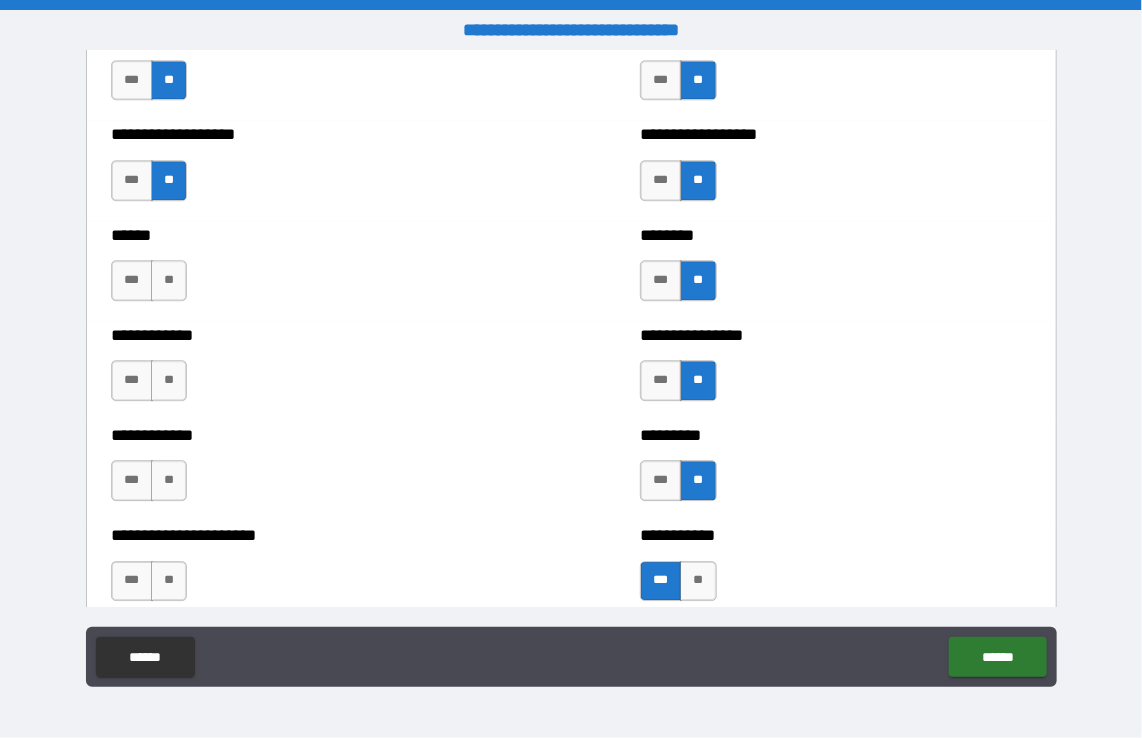 scroll, scrollTop: 4891, scrollLeft: 0, axis: vertical 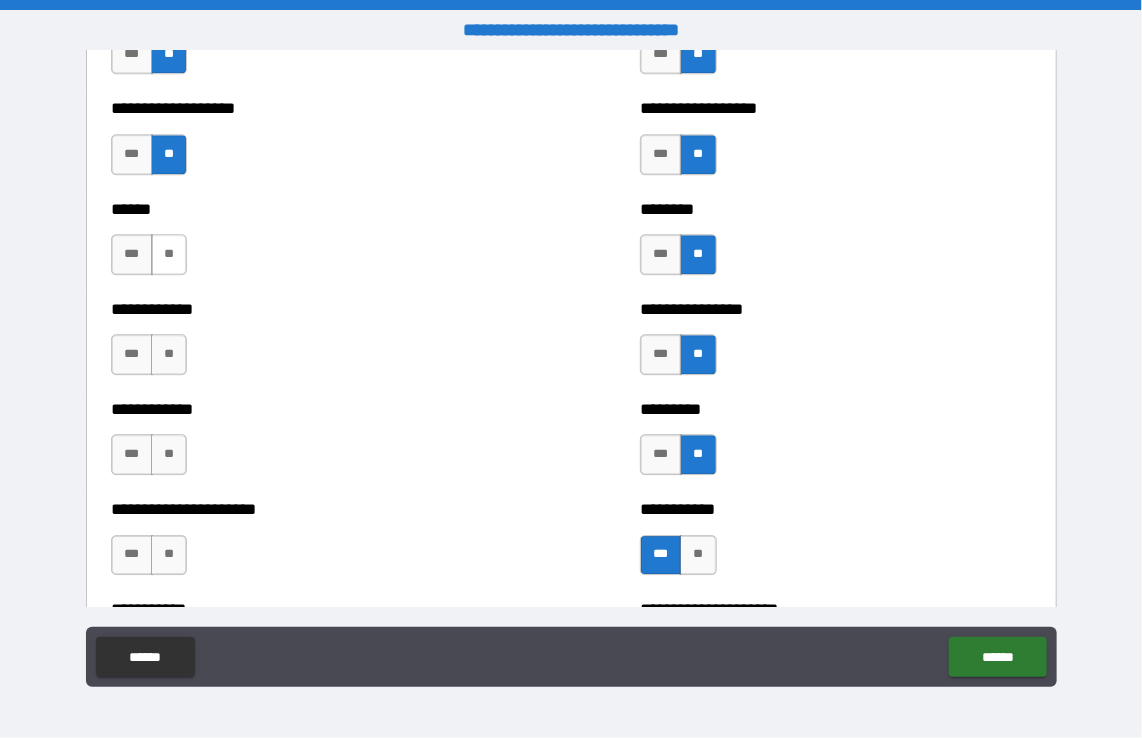 click on "**" at bounding box center [169, 254] 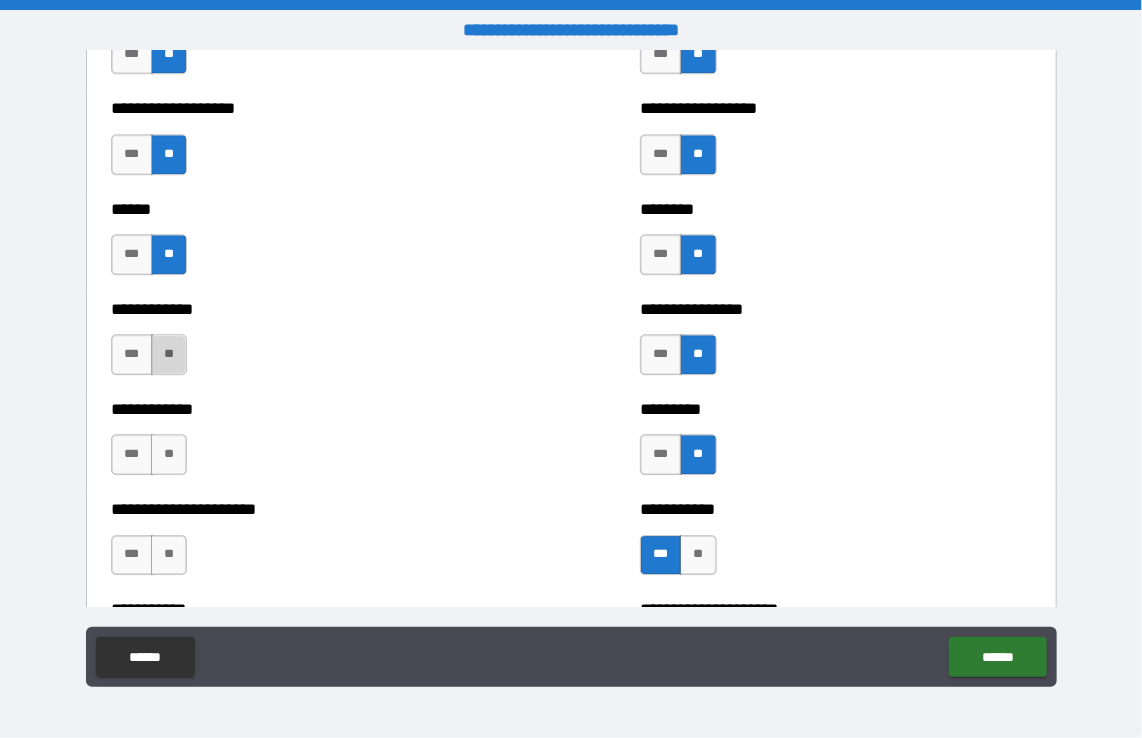 click on "**" at bounding box center (169, 354) 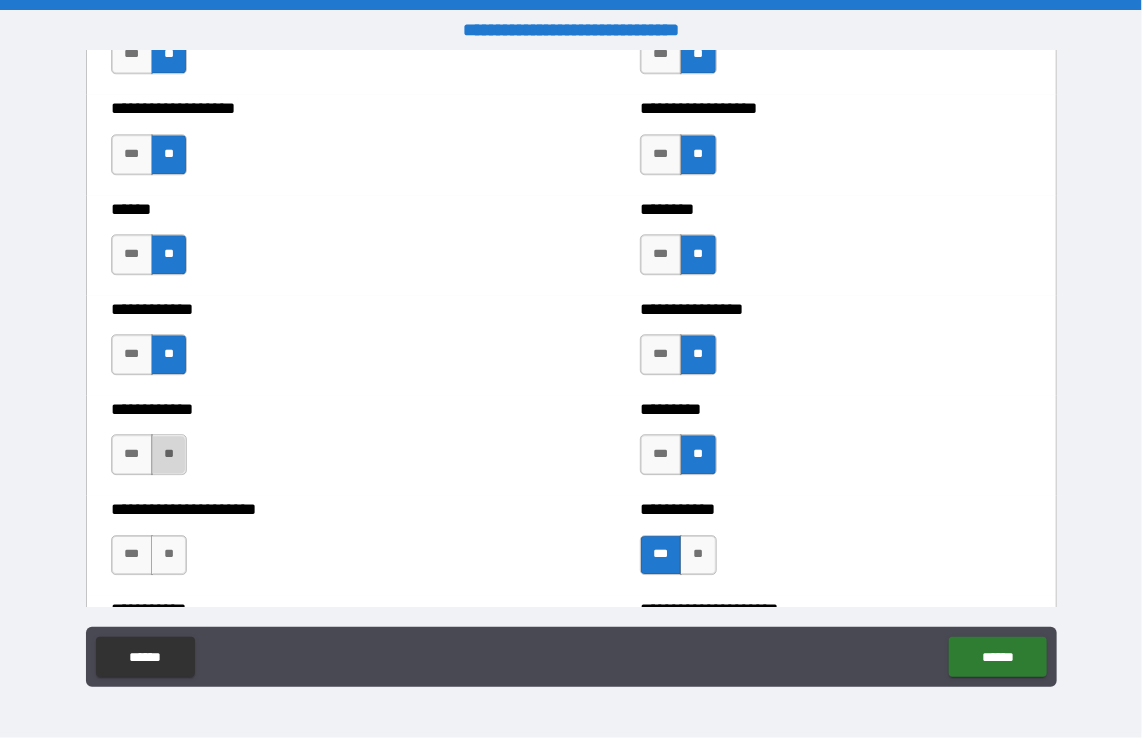click on "**" at bounding box center [169, 454] 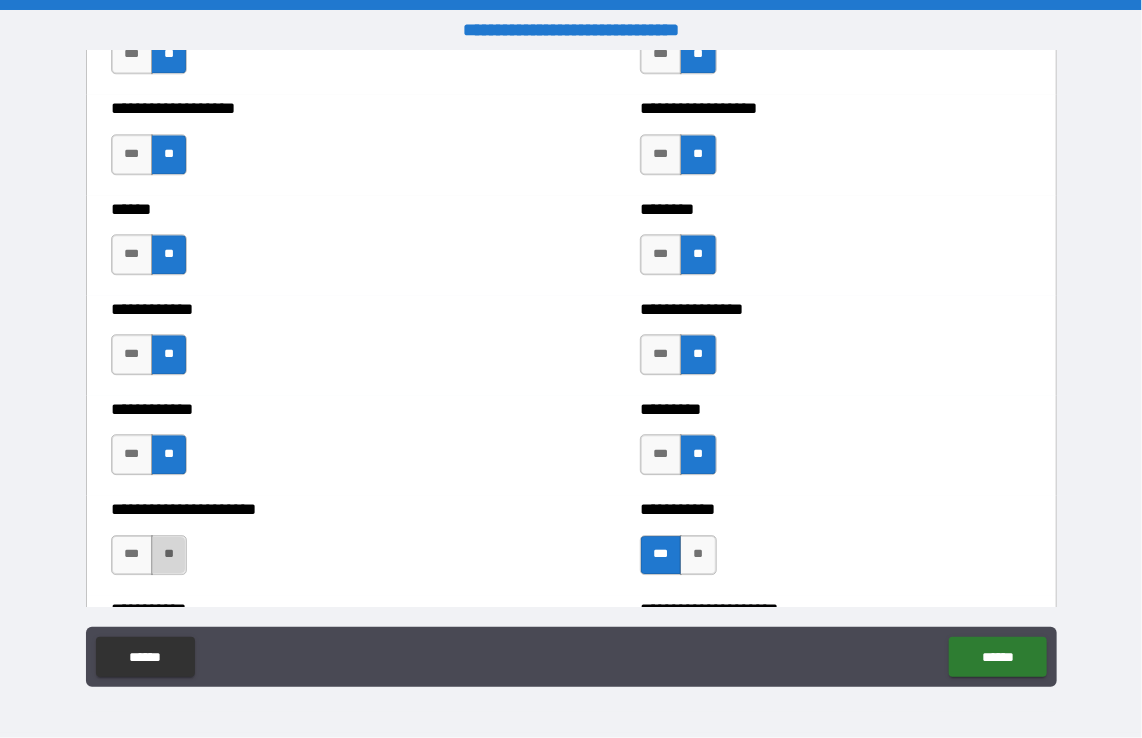 click on "**" at bounding box center [169, 555] 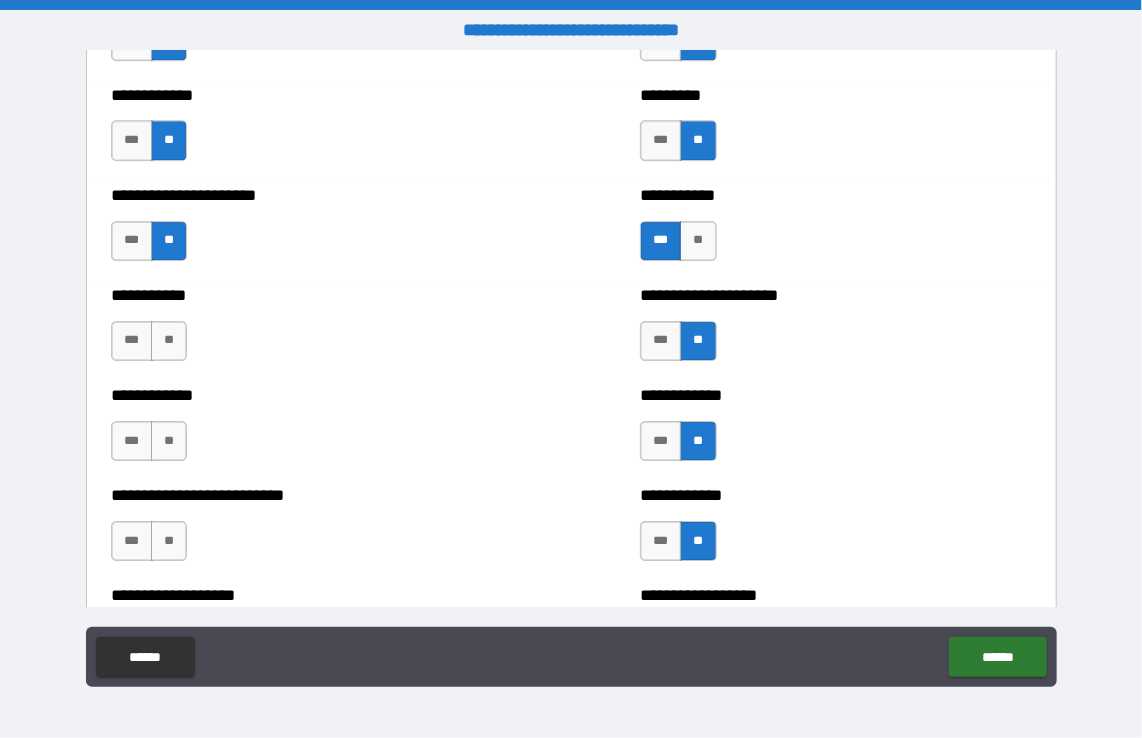 scroll, scrollTop: 5229, scrollLeft: 0, axis: vertical 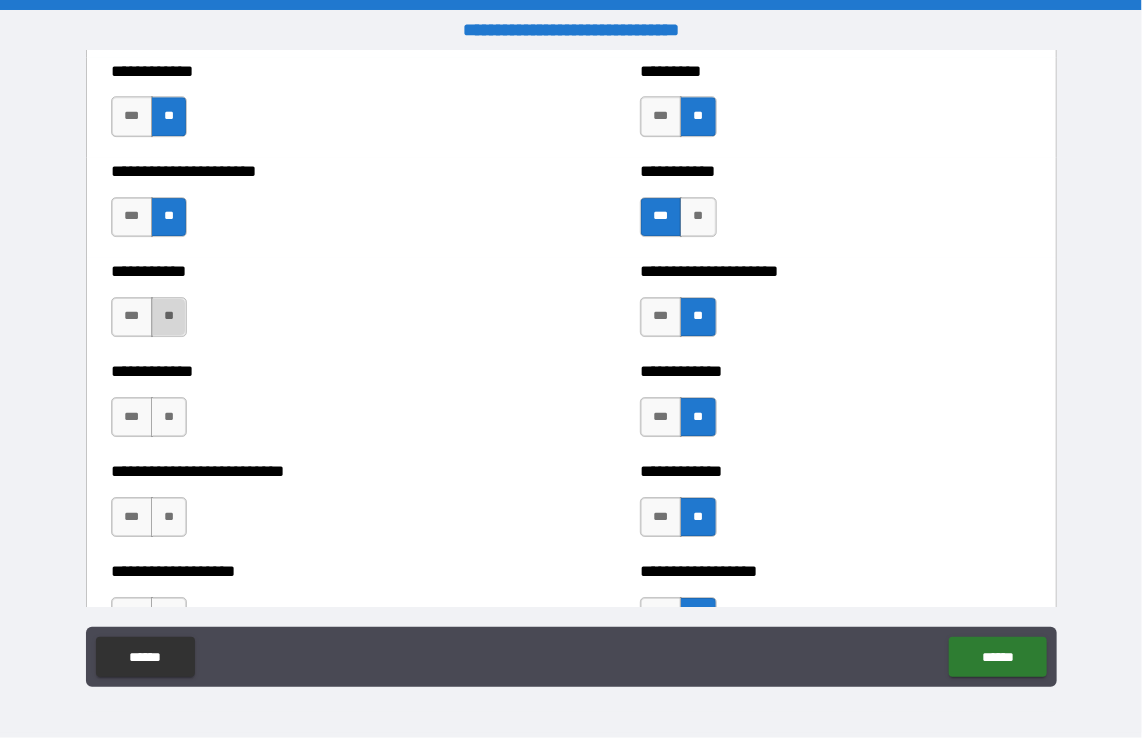 click on "**" at bounding box center (169, 317) 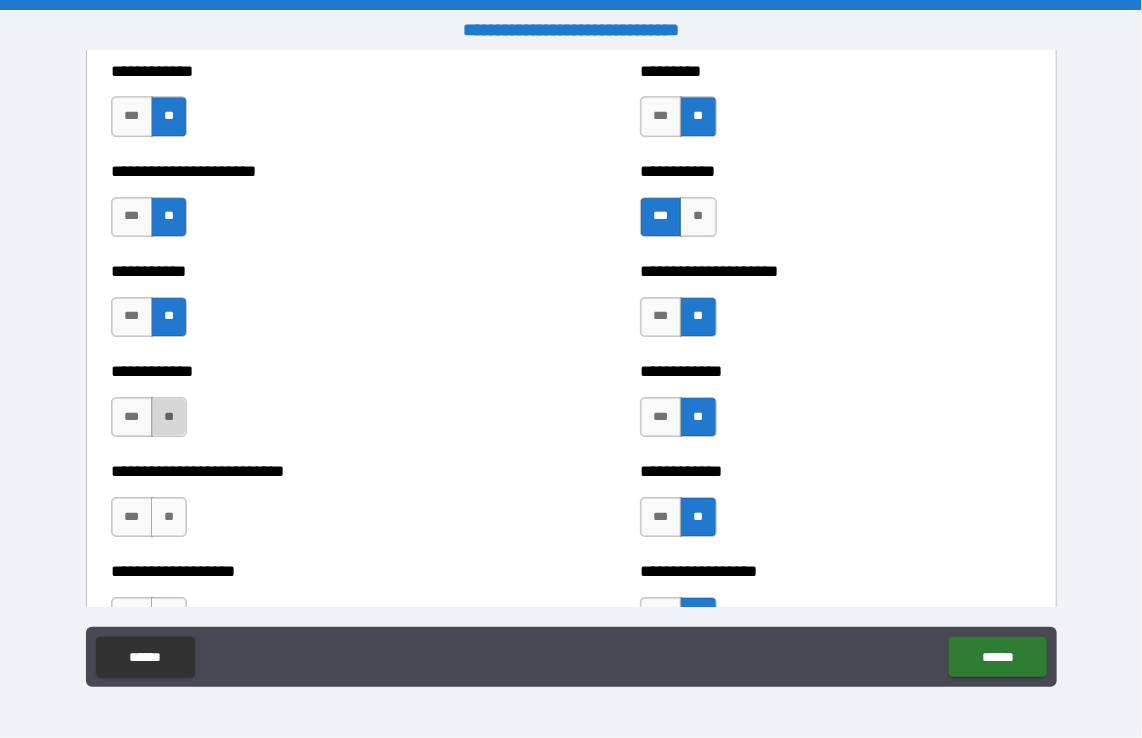 click on "**" at bounding box center (169, 417) 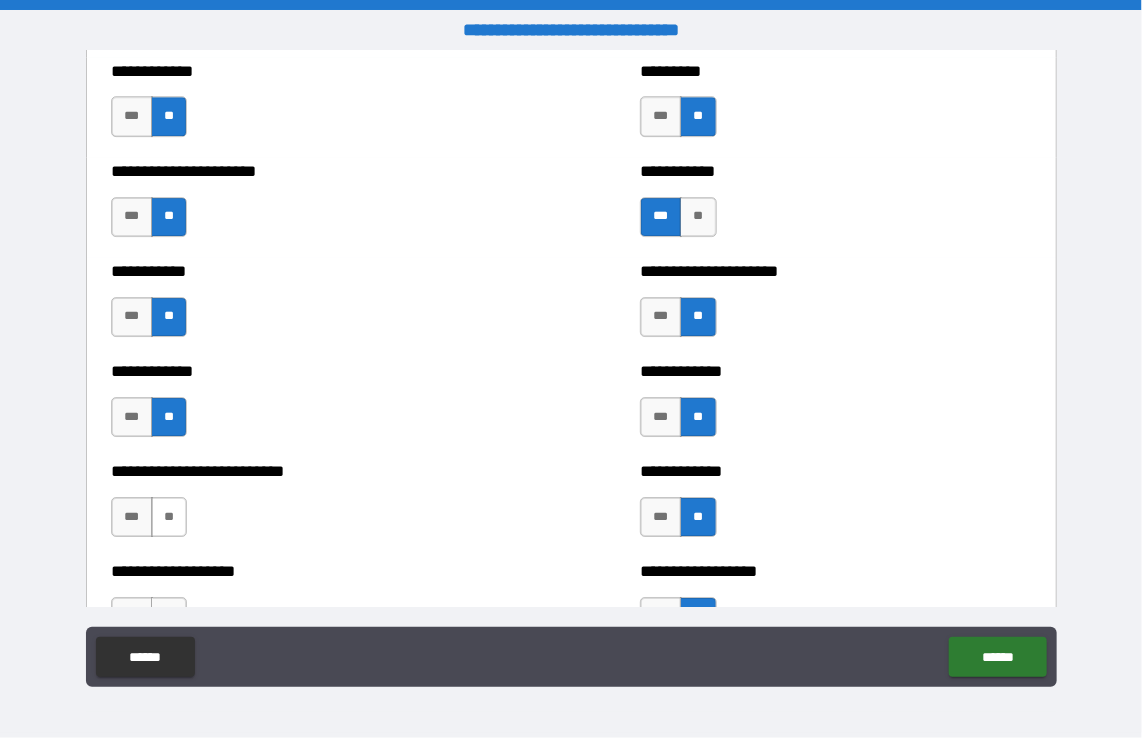 click on "**" at bounding box center (169, 517) 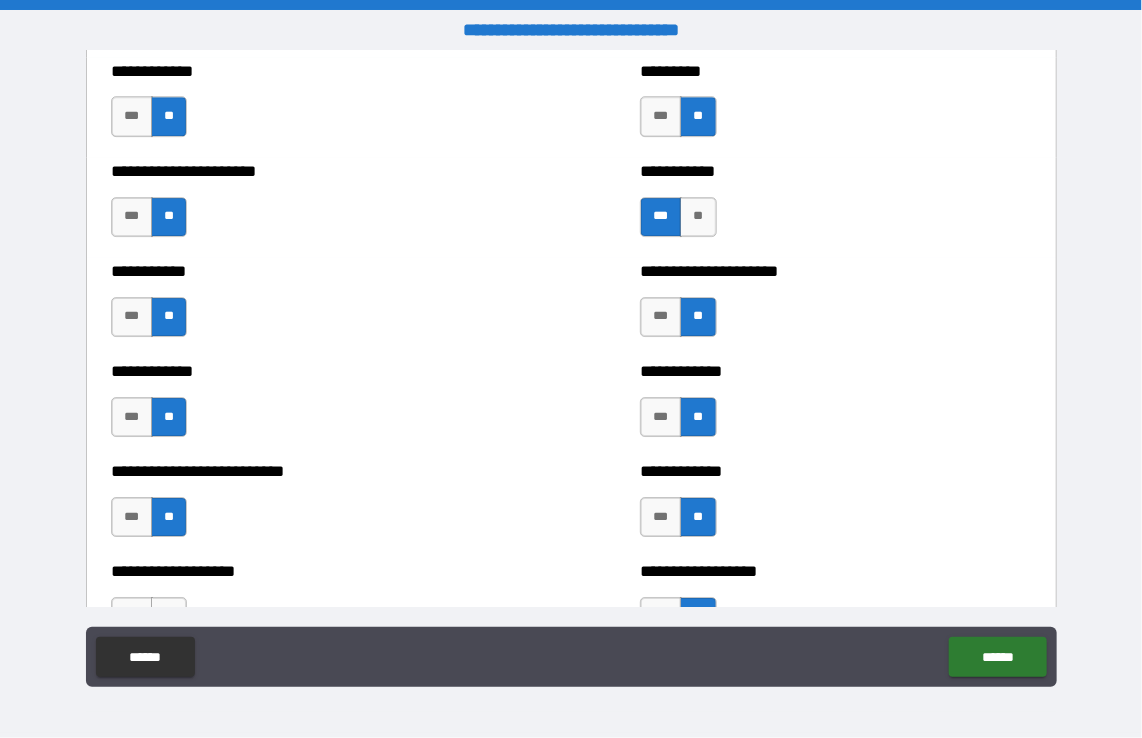 click on "**********" at bounding box center [306, 607] 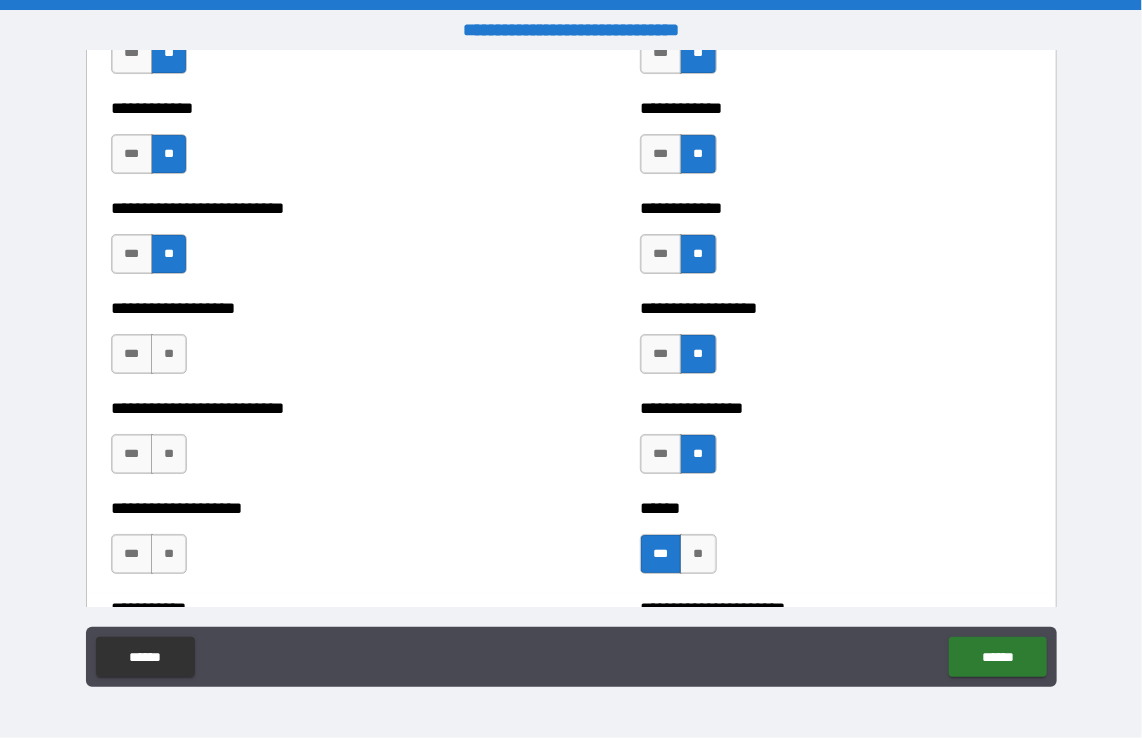 scroll, scrollTop: 5493, scrollLeft: 0, axis: vertical 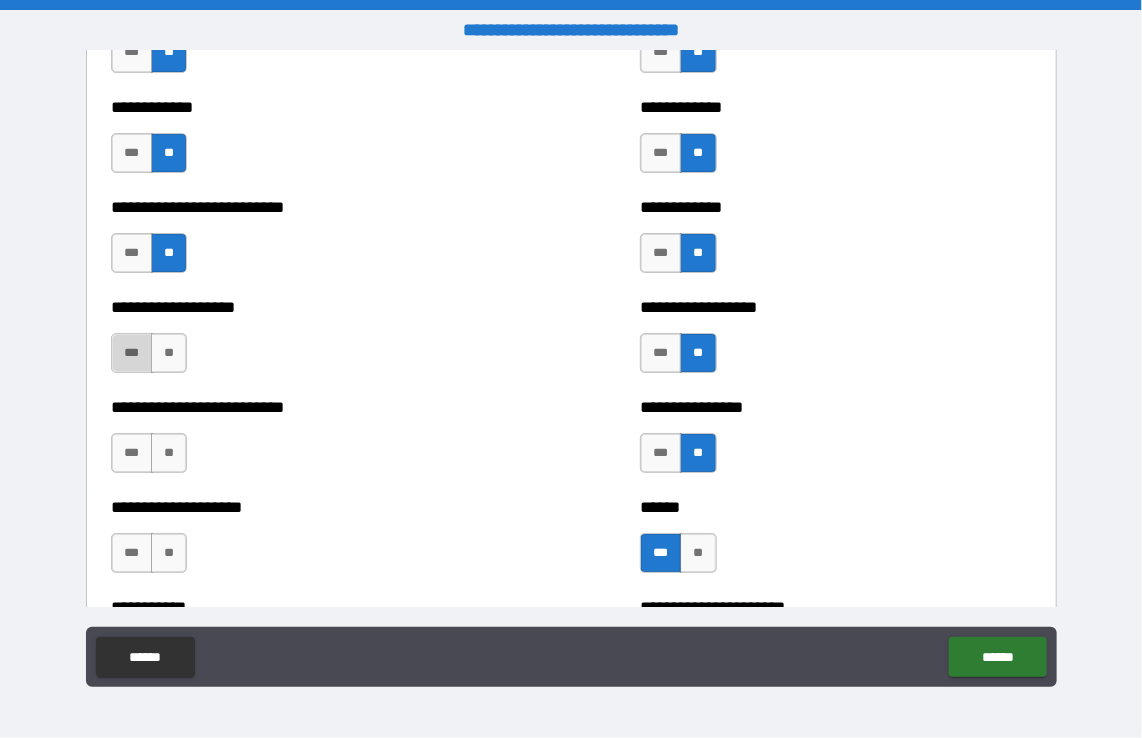 click on "***" at bounding box center [132, 353] 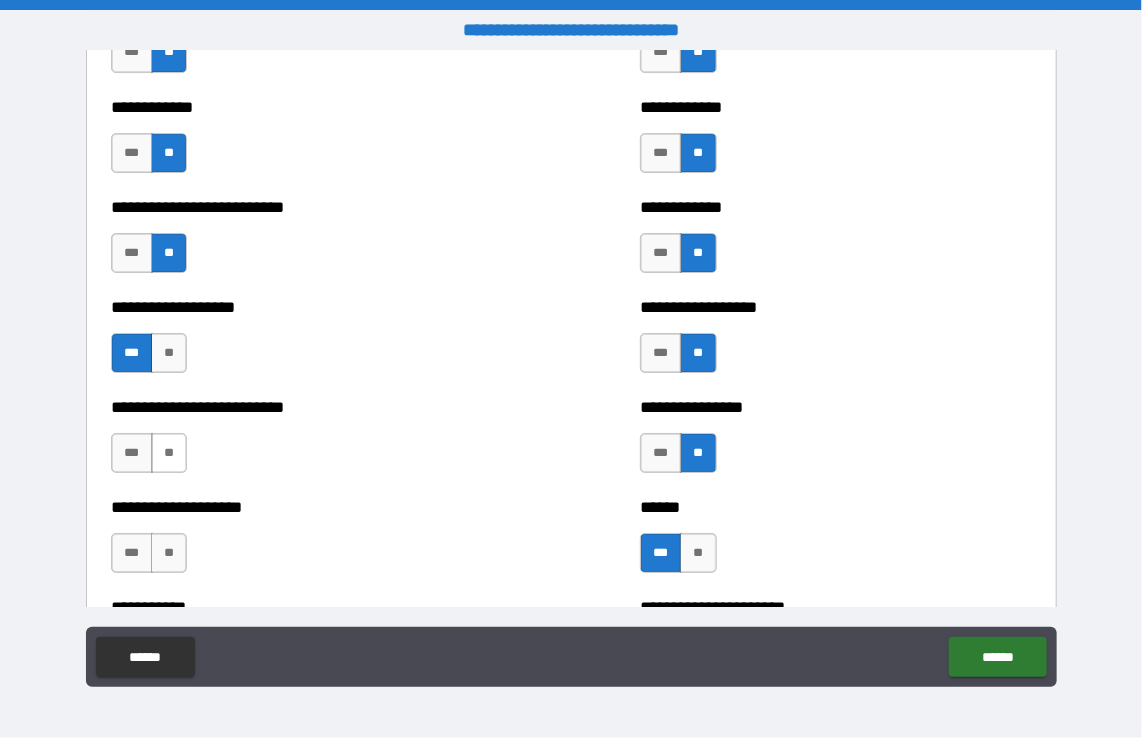 click on "**" at bounding box center [169, 453] 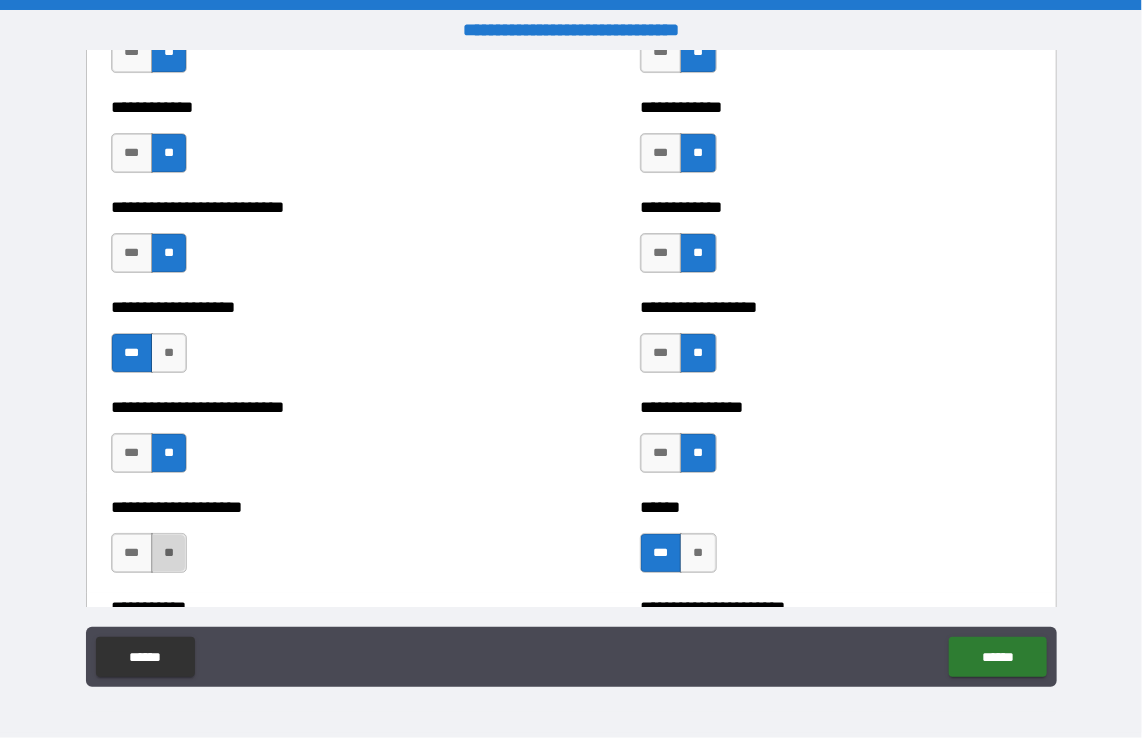 click on "**" at bounding box center [169, 553] 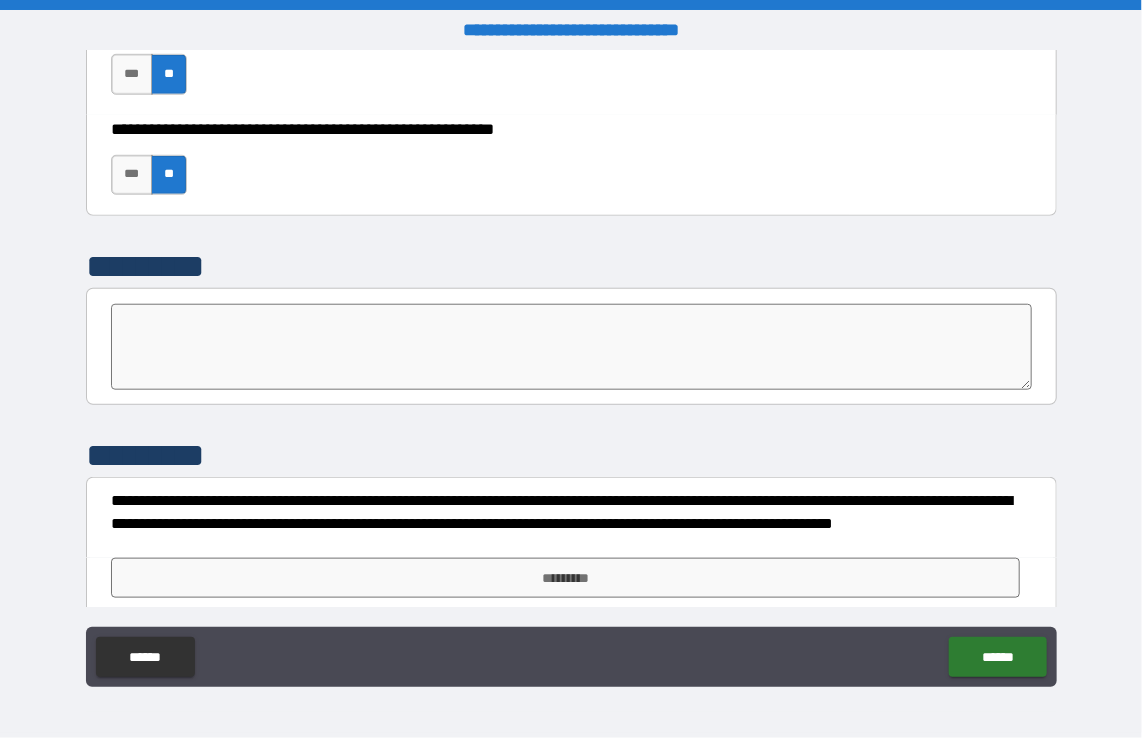 scroll, scrollTop: 6280, scrollLeft: 0, axis: vertical 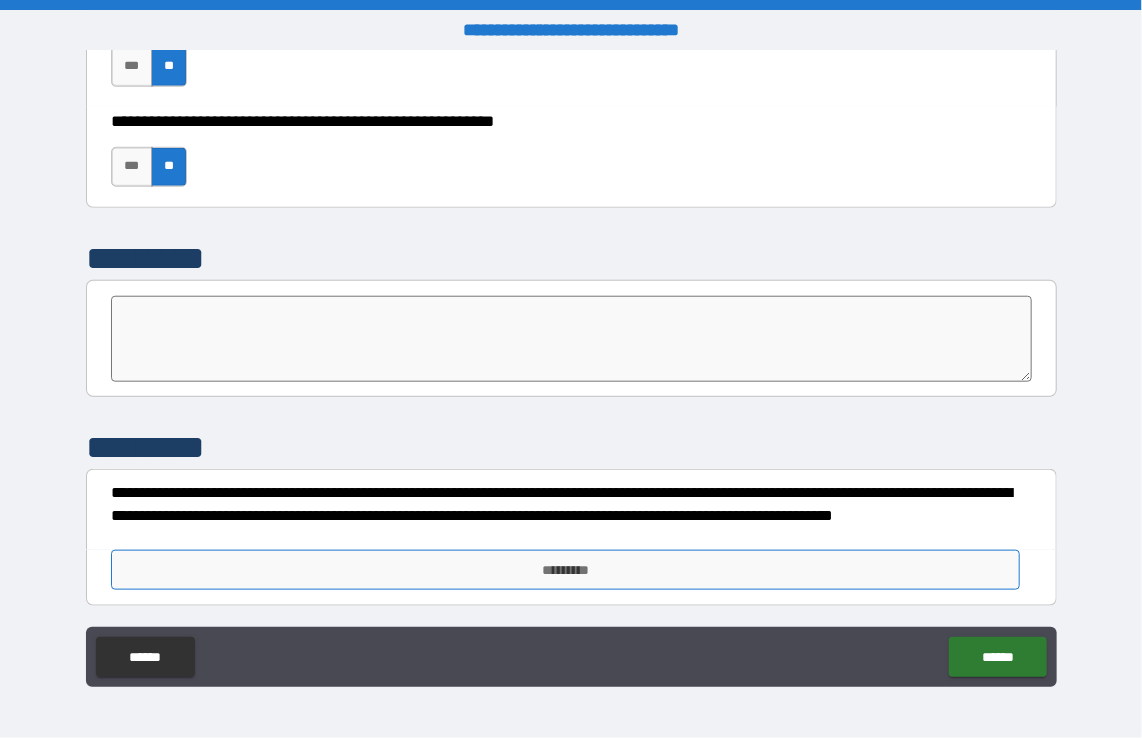 click on "*********" at bounding box center (565, 570) 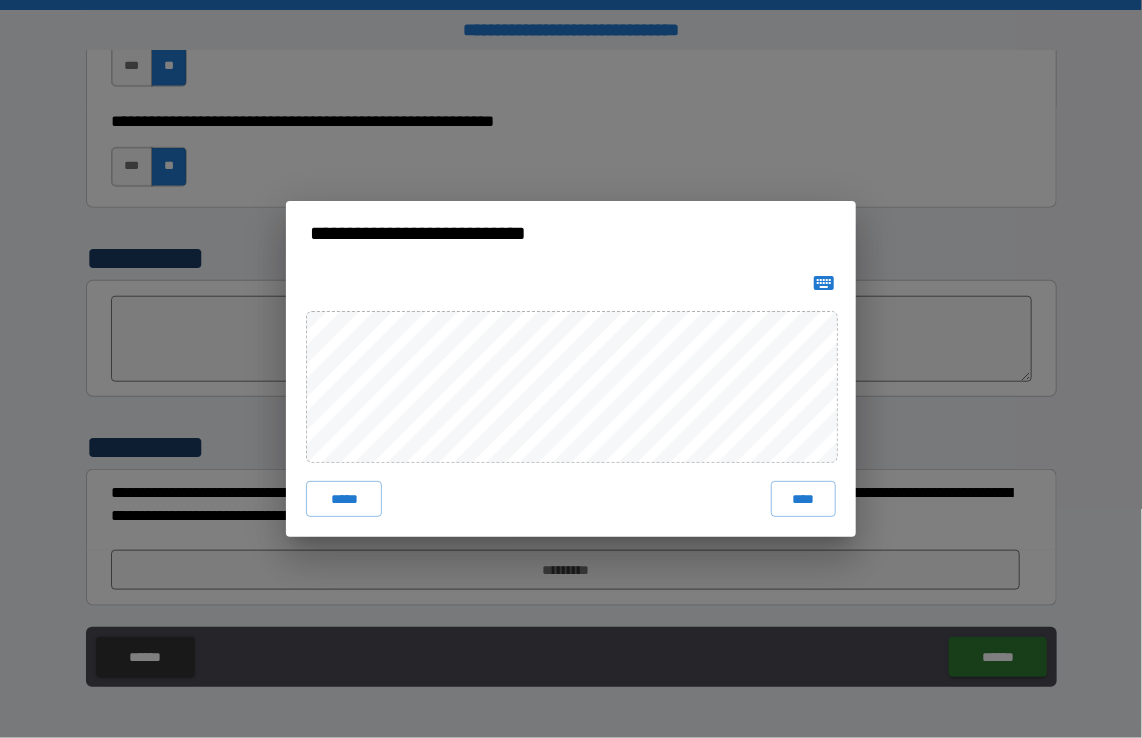 click on "**********" at bounding box center (571, 369) 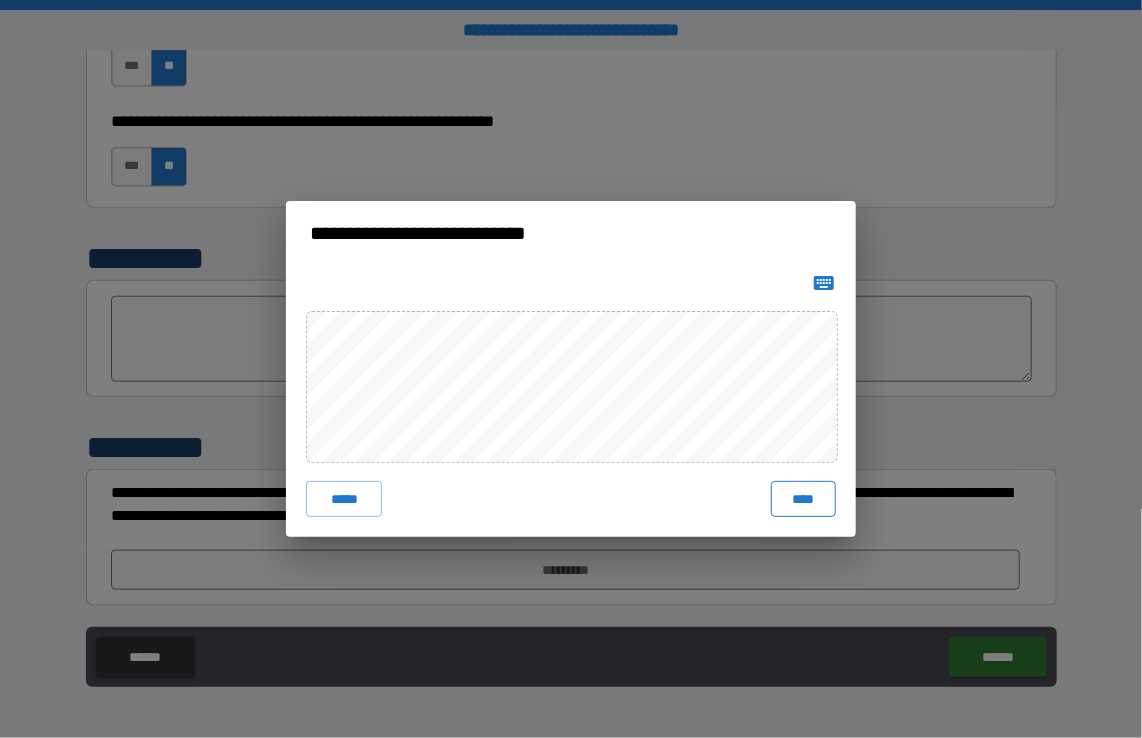 click on "****" at bounding box center (803, 499) 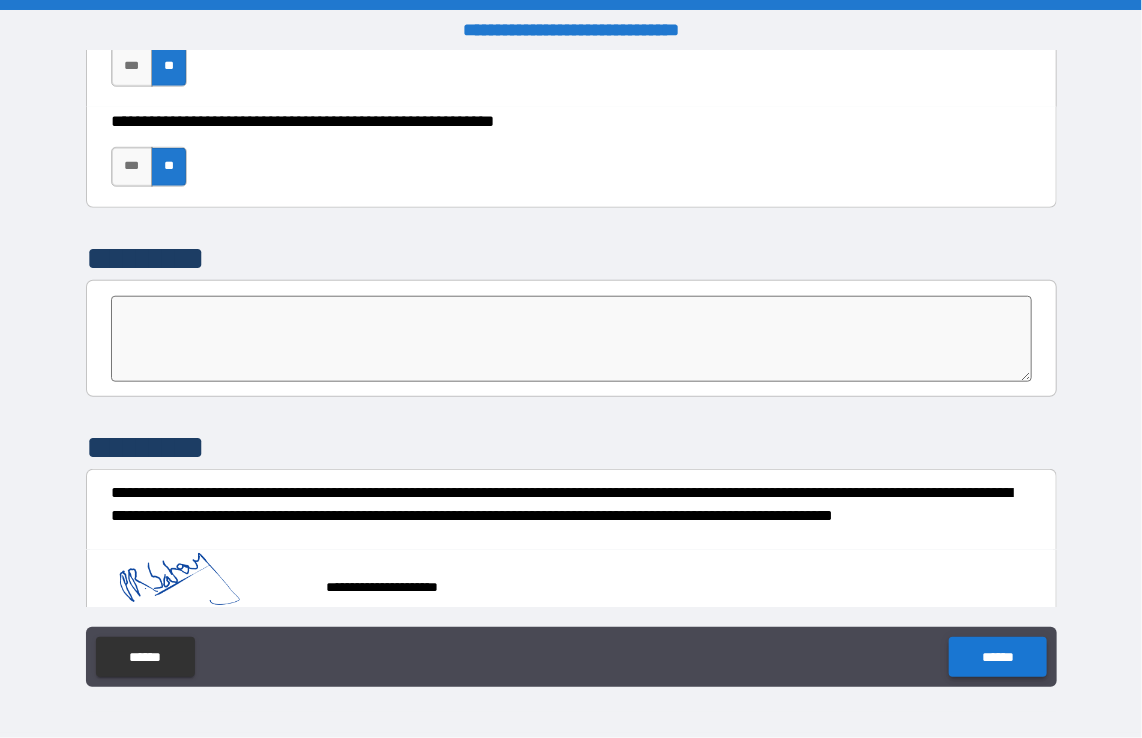 click on "******" at bounding box center (997, 657) 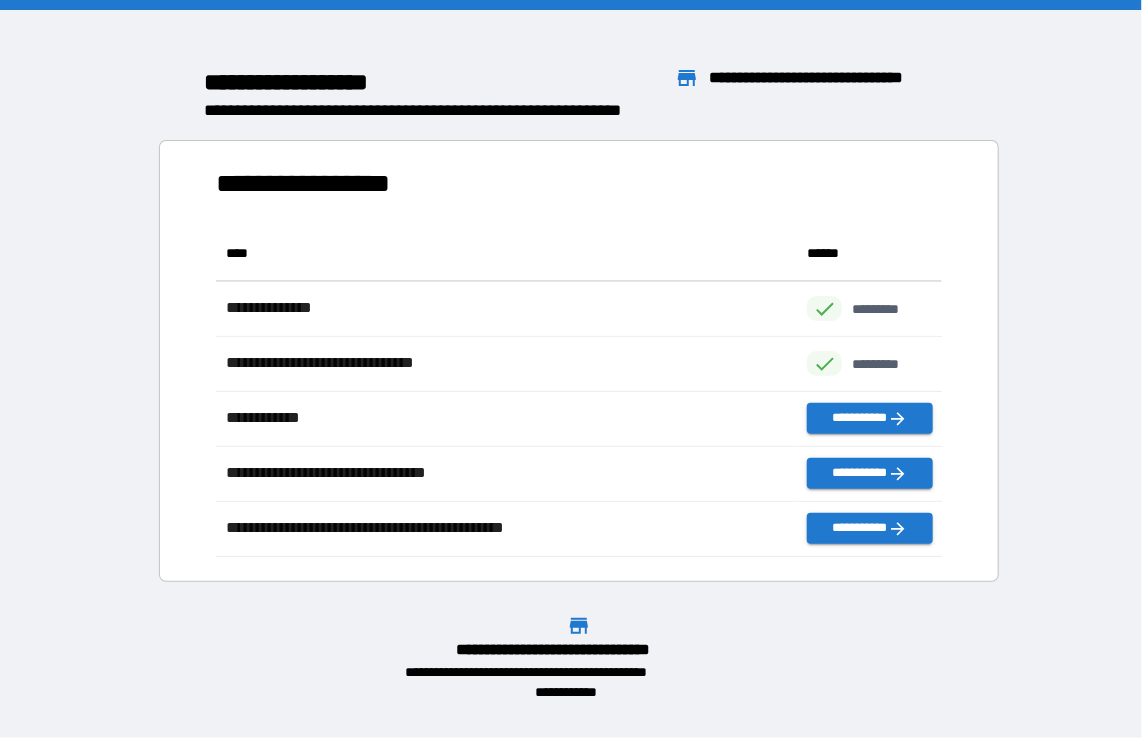 scroll, scrollTop: 16, scrollLeft: 16, axis: both 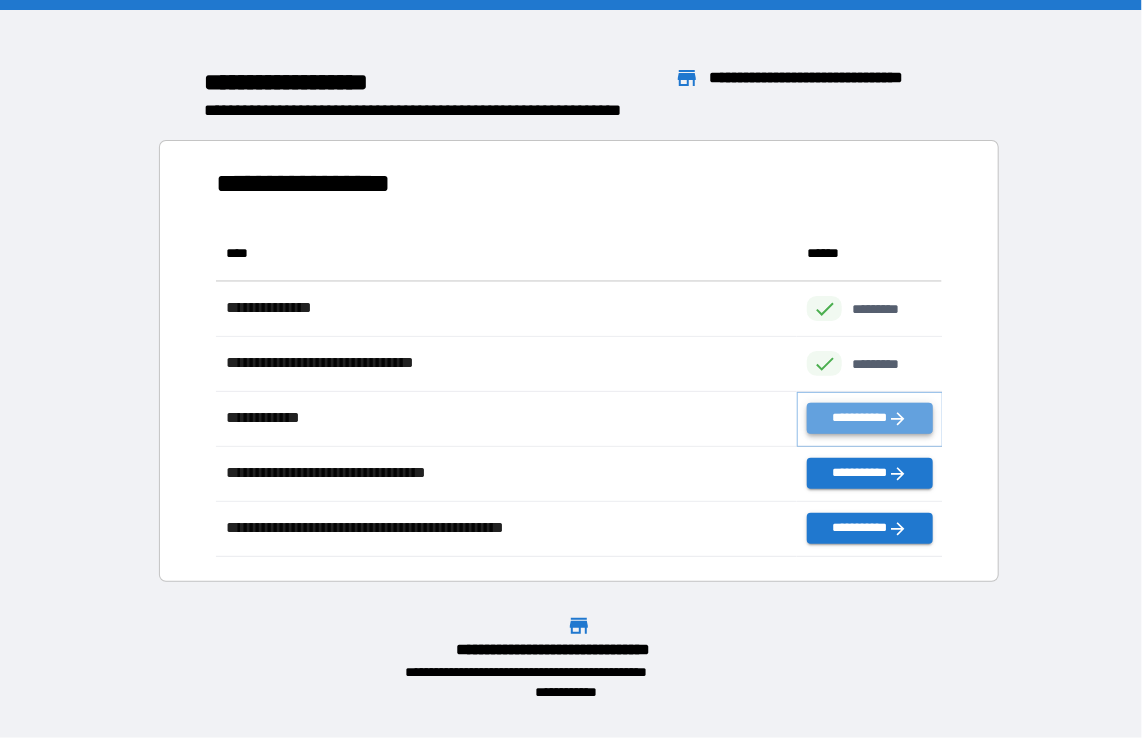click on "**********" at bounding box center (869, 418) 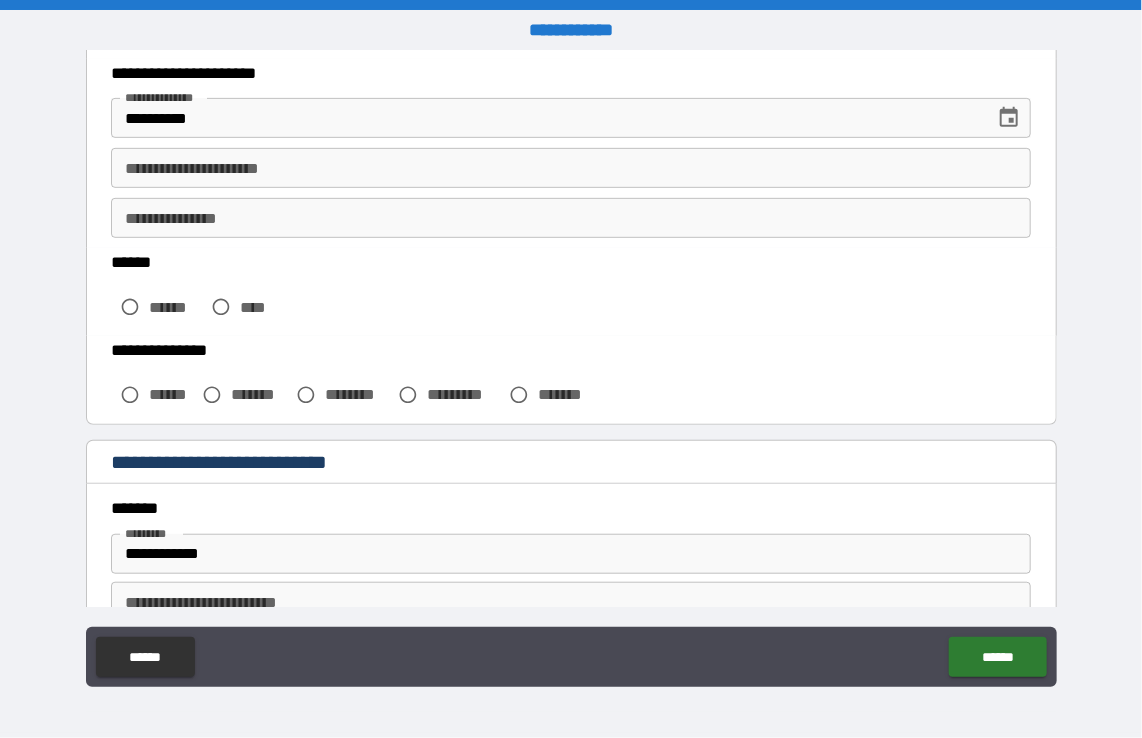 scroll, scrollTop: 435, scrollLeft: 0, axis: vertical 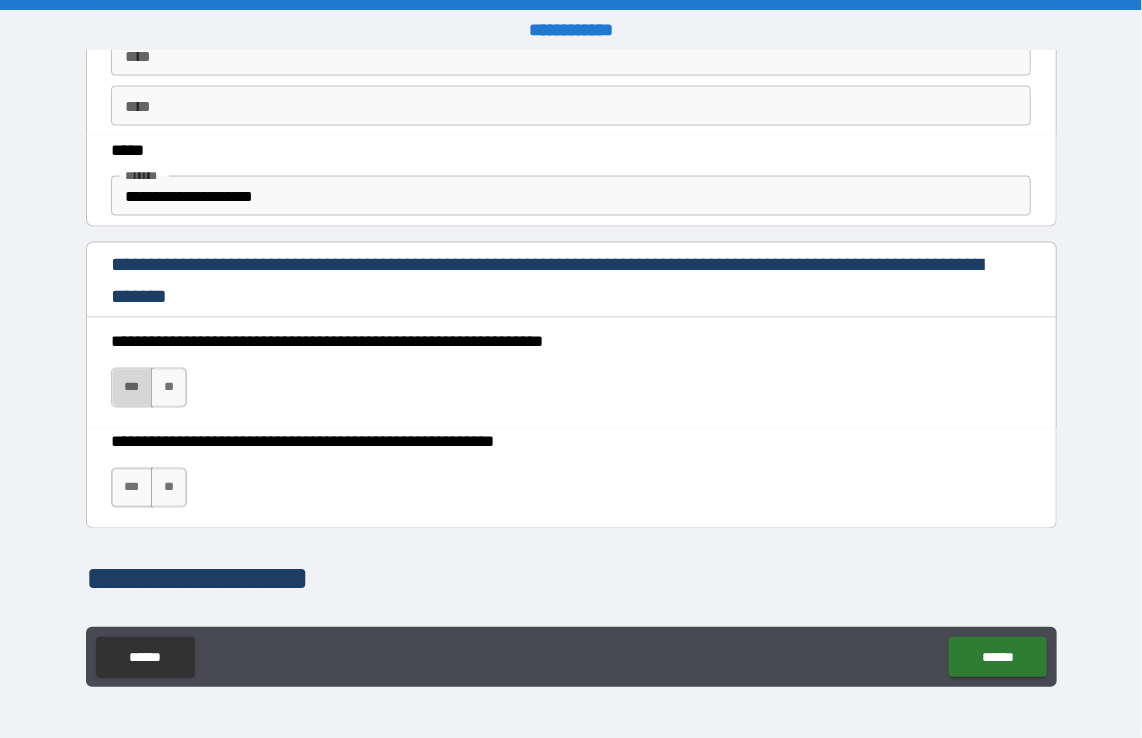 click on "***" at bounding box center (132, 388) 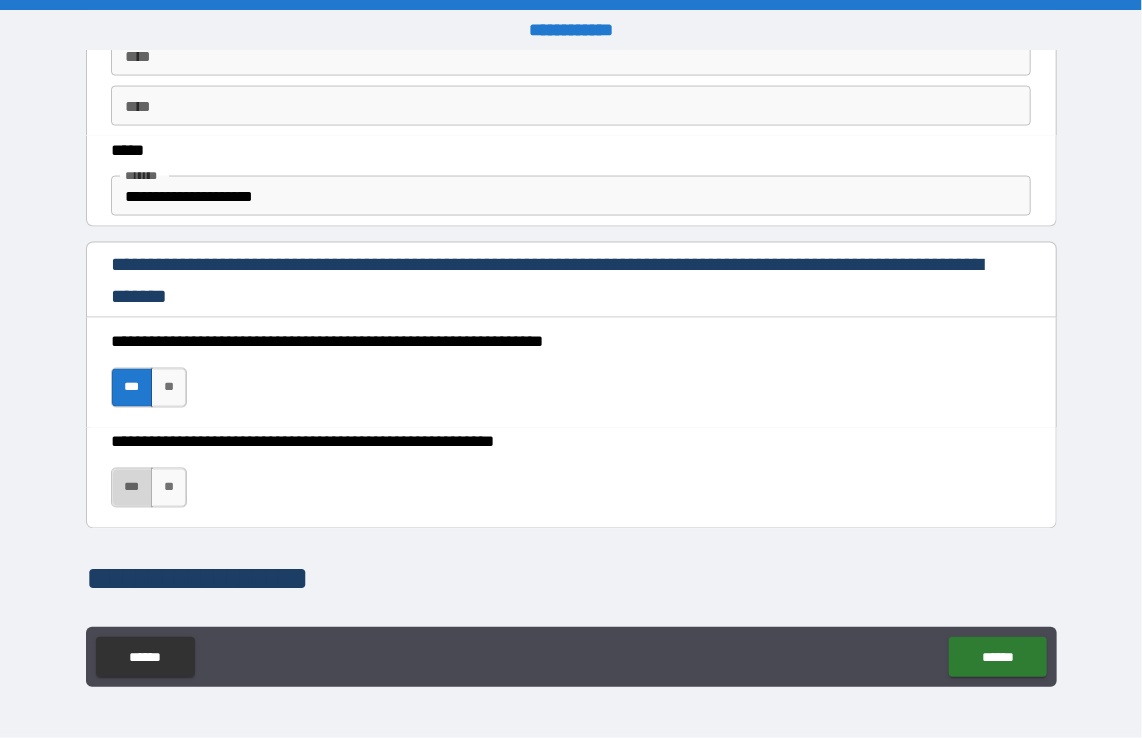 click on "***" at bounding box center [132, 488] 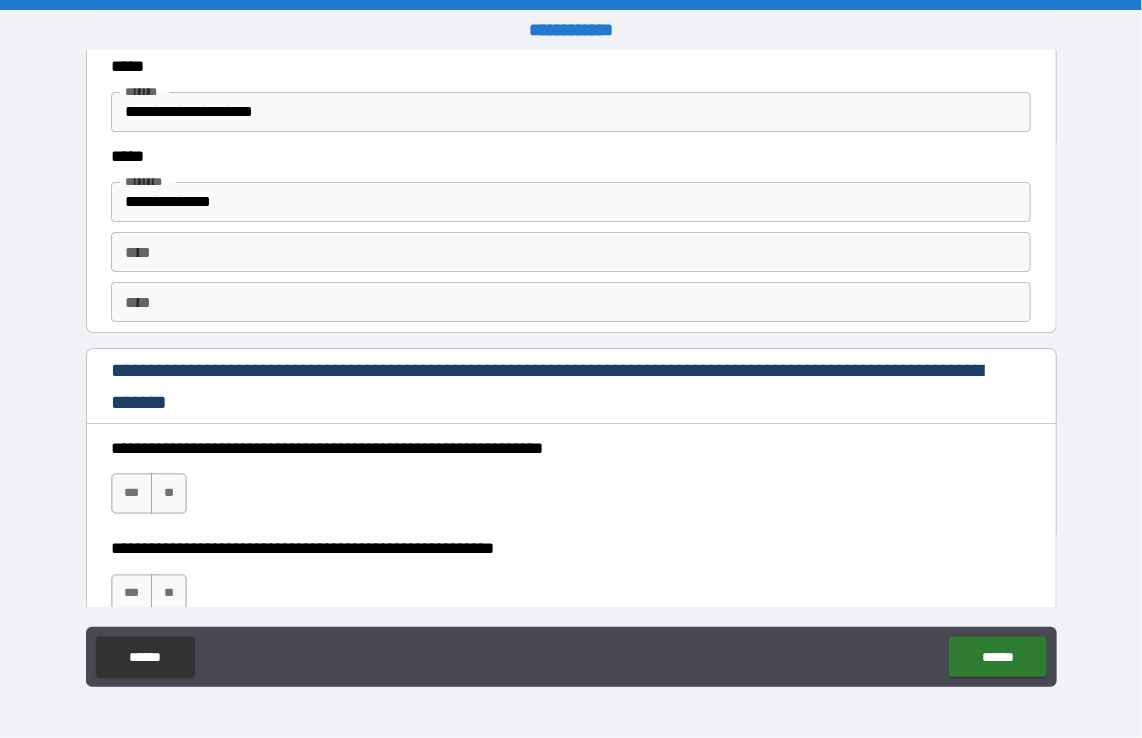 scroll, scrollTop: 2888, scrollLeft: 0, axis: vertical 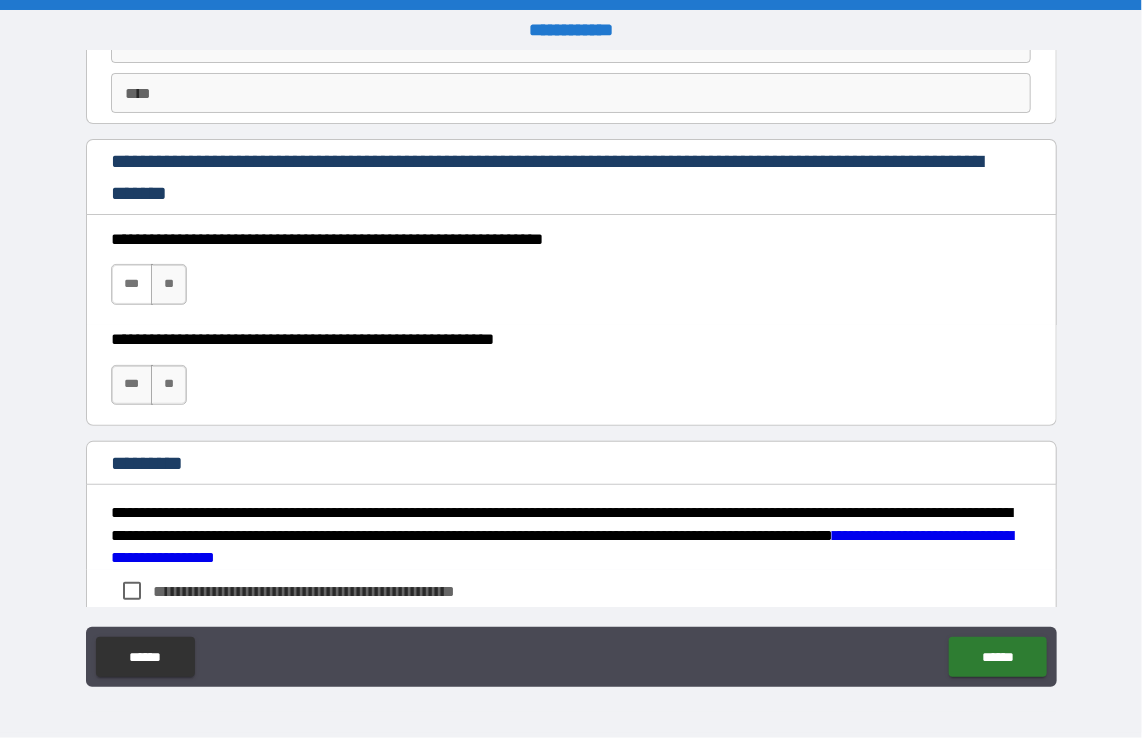 click on "***" at bounding box center [132, 284] 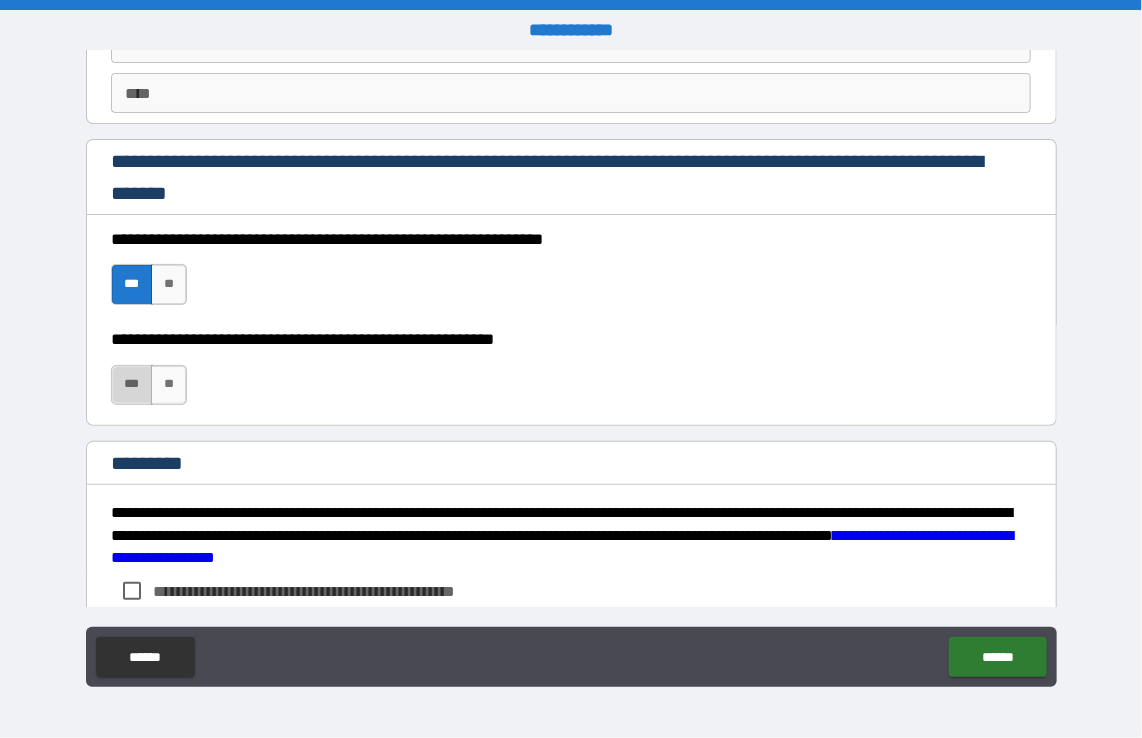 click on "***" at bounding box center (132, 385) 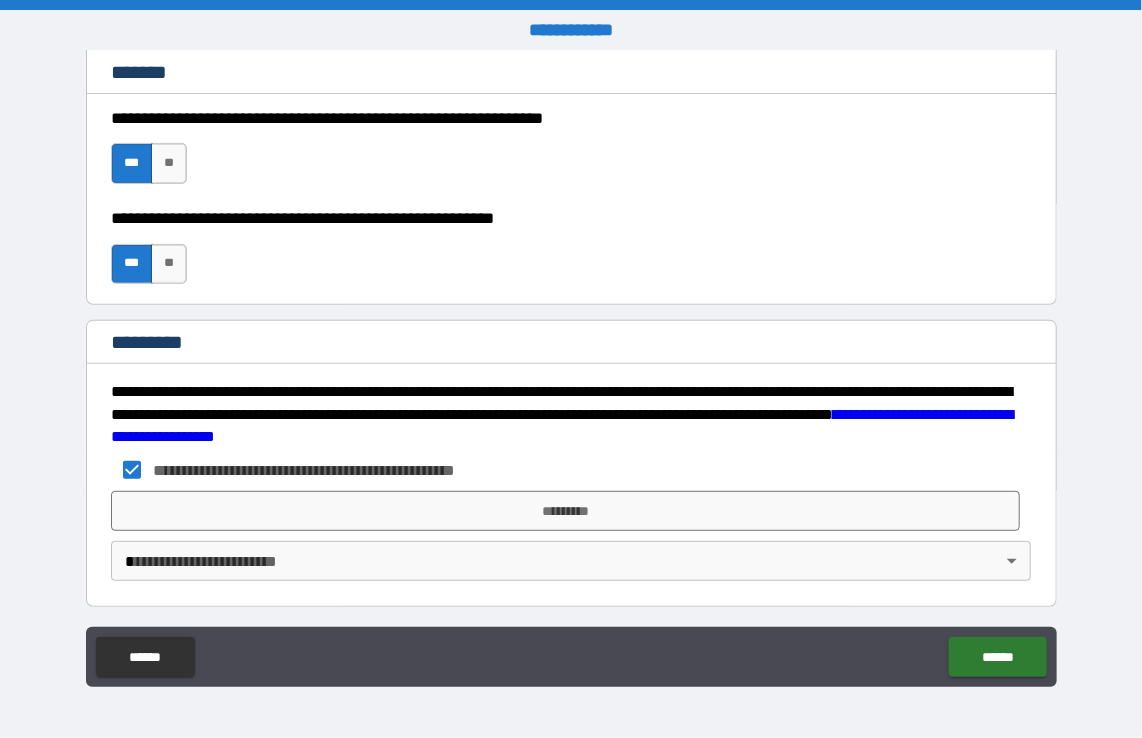 scroll, scrollTop: 3009, scrollLeft: 0, axis: vertical 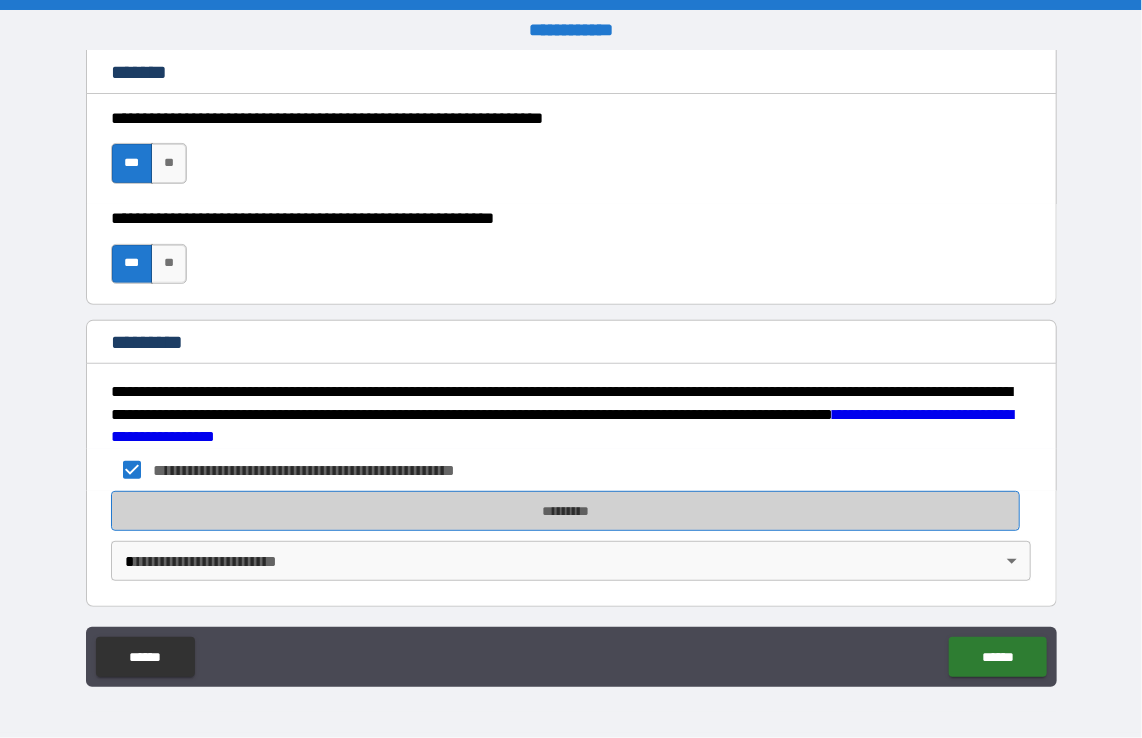 click on "*********" at bounding box center (565, 511) 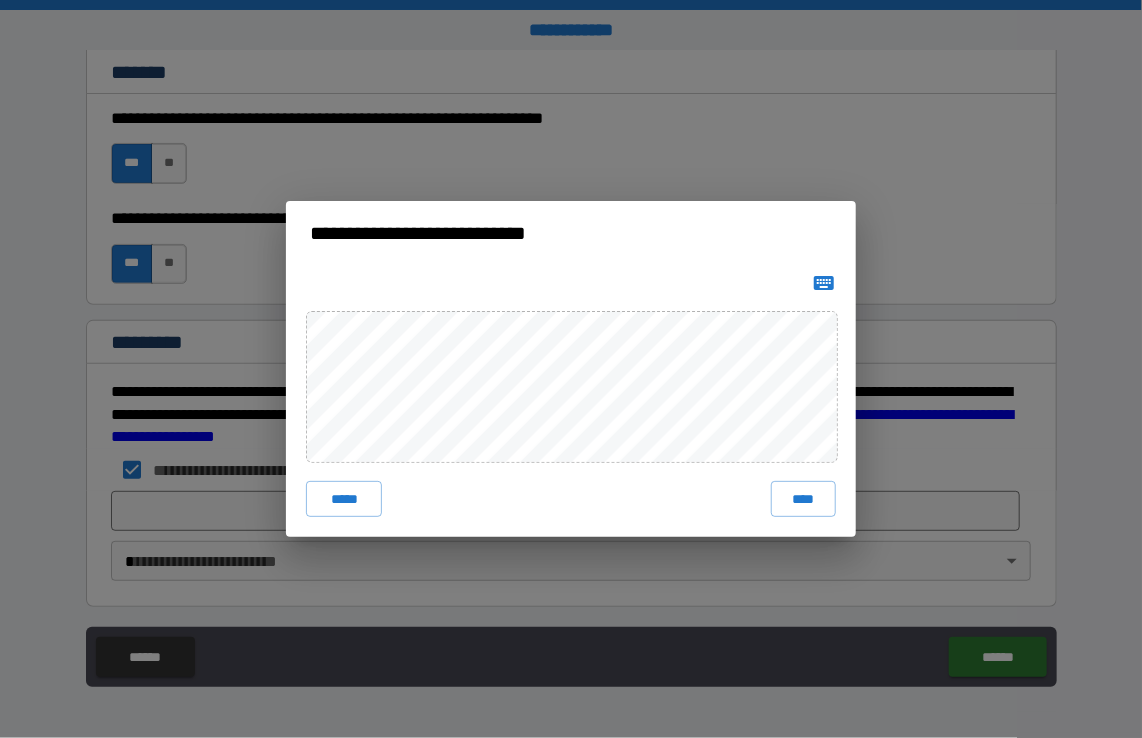 click on "***** ****" at bounding box center [571, 401] 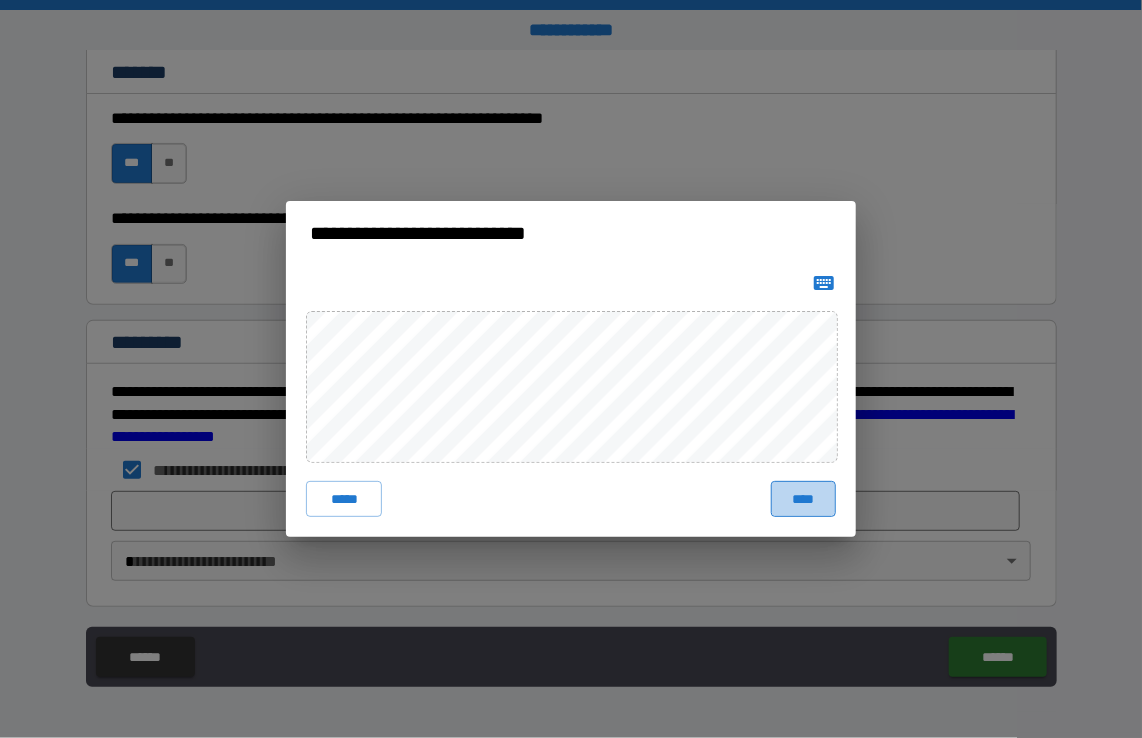 click on "****" at bounding box center [803, 499] 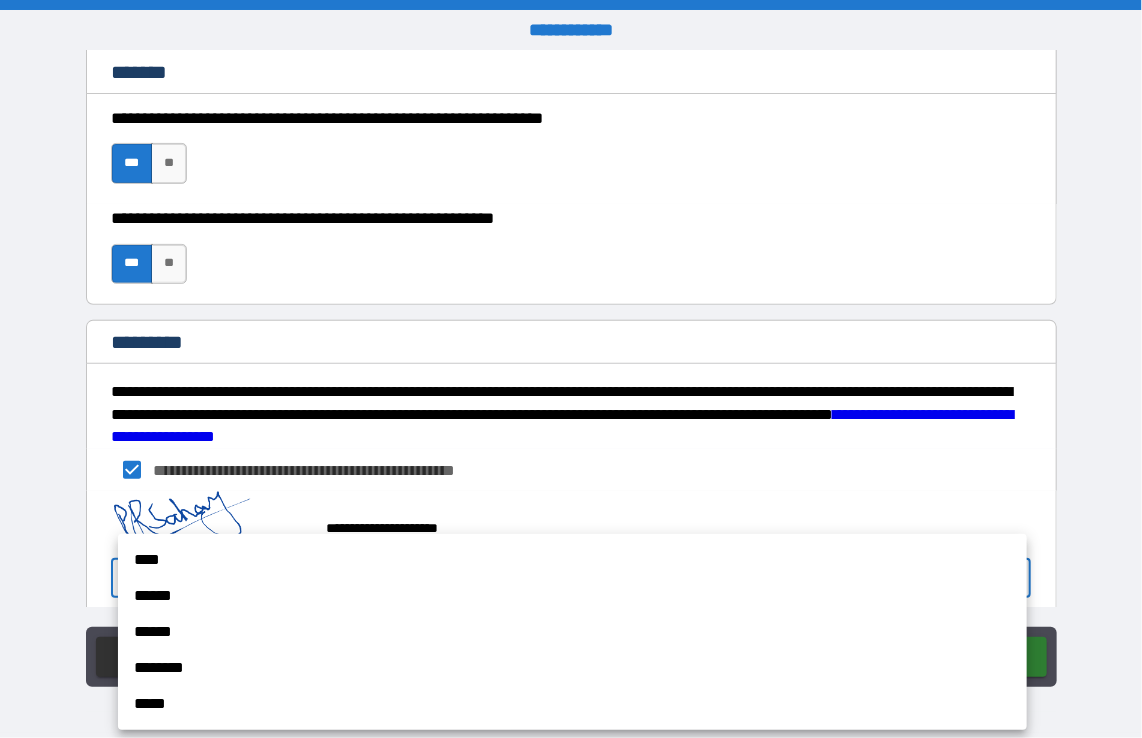 click on "**********" at bounding box center [571, 369] 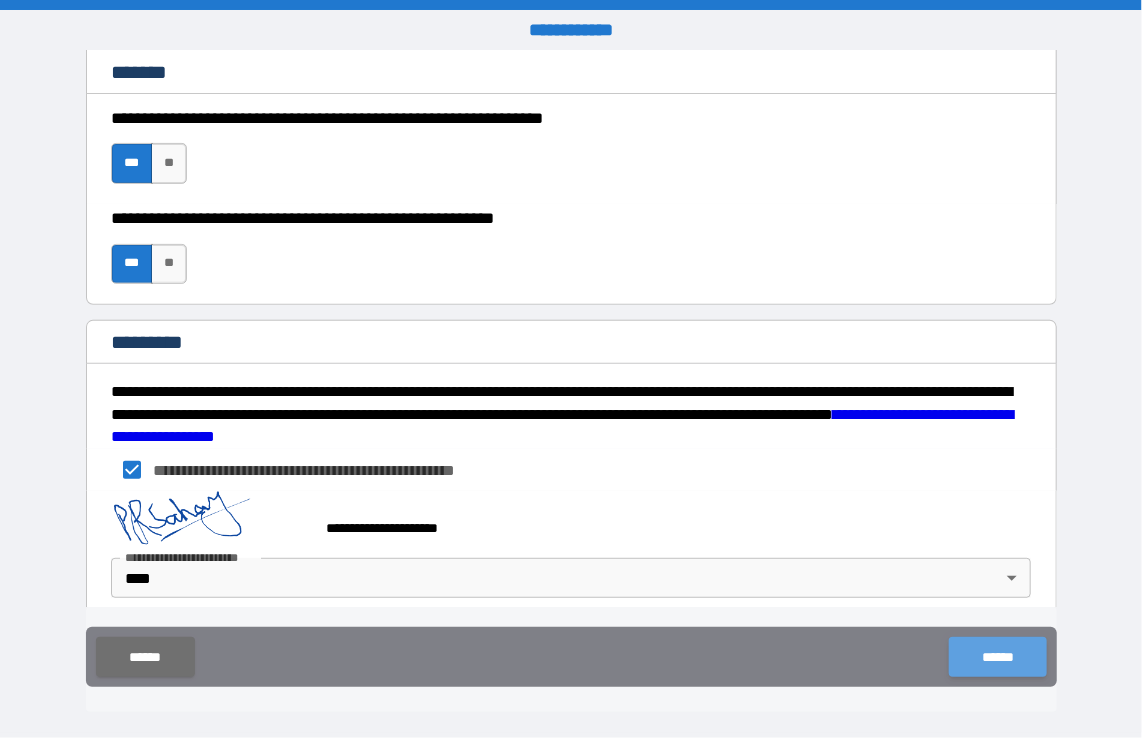 click on "******" at bounding box center [997, 657] 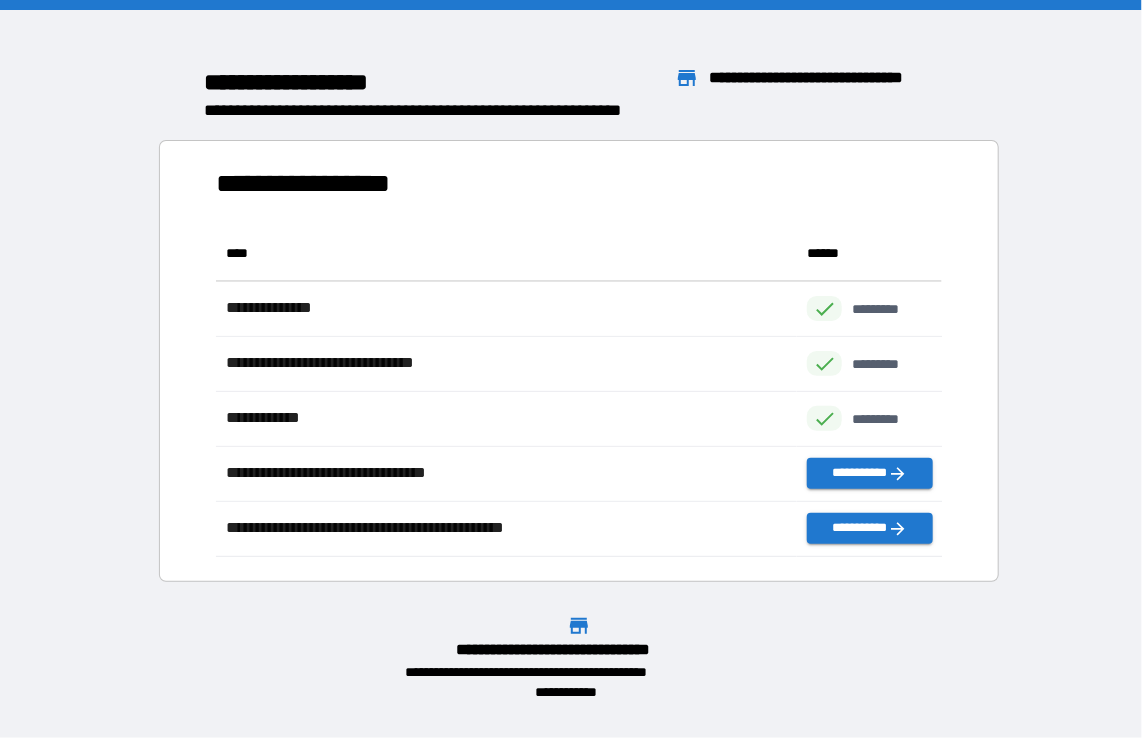 scroll, scrollTop: 16, scrollLeft: 16, axis: both 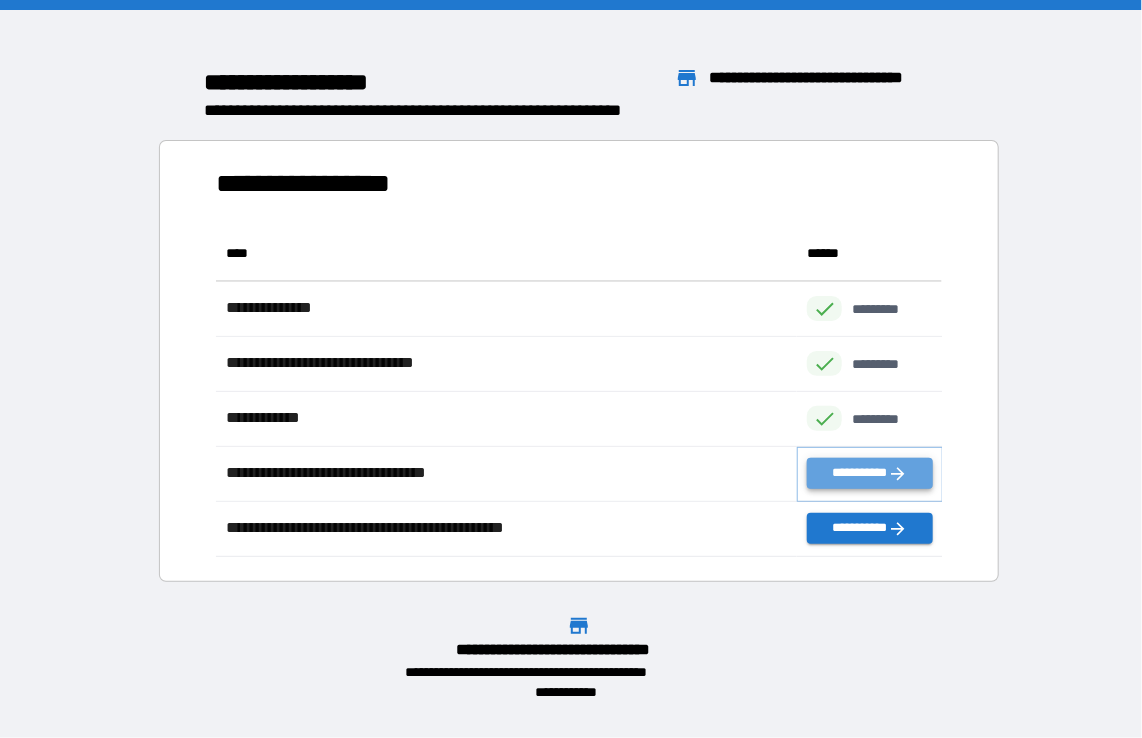 click on "**********" at bounding box center (869, 473) 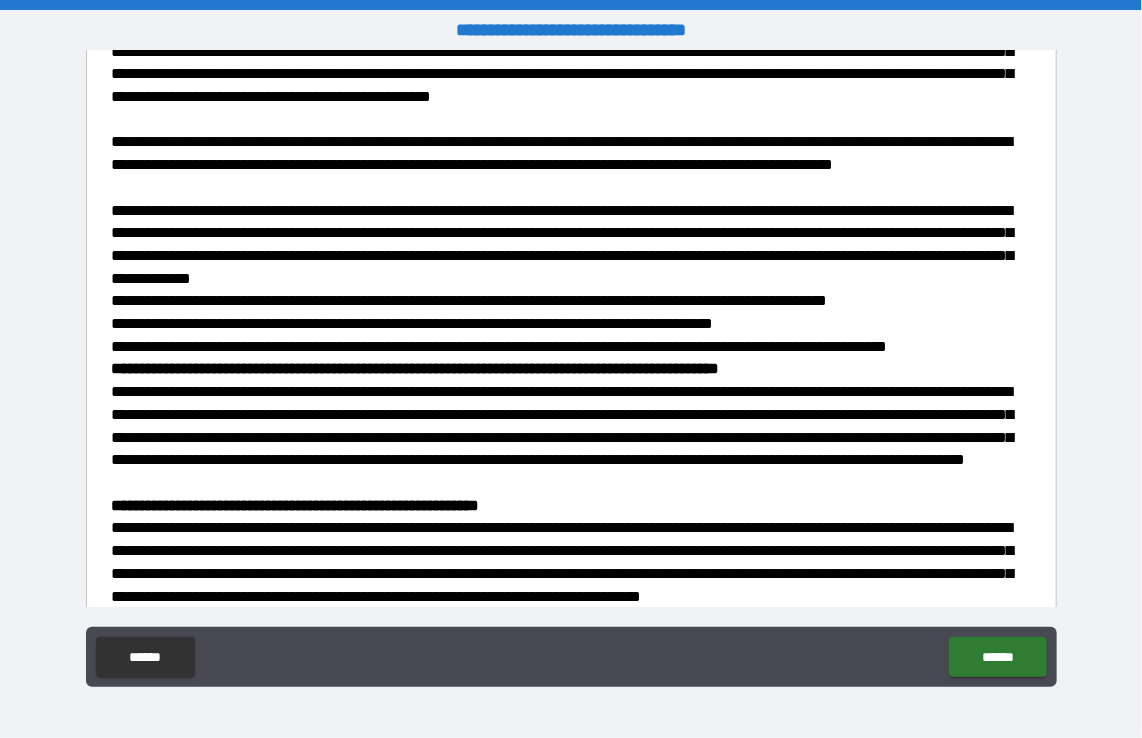 scroll, scrollTop: 3884, scrollLeft: 0, axis: vertical 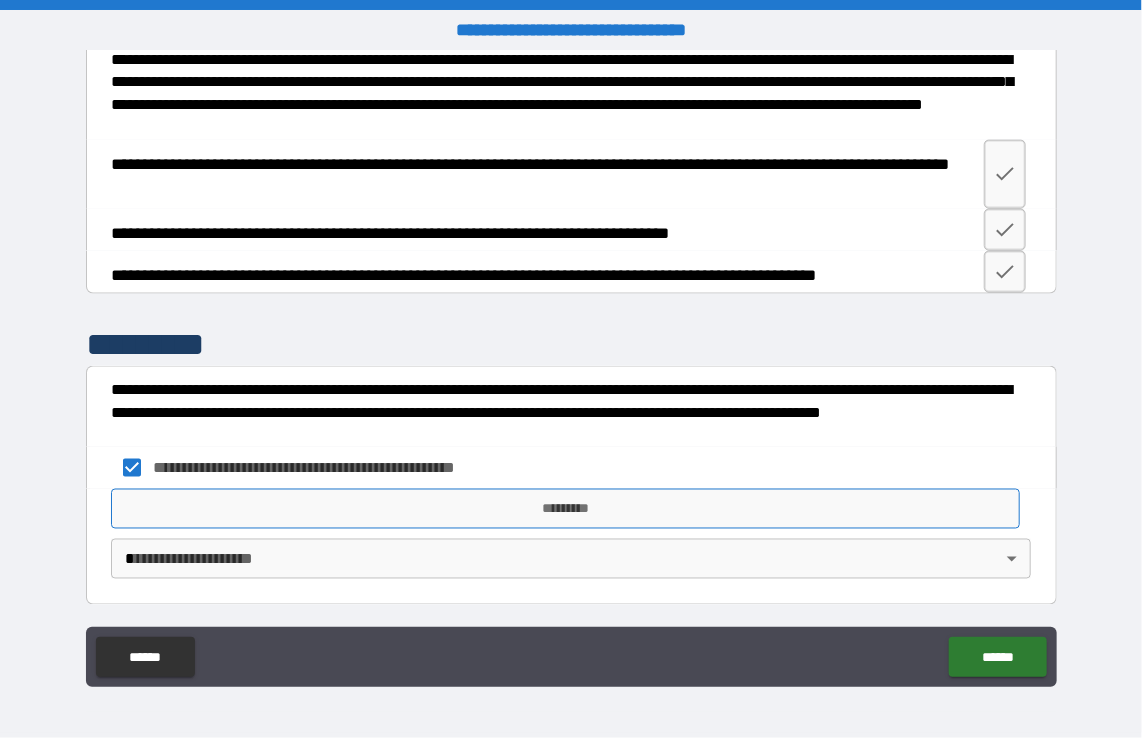 click on "*********" at bounding box center [565, 509] 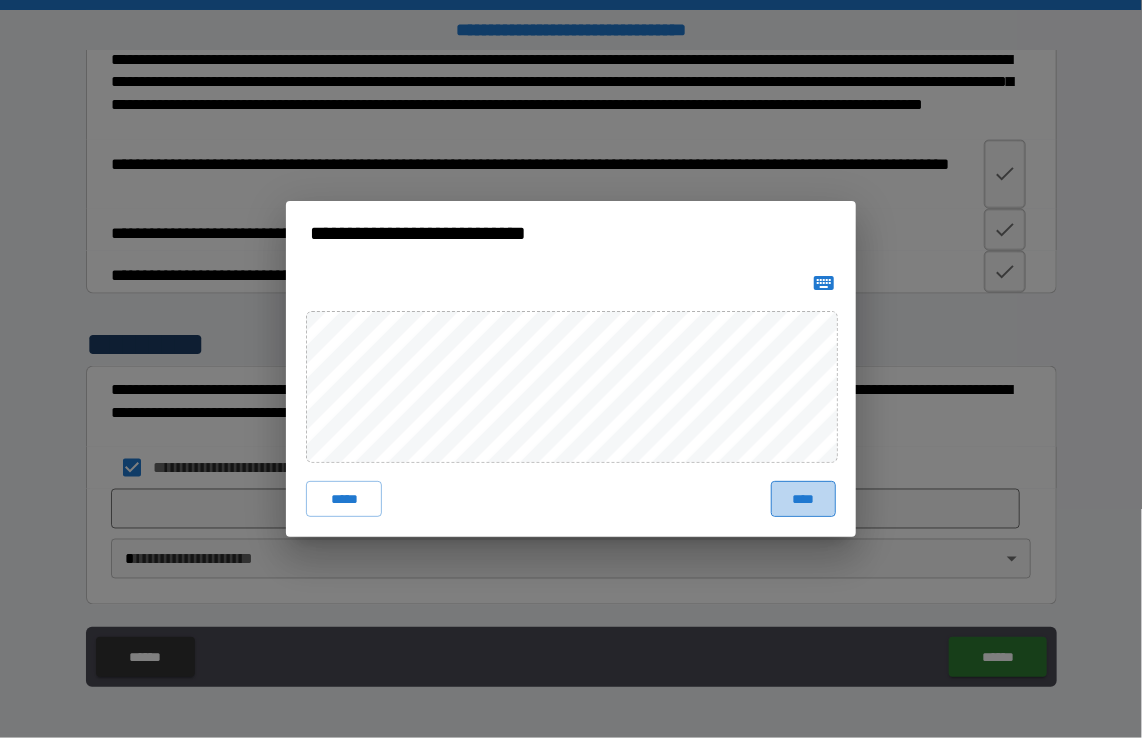 click on "****" at bounding box center [803, 499] 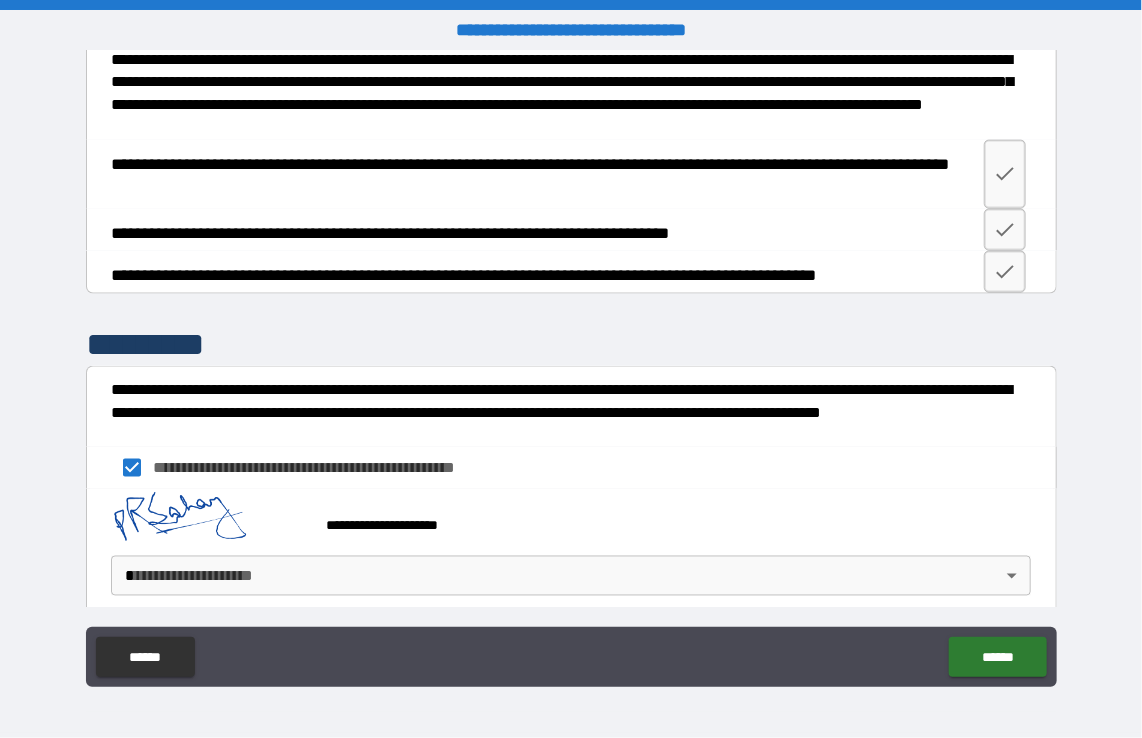 click on "**********" at bounding box center [571, 369] 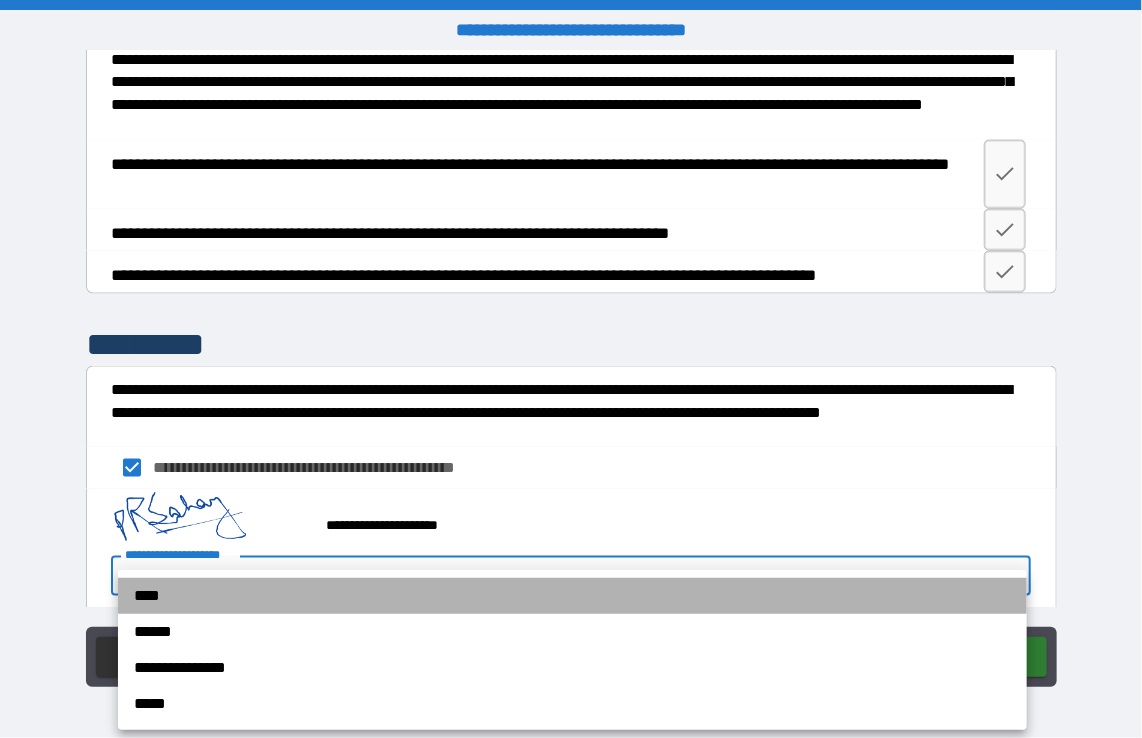 click on "****" at bounding box center [572, 596] 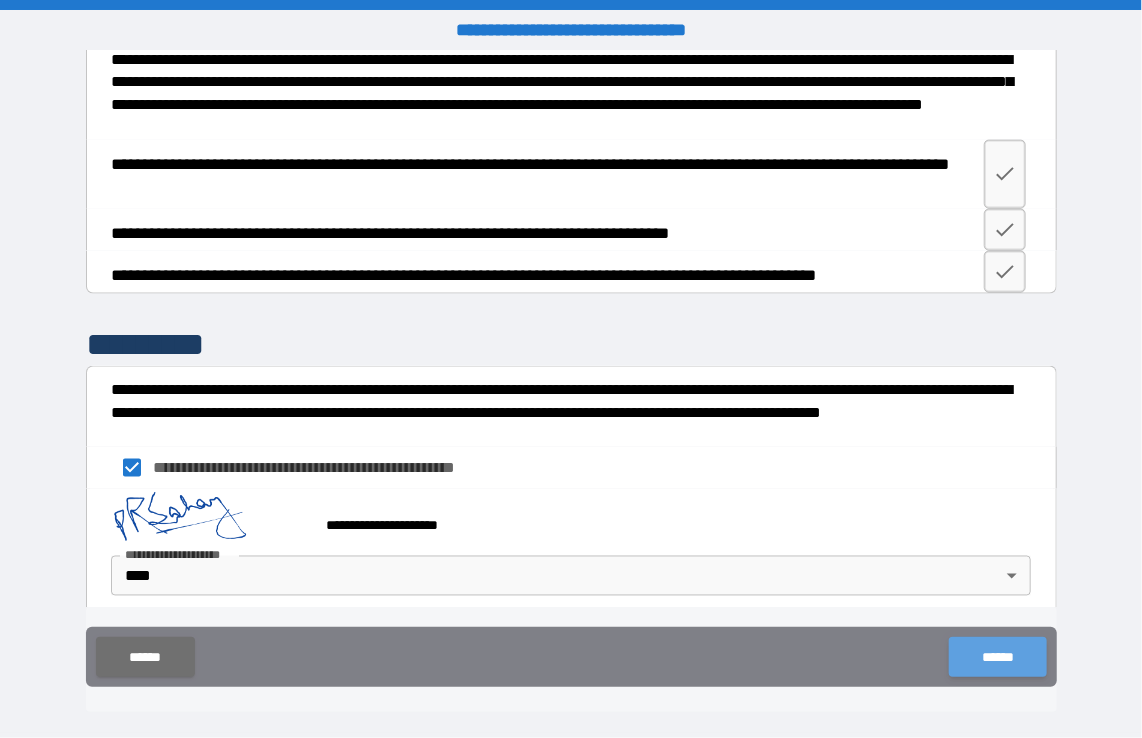 click on "******" at bounding box center [997, 657] 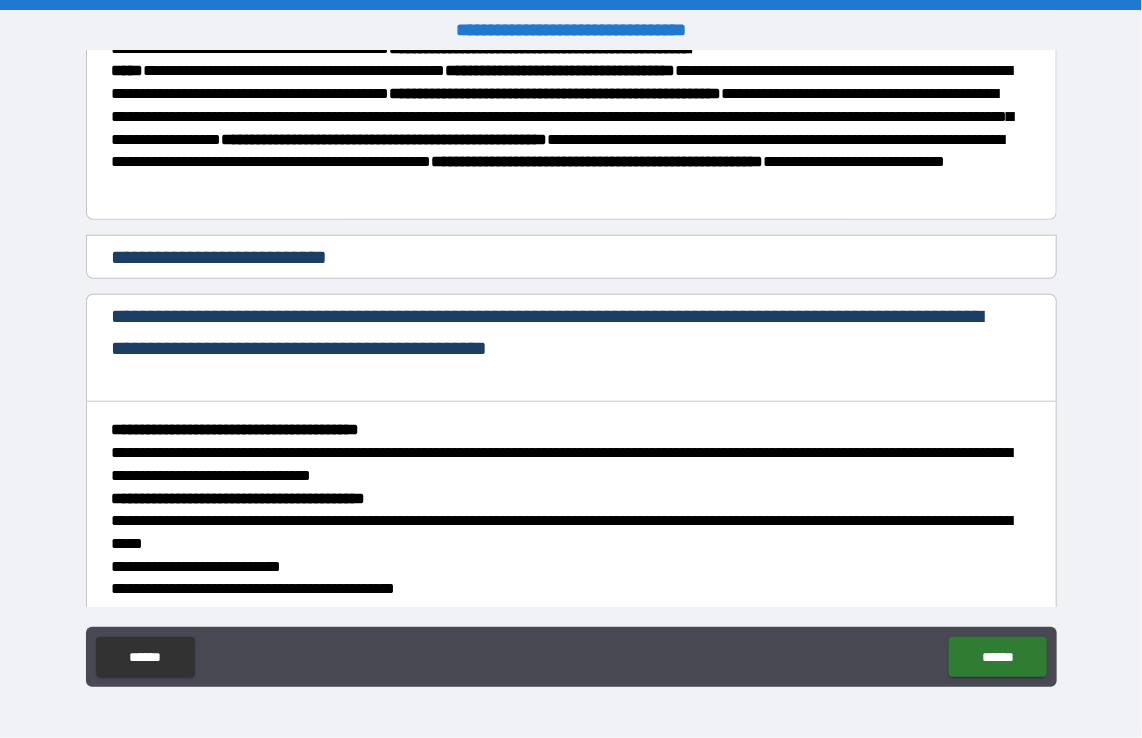 scroll, scrollTop: 0, scrollLeft: 0, axis: both 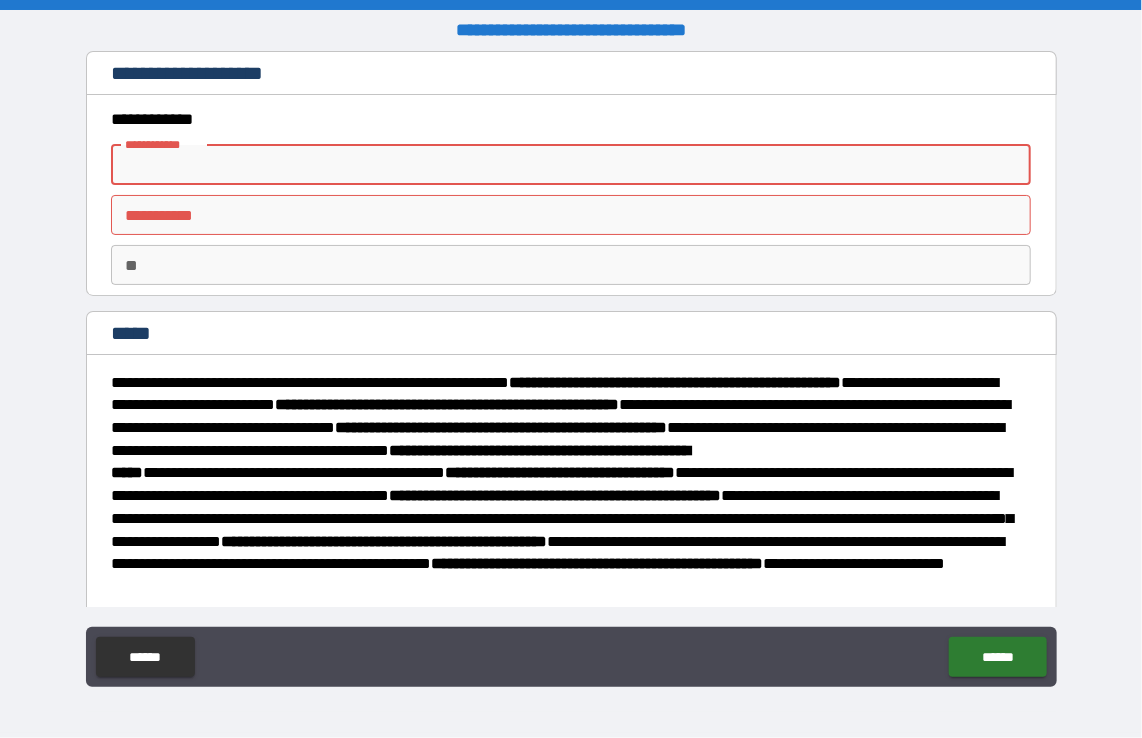 click on "**********" at bounding box center [571, 165] 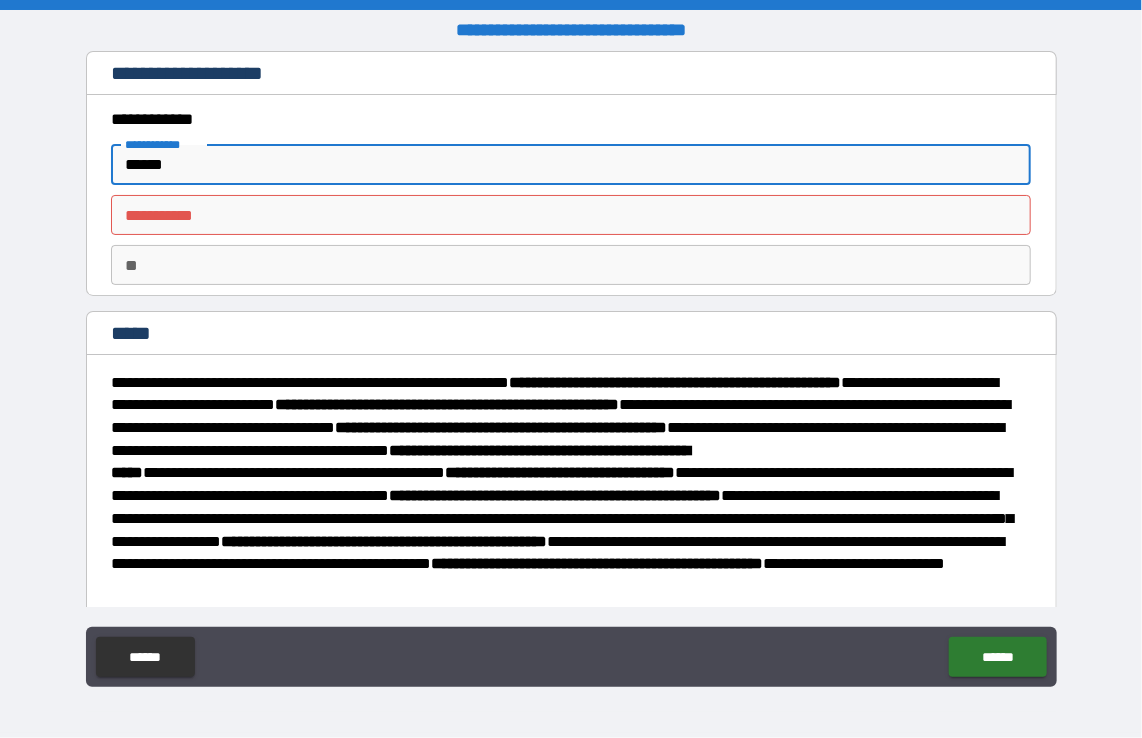 type on "******" 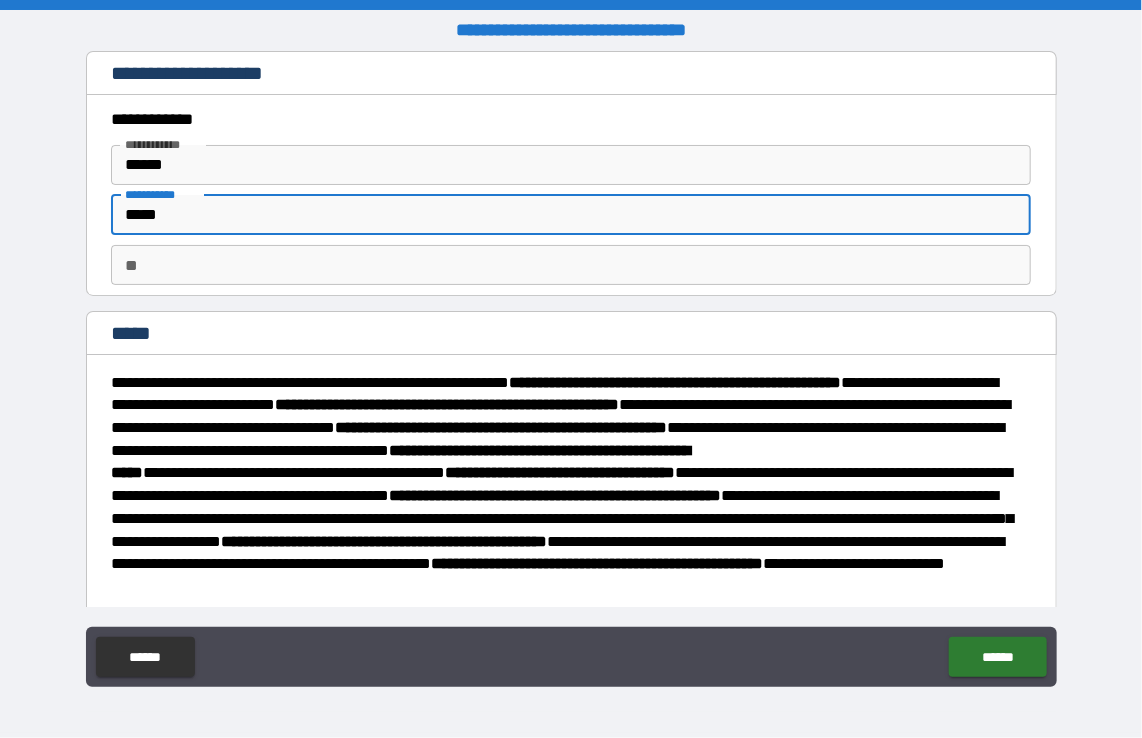 type on "*****" 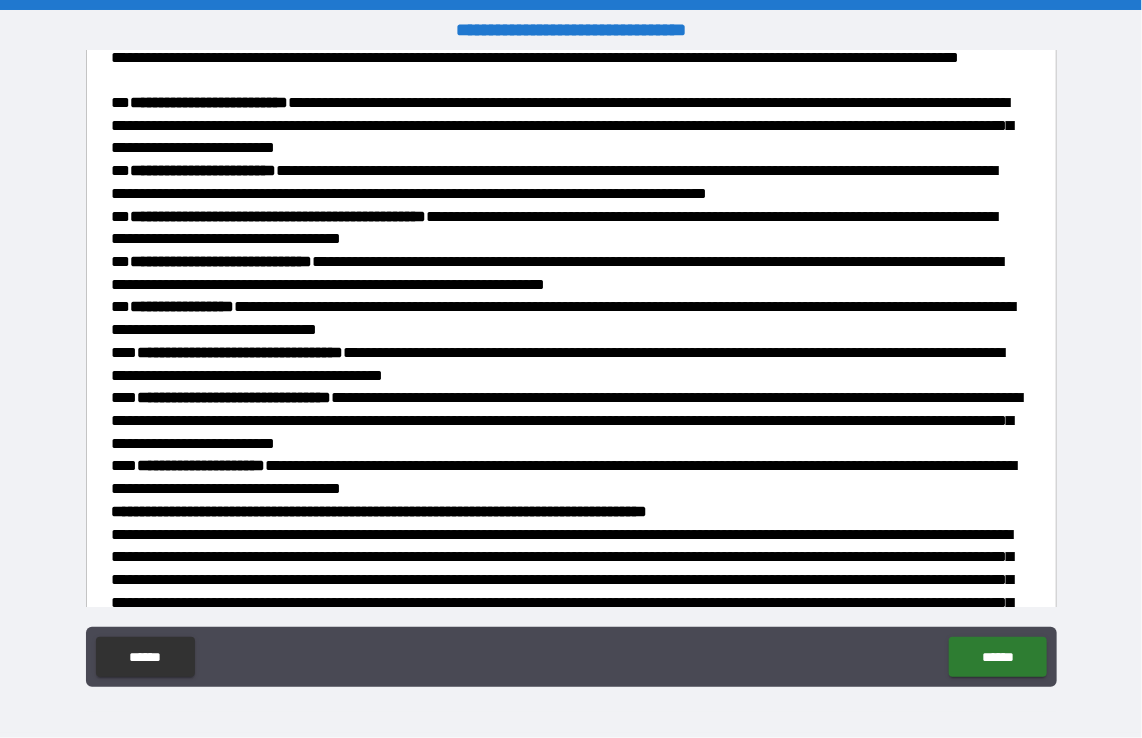 scroll, scrollTop: 2184, scrollLeft: 0, axis: vertical 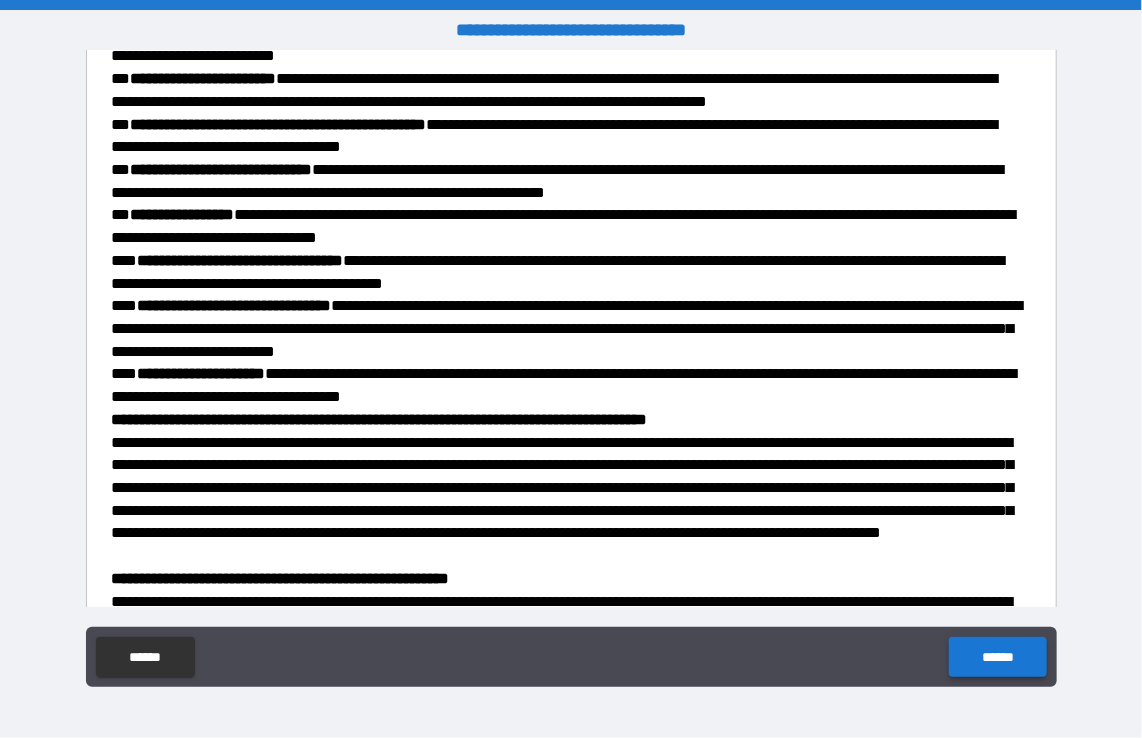 click on "******" at bounding box center [997, 657] 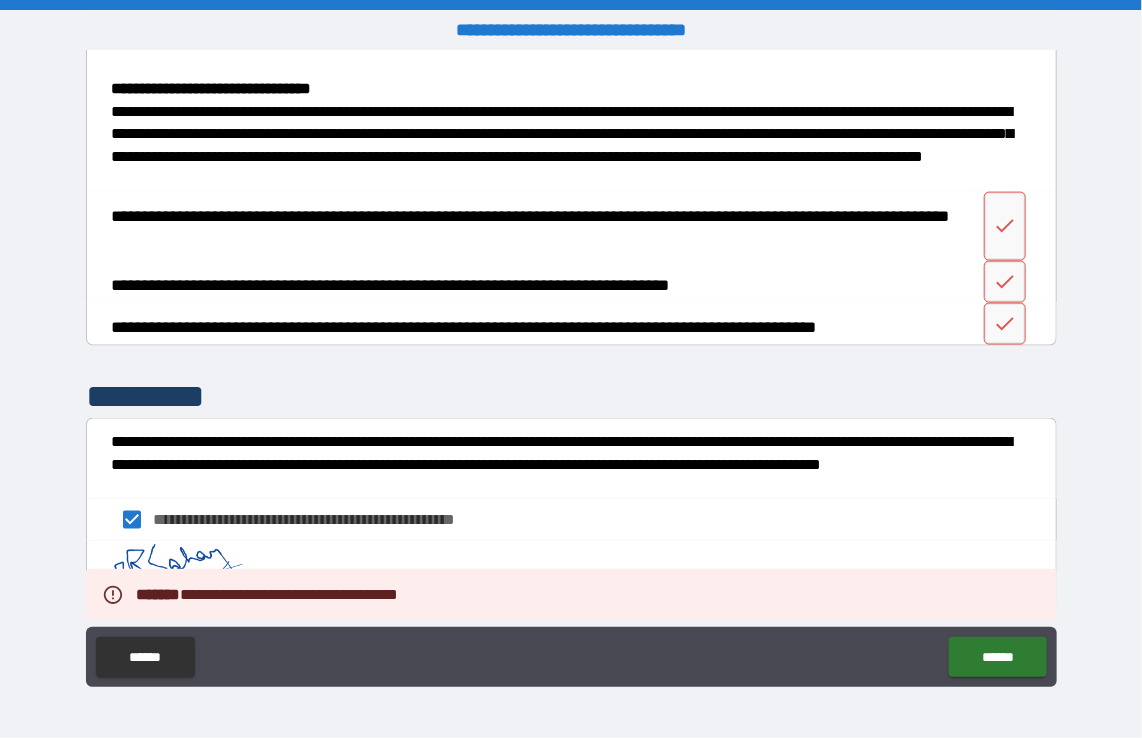 scroll, scrollTop: 3901, scrollLeft: 0, axis: vertical 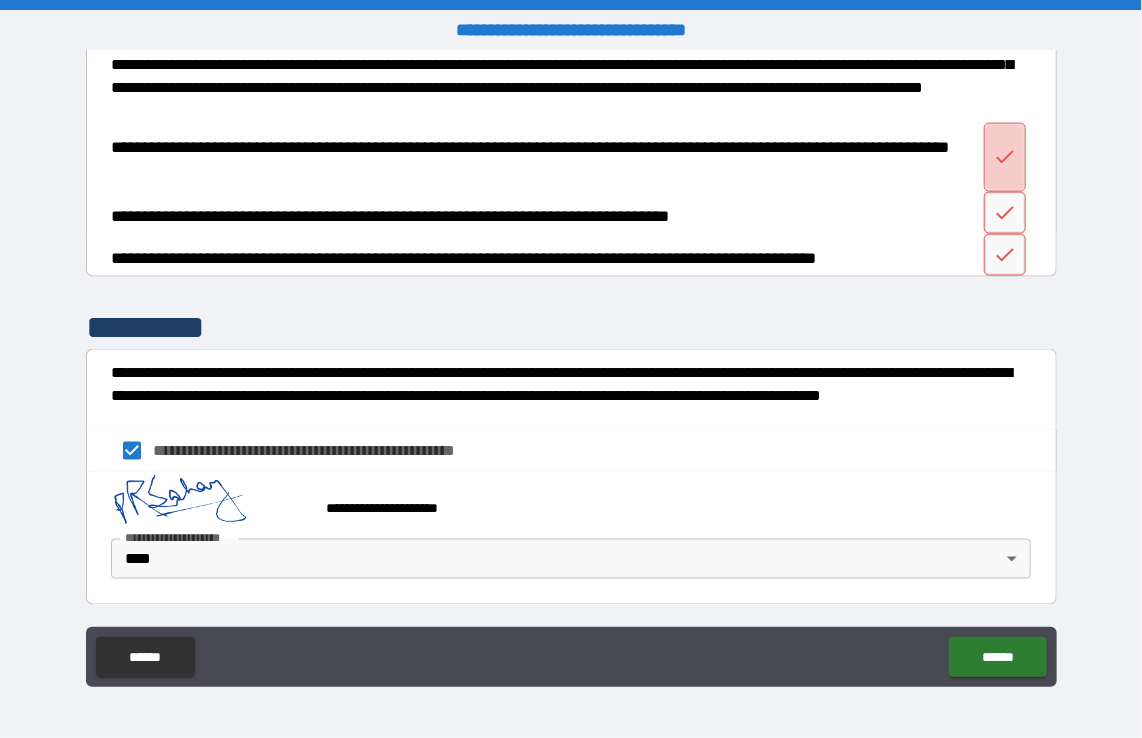 click 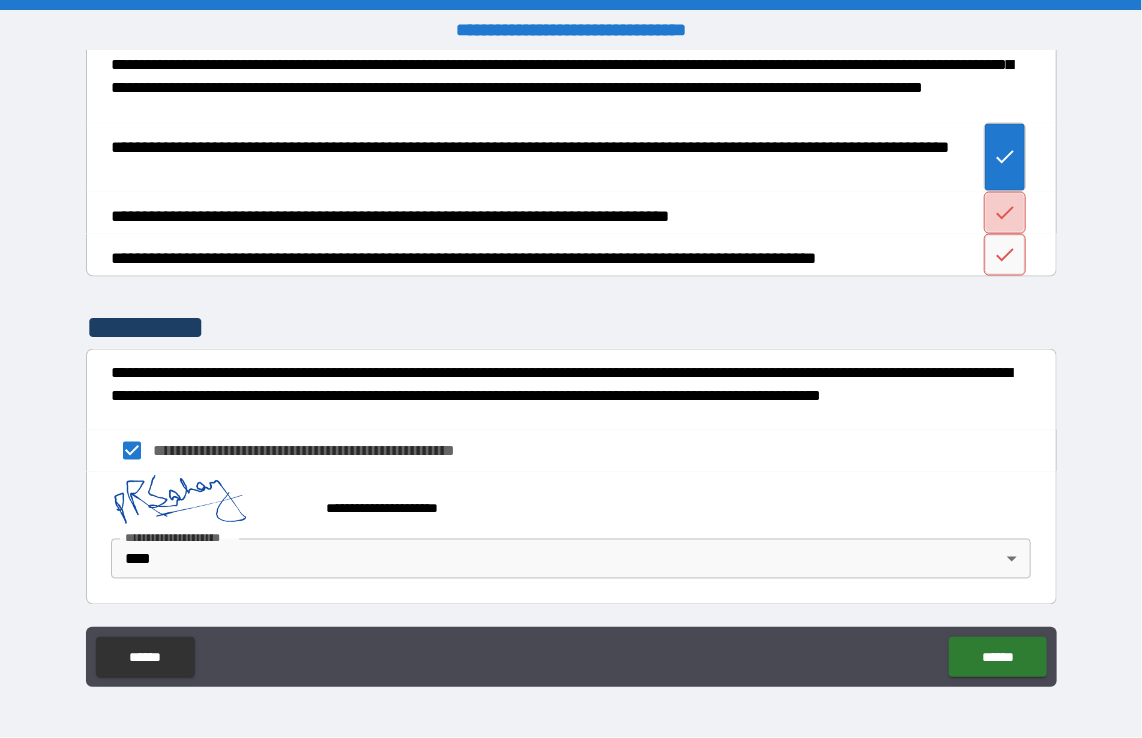 click 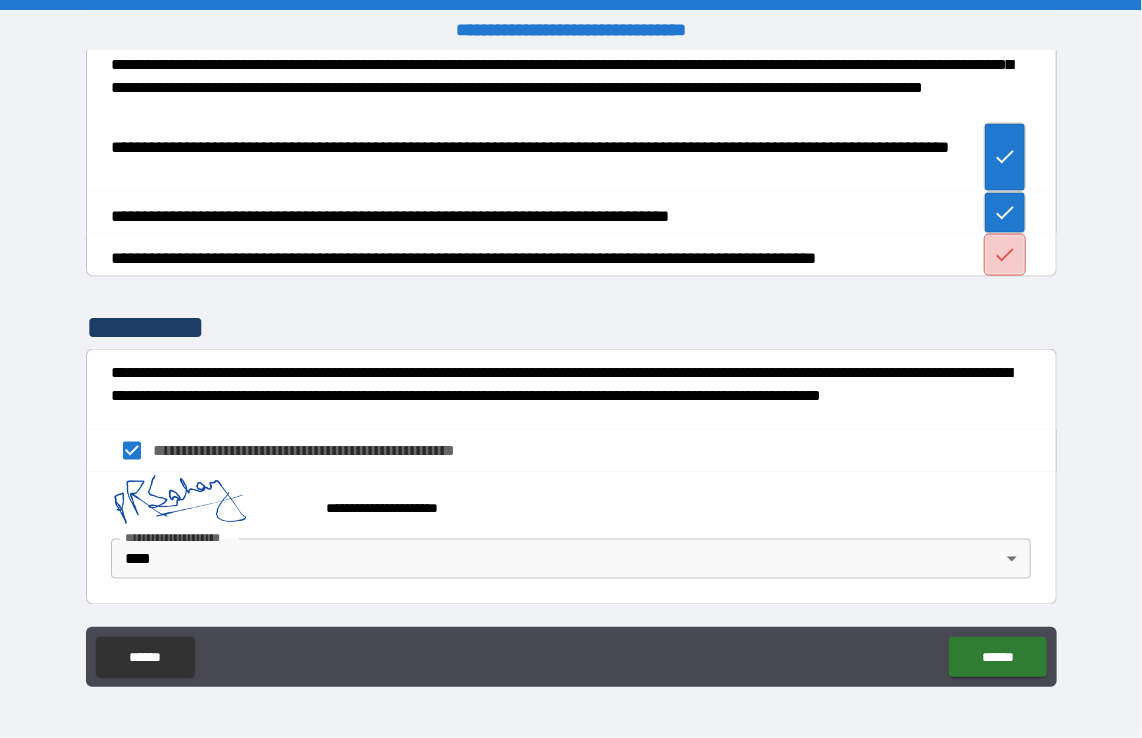 click 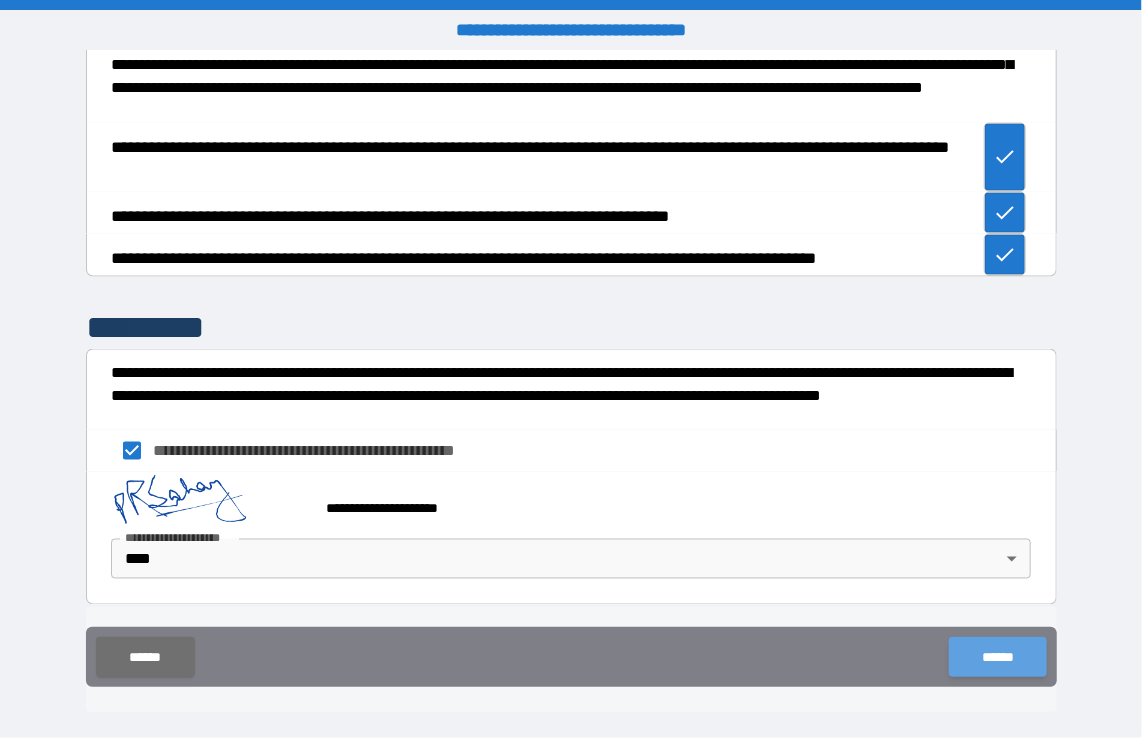 click on "******" at bounding box center (997, 657) 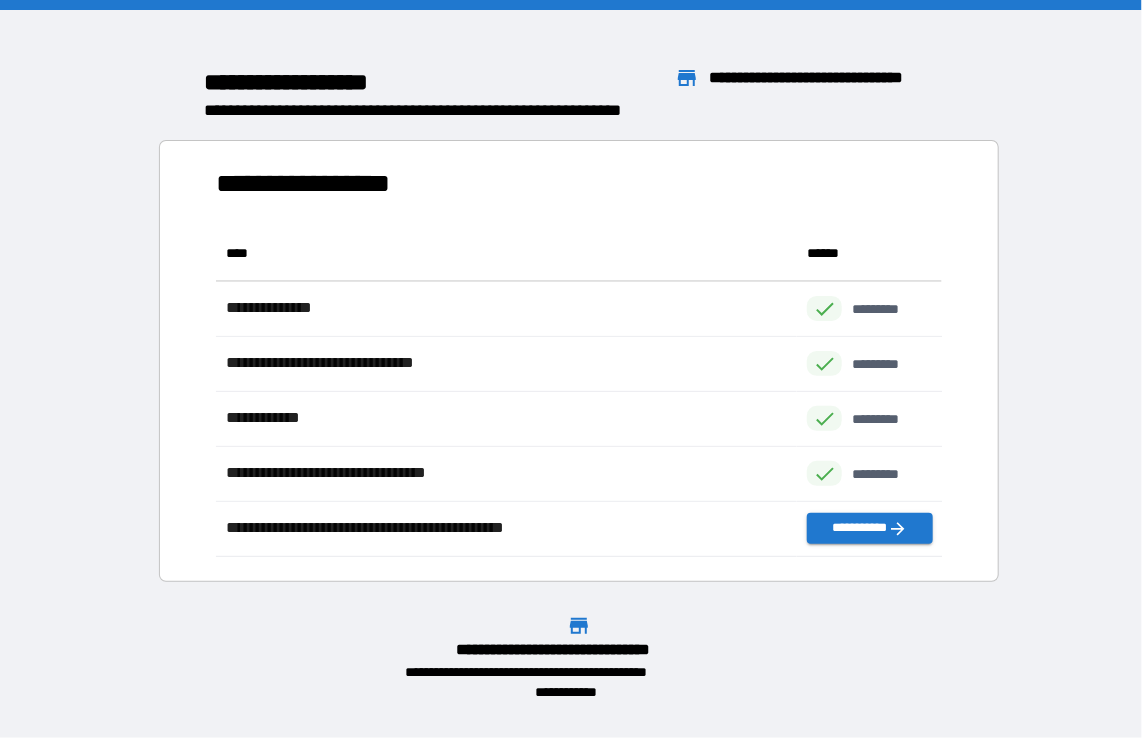 scroll, scrollTop: 16, scrollLeft: 16, axis: both 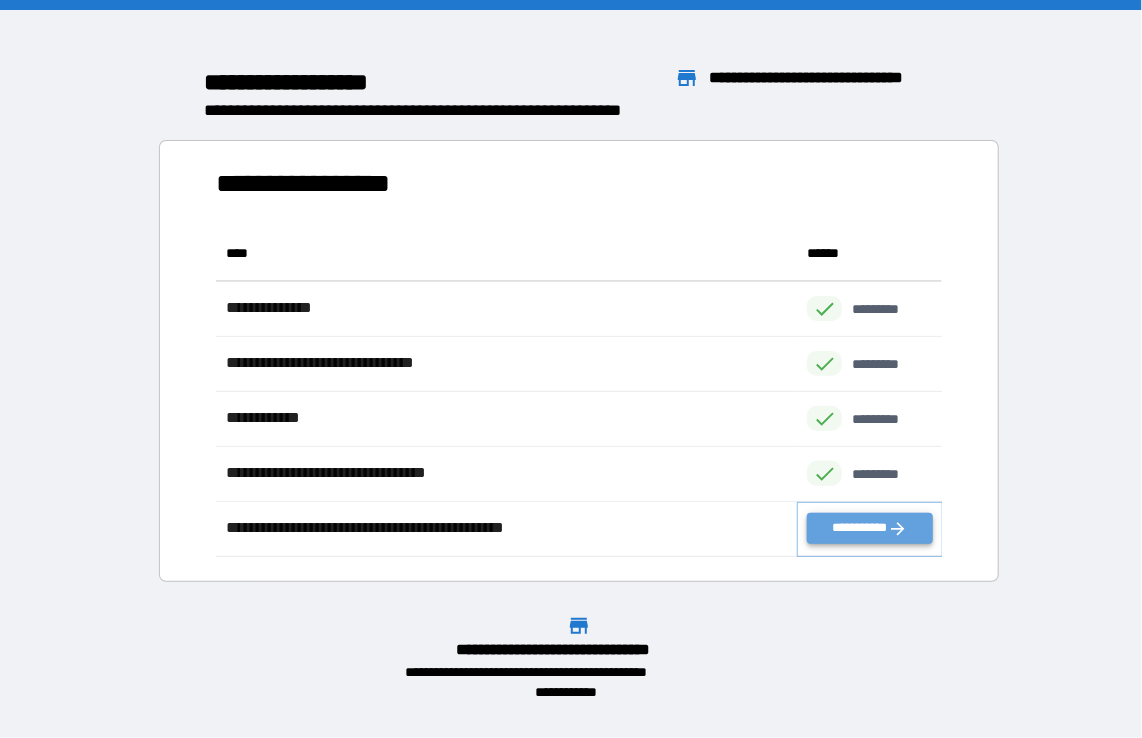 click on "**********" at bounding box center [869, 528] 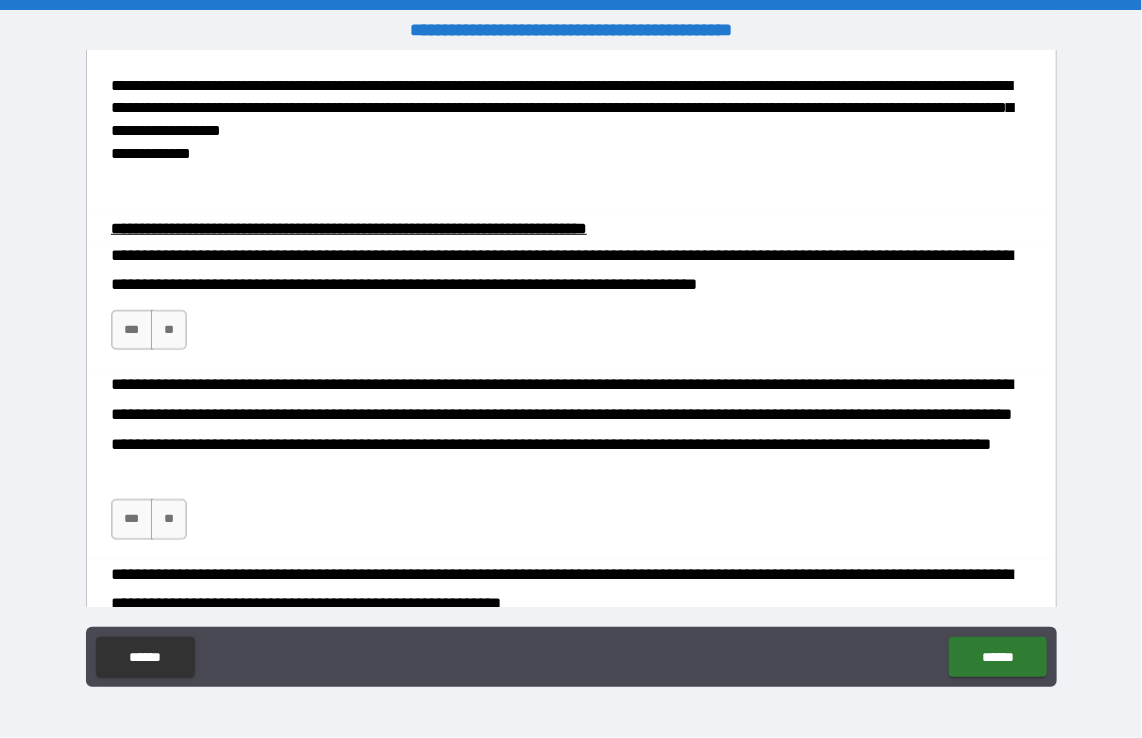 scroll, scrollTop: 462, scrollLeft: 0, axis: vertical 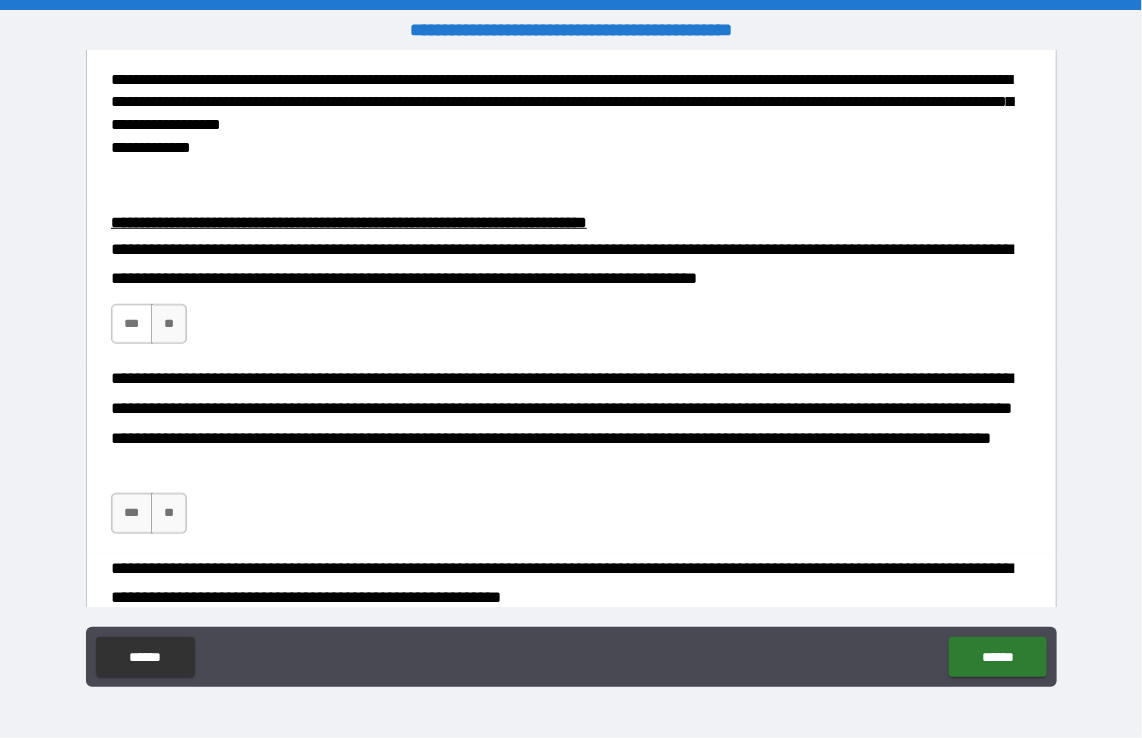 click on "***" at bounding box center [132, 324] 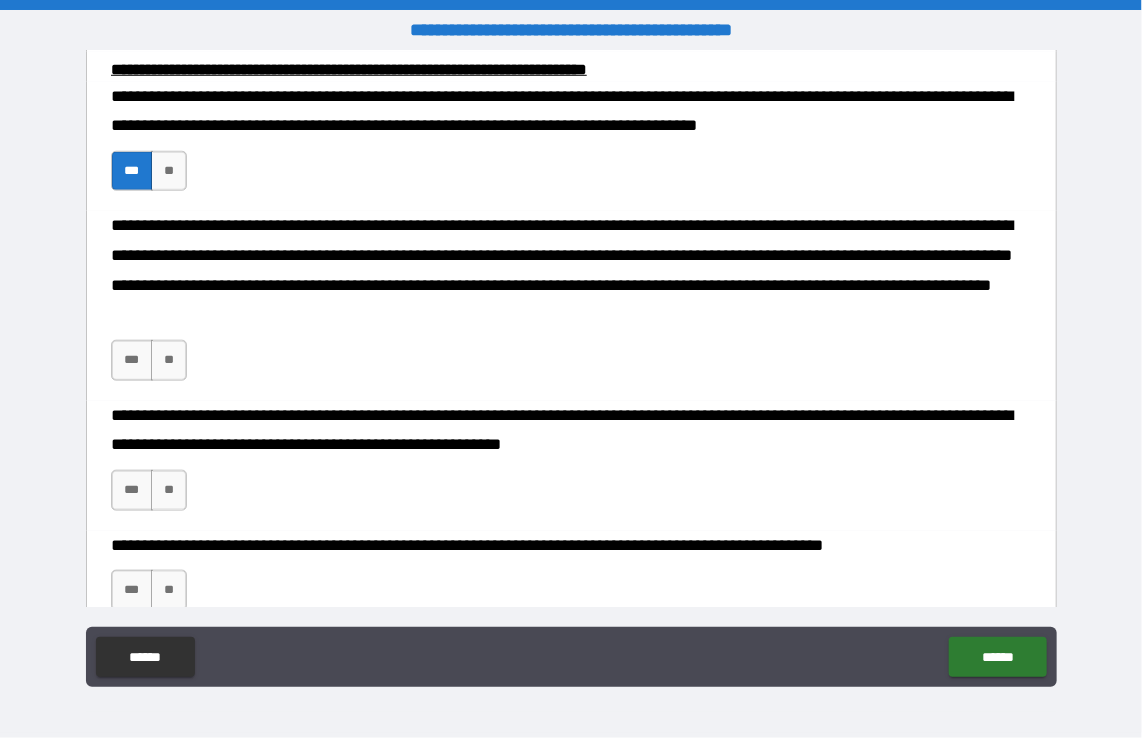 scroll, scrollTop: 611, scrollLeft: 0, axis: vertical 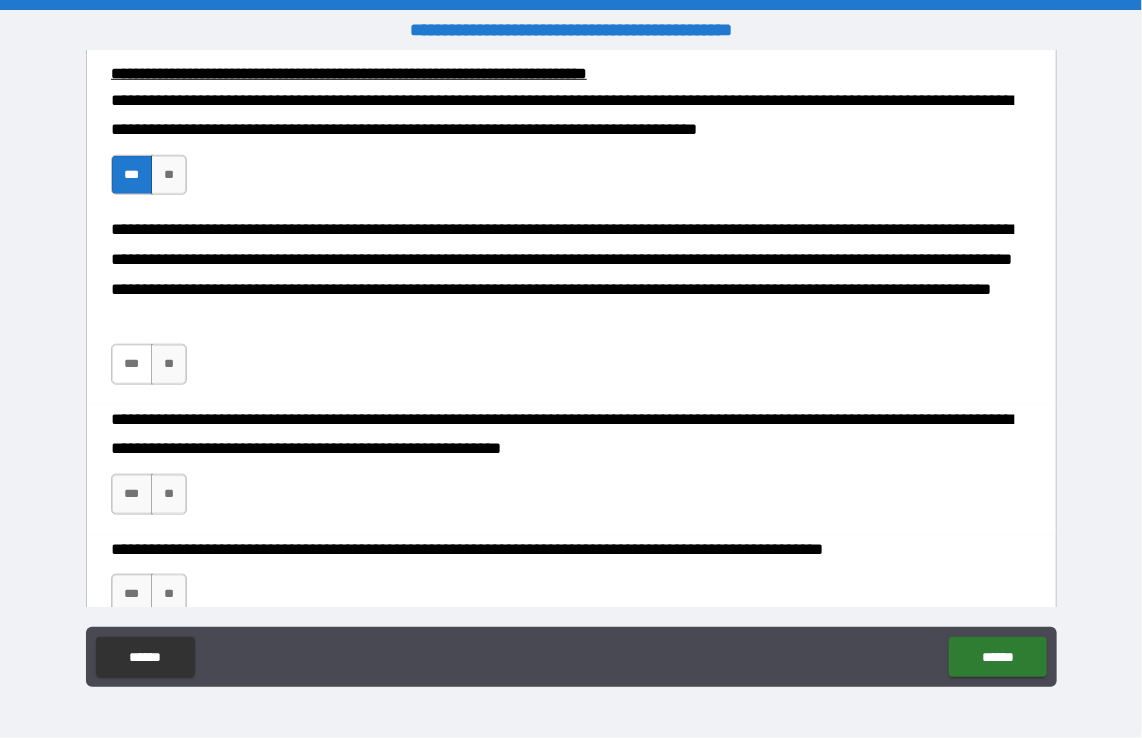 click on "***" at bounding box center (132, 364) 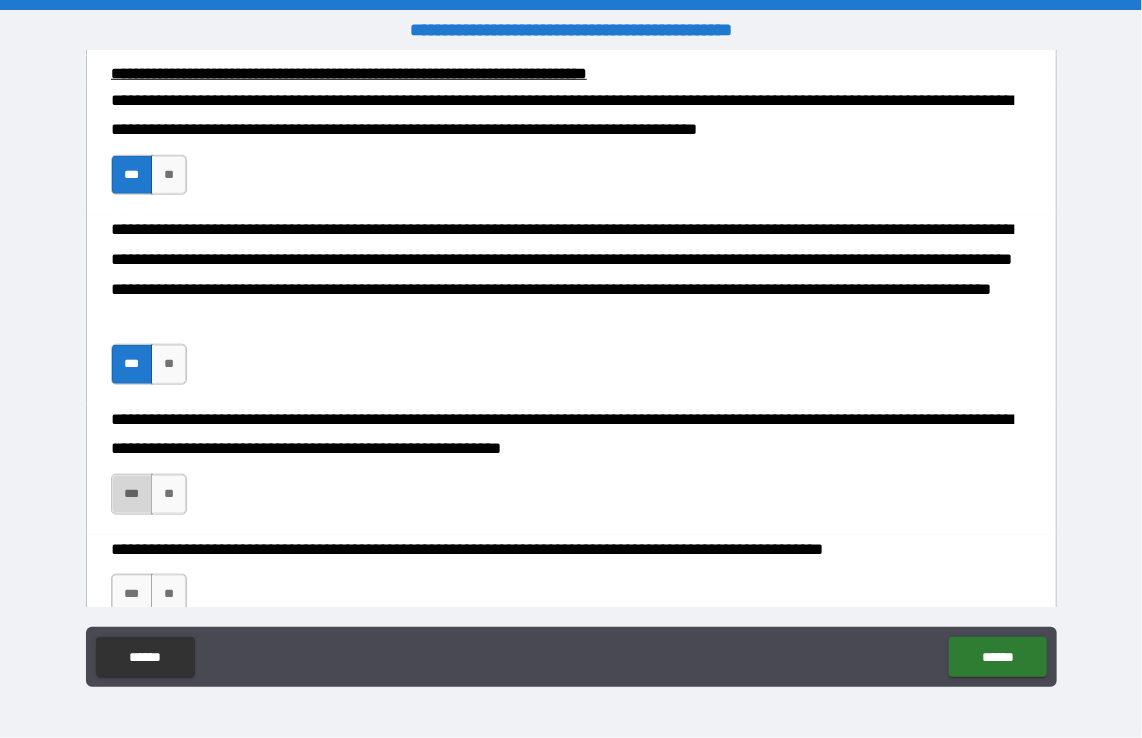 click on "***" at bounding box center [132, 494] 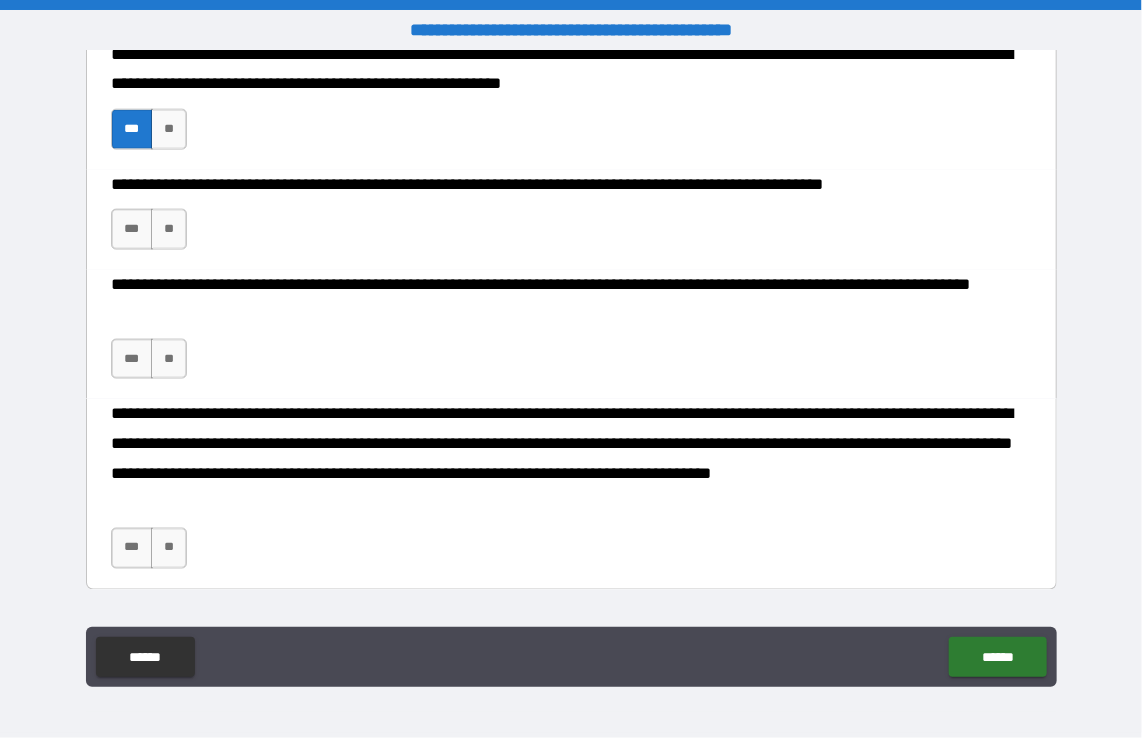scroll, scrollTop: 976, scrollLeft: 0, axis: vertical 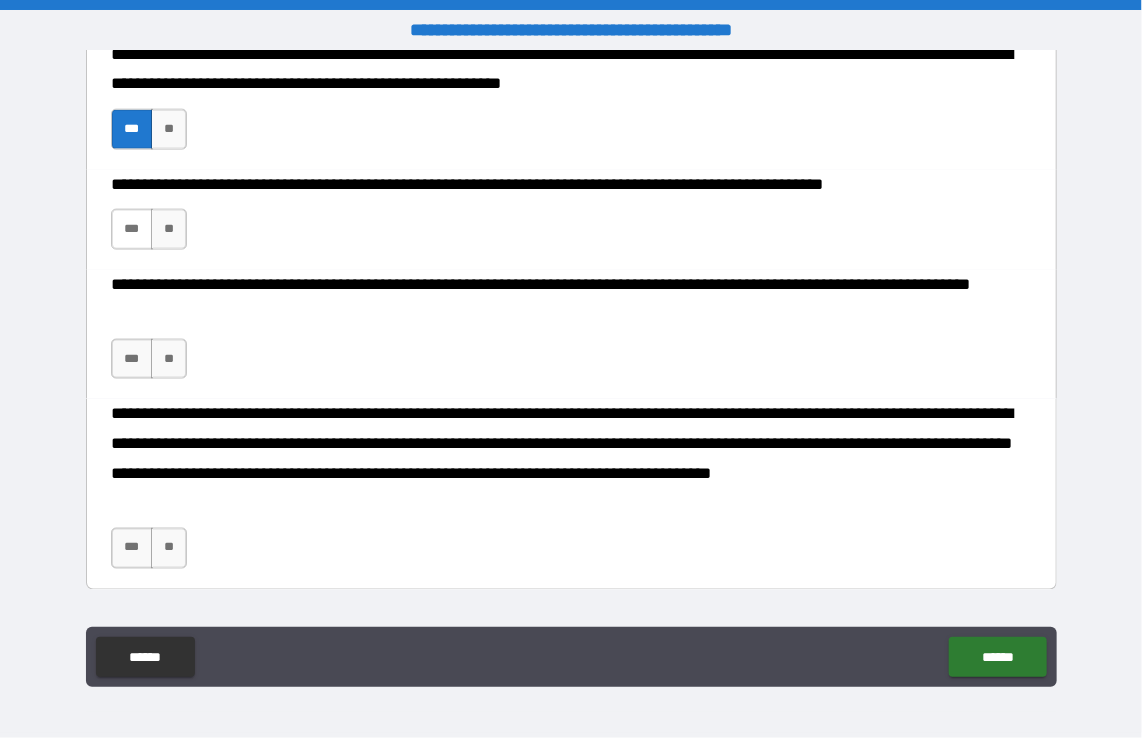 click on "***" at bounding box center (132, 229) 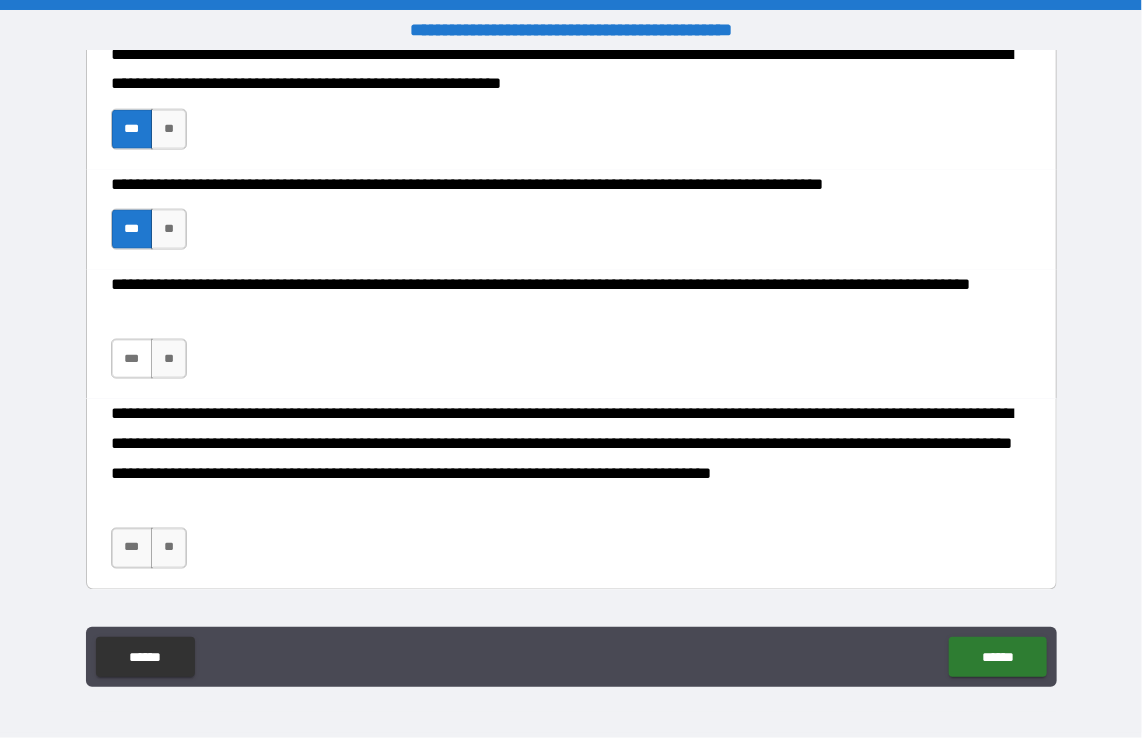 click on "***" at bounding box center [132, 359] 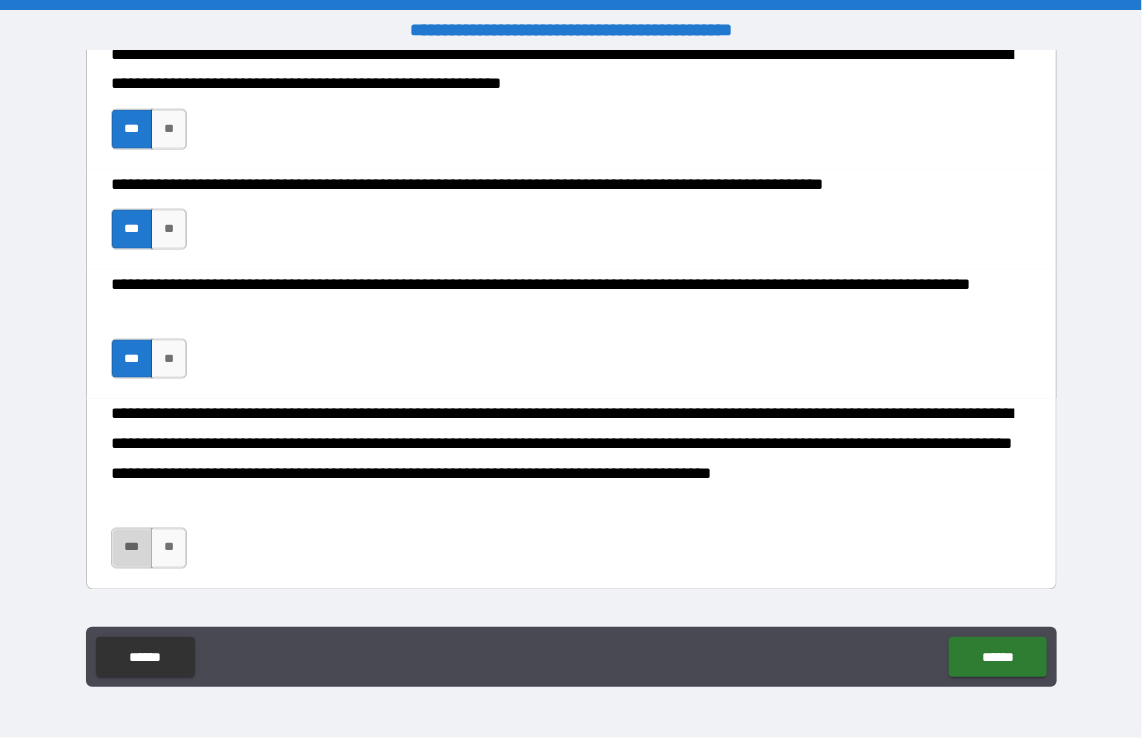 click on "***" at bounding box center (132, 548) 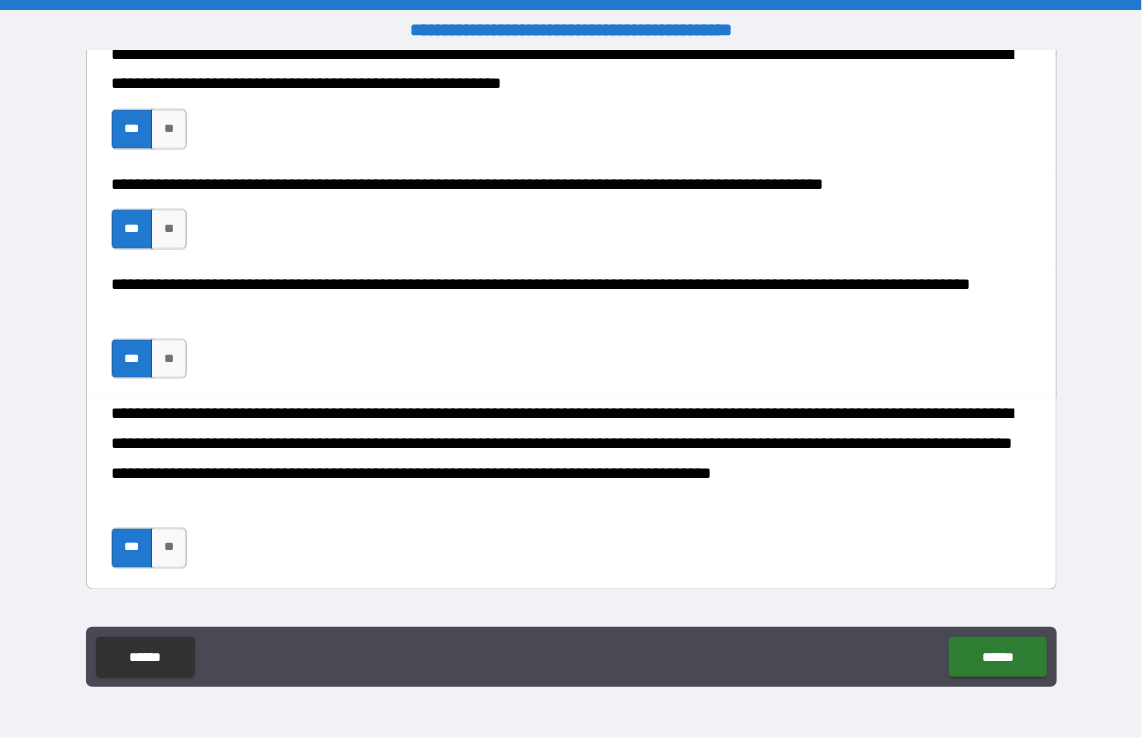 scroll, scrollTop: 1273, scrollLeft: 0, axis: vertical 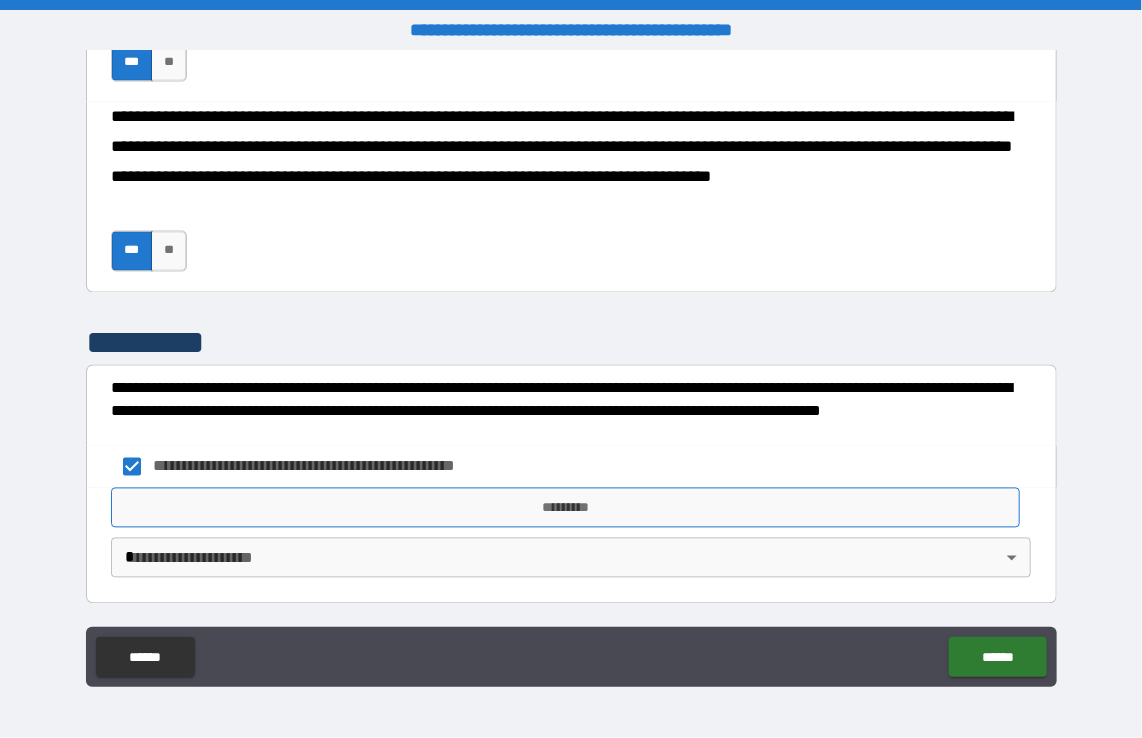 click on "*********" at bounding box center [565, 508] 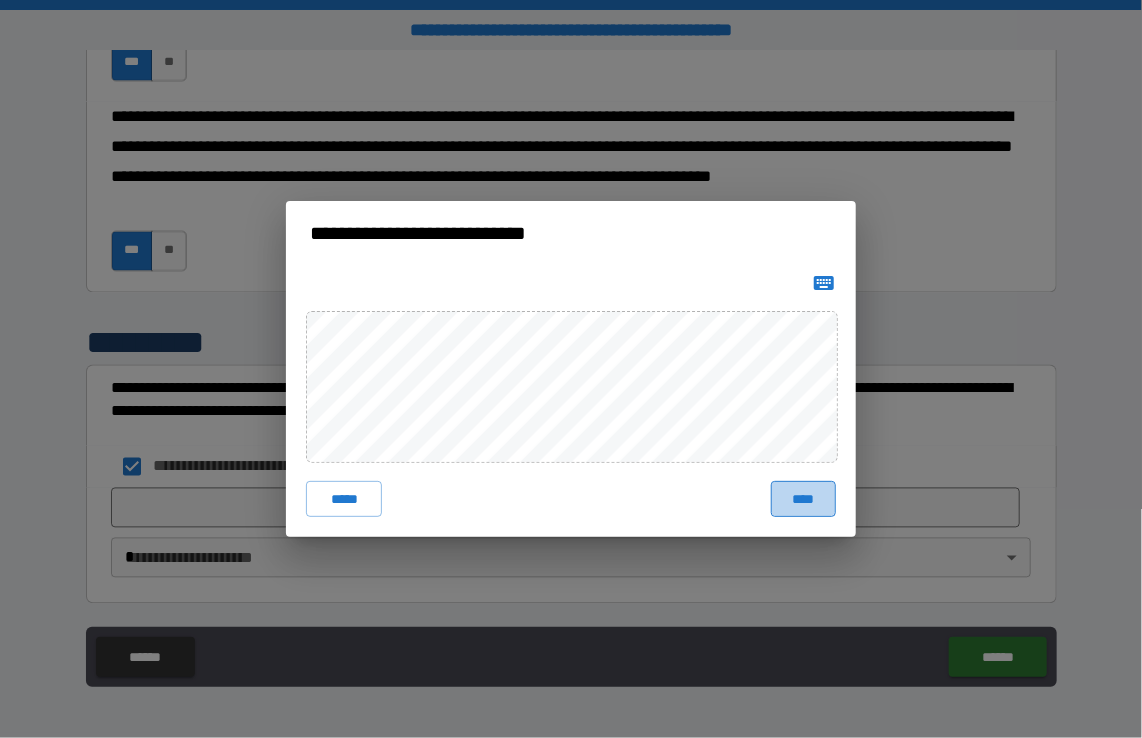 click on "****" at bounding box center [803, 499] 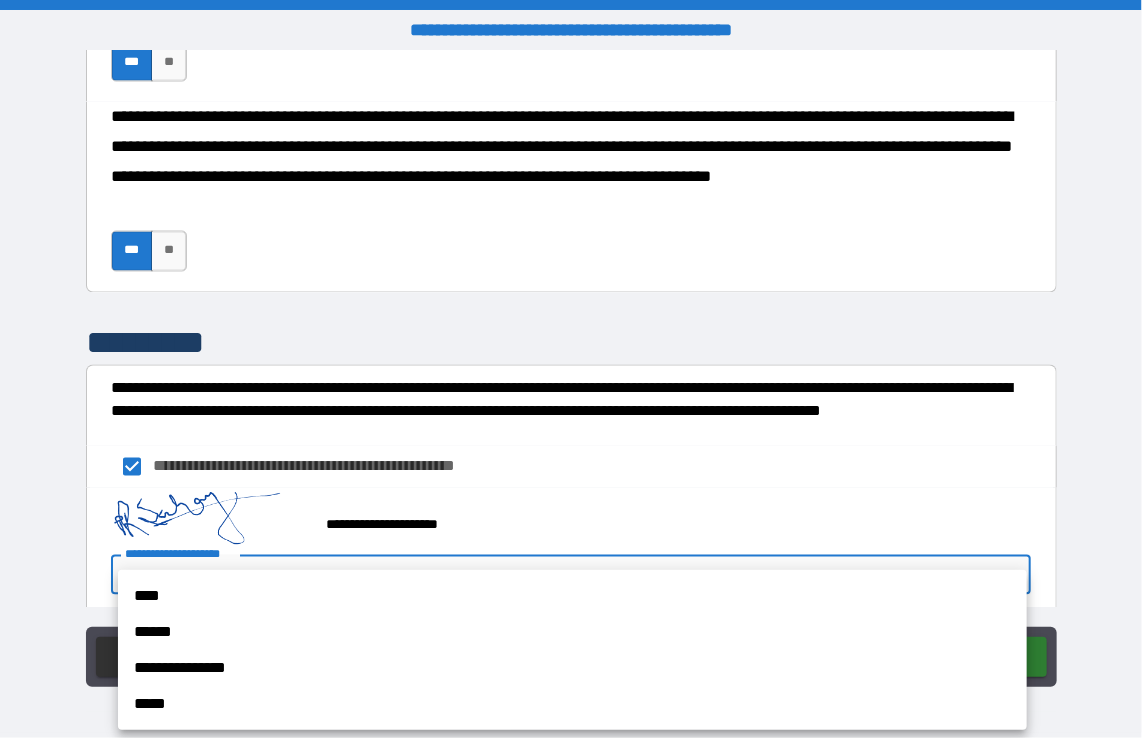 click on "**********" at bounding box center [571, 369] 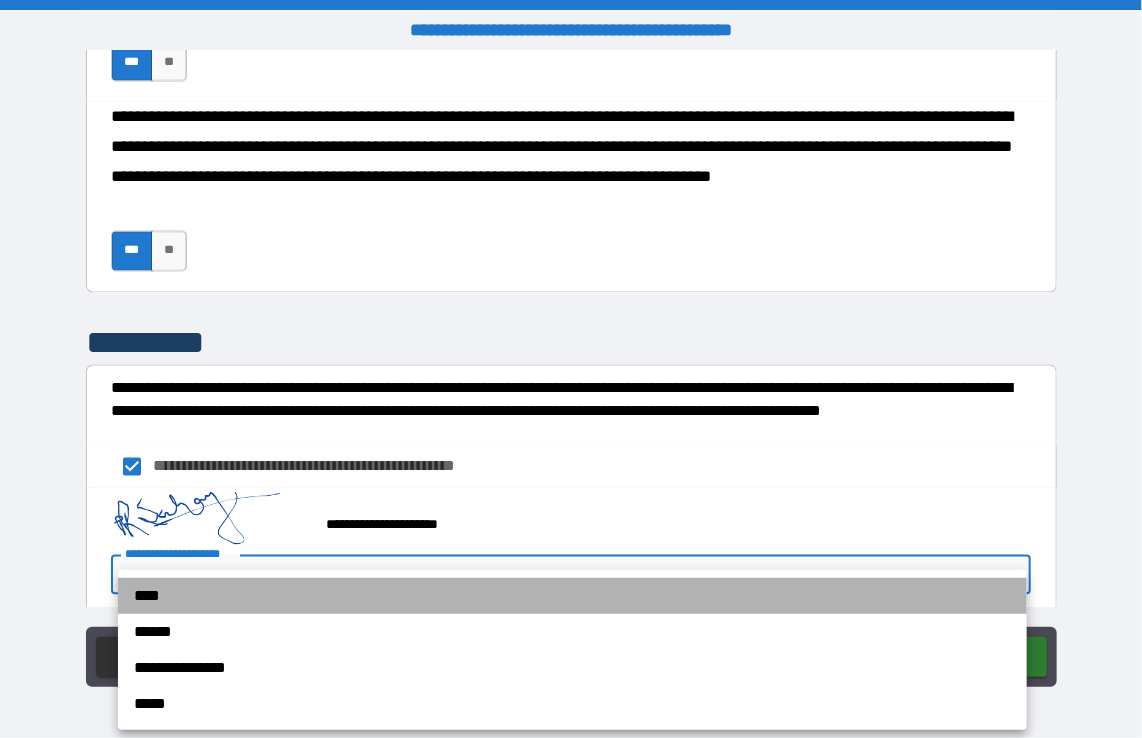 click on "****" at bounding box center [572, 596] 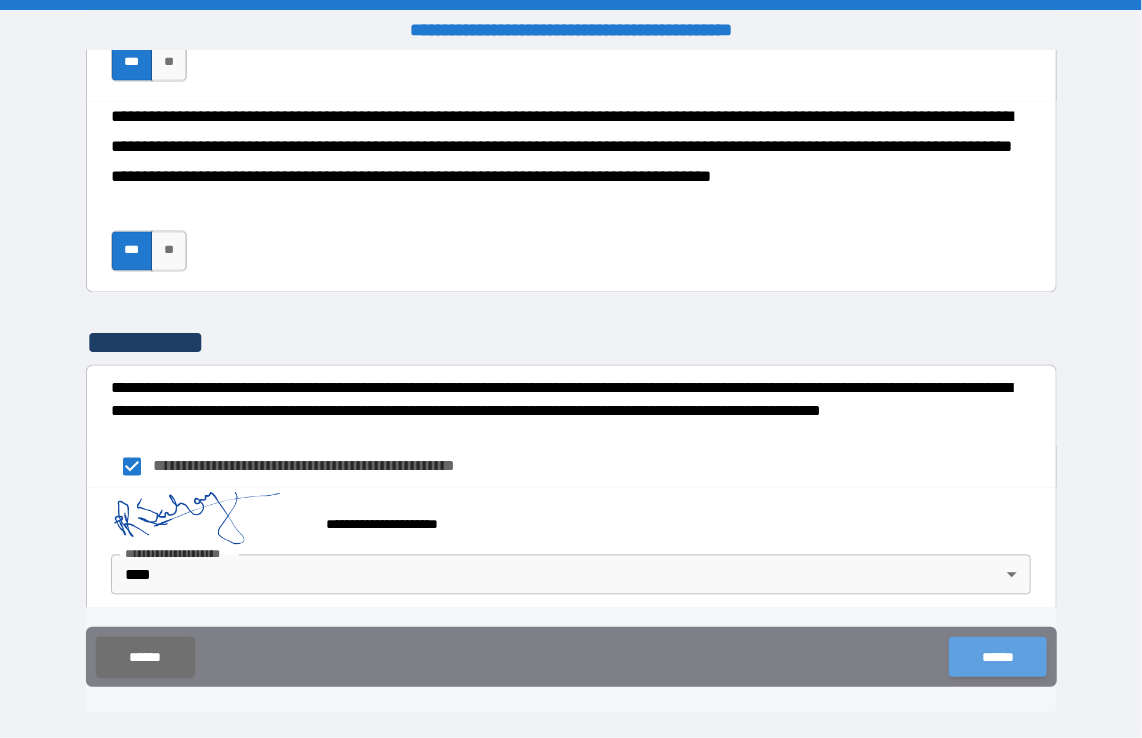 click on "******" at bounding box center [997, 657] 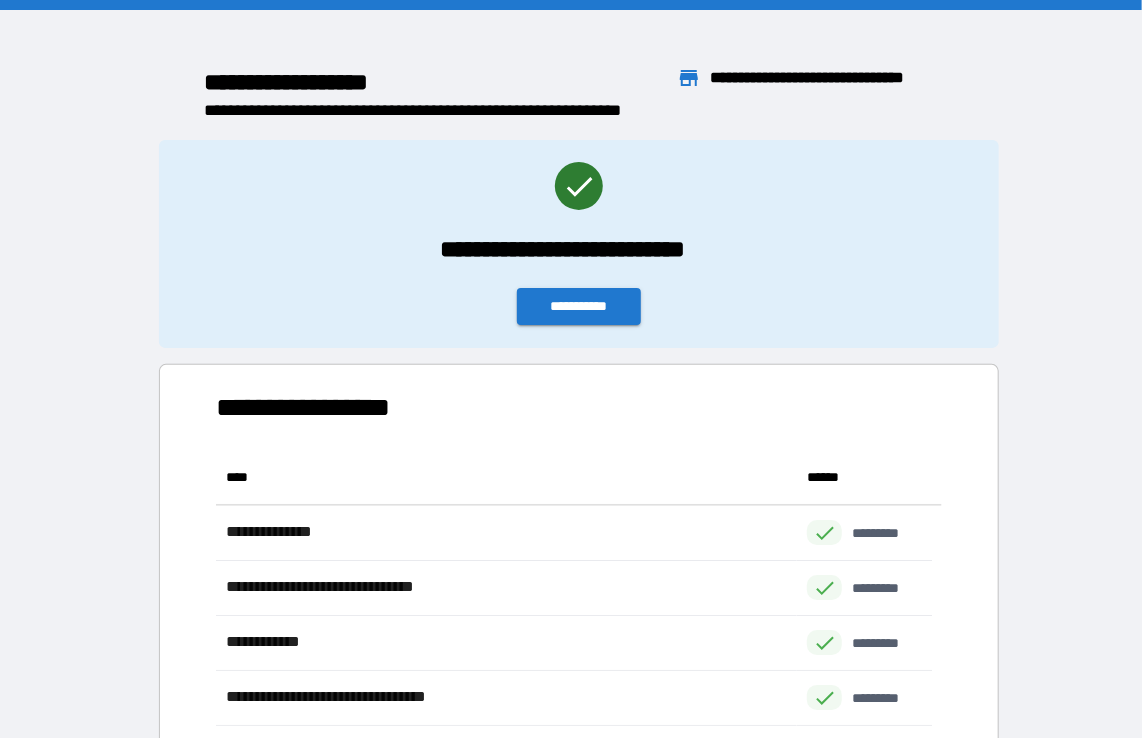 scroll, scrollTop: 316, scrollLeft: 700, axis: both 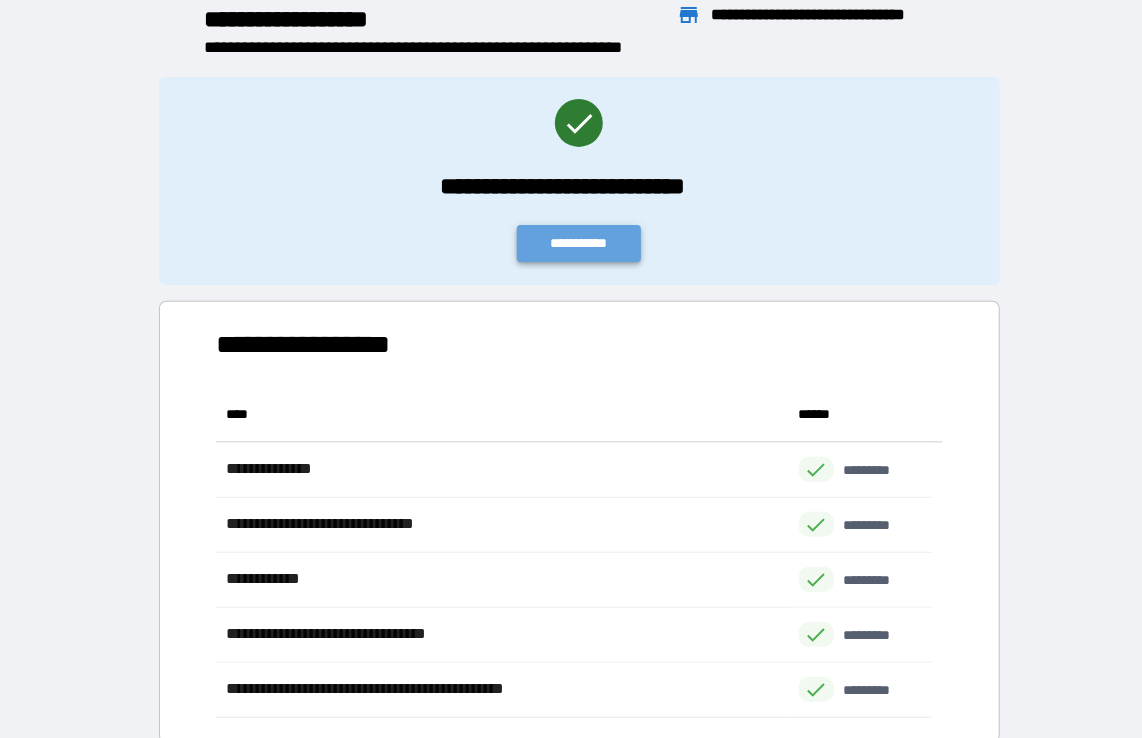 click on "**********" at bounding box center (579, 243) 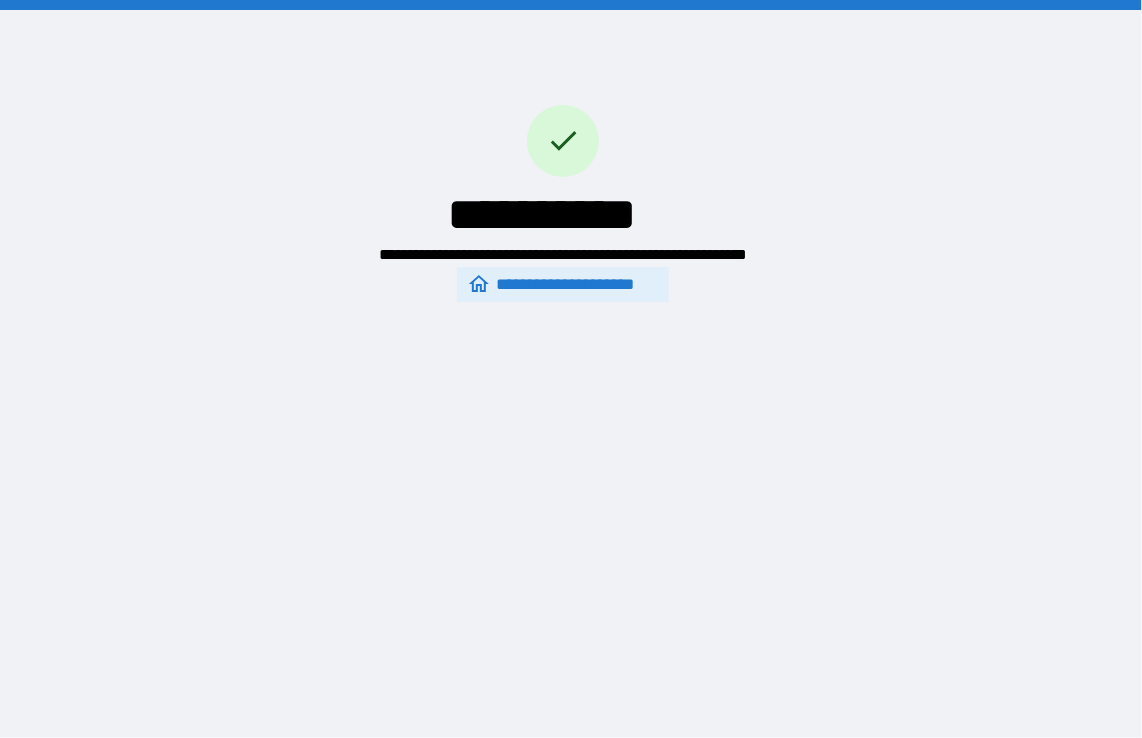 scroll, scrollTop: 0, scrollLeft: 0, axis: both 